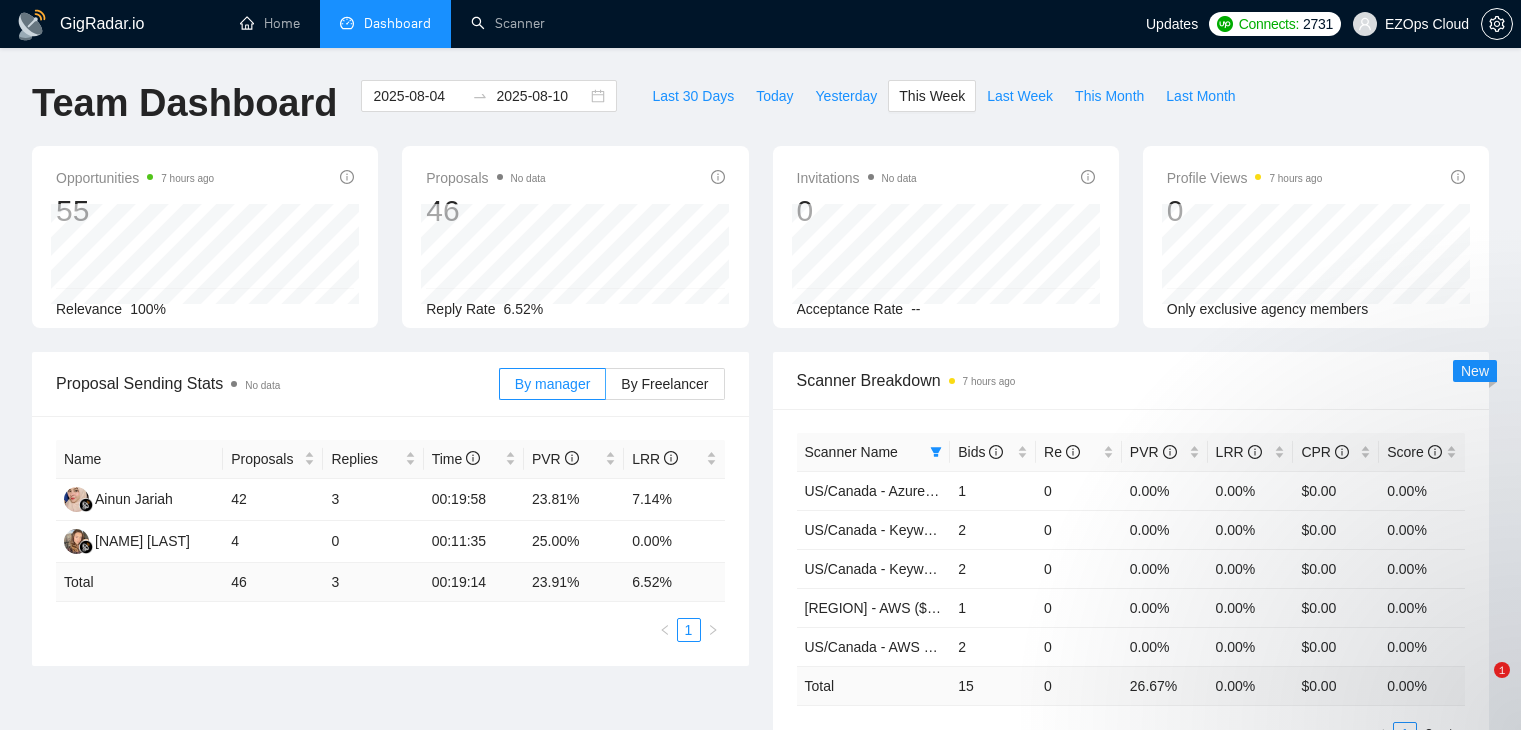 scroll, scrollTop: 0, scrollLeft: 0, axis: both 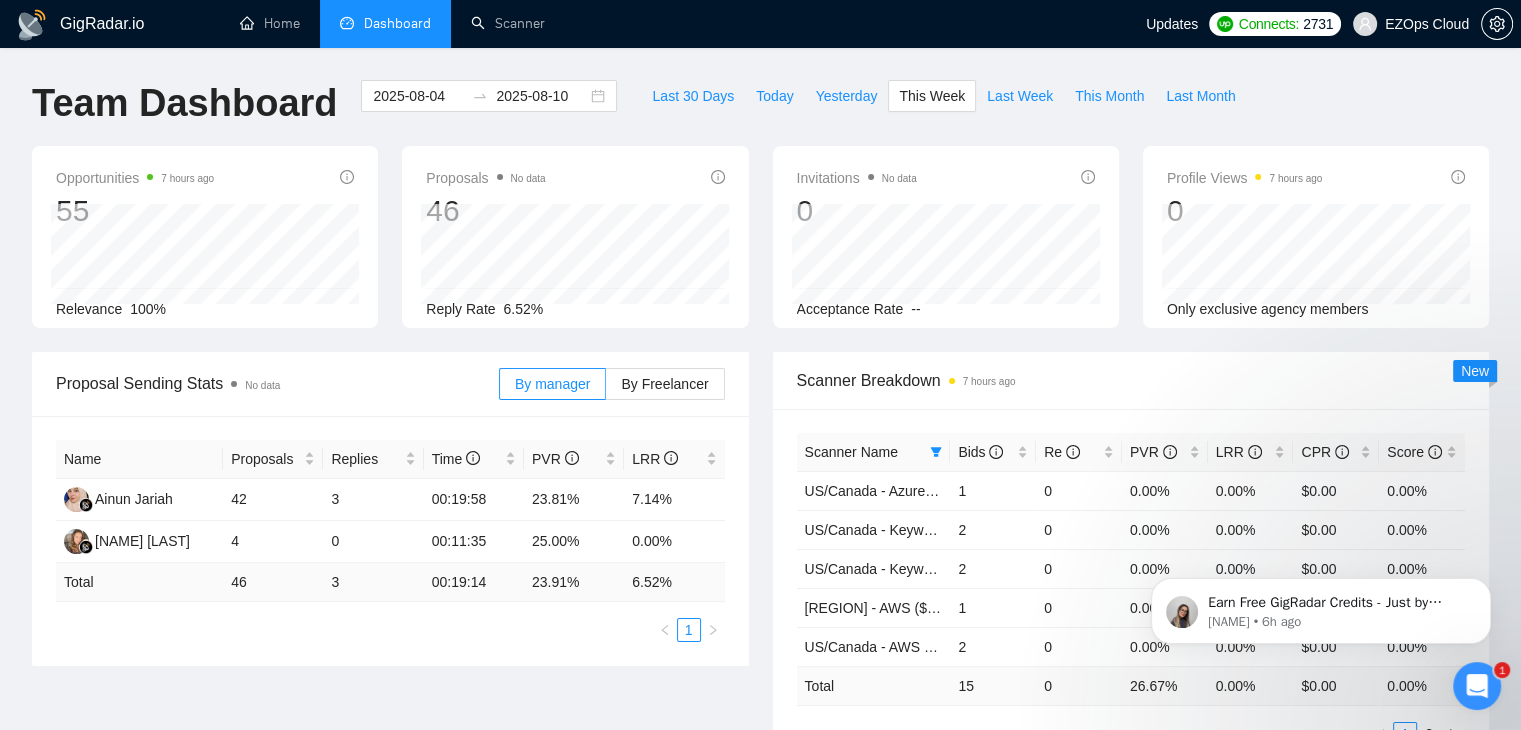 click at bounding box center [1477, 686] 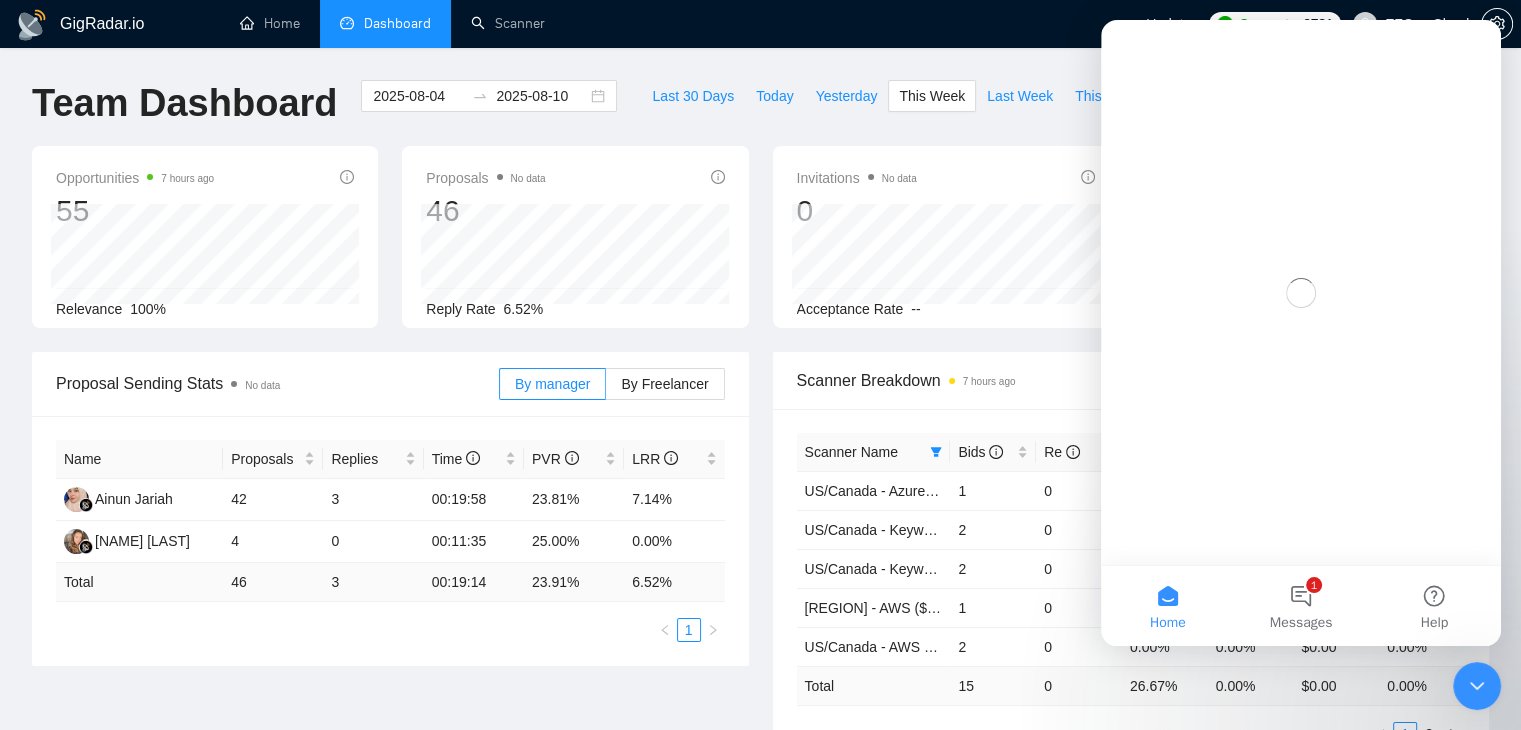 scroll, scrollTop: 0, scrollLeft: 0, axis: both 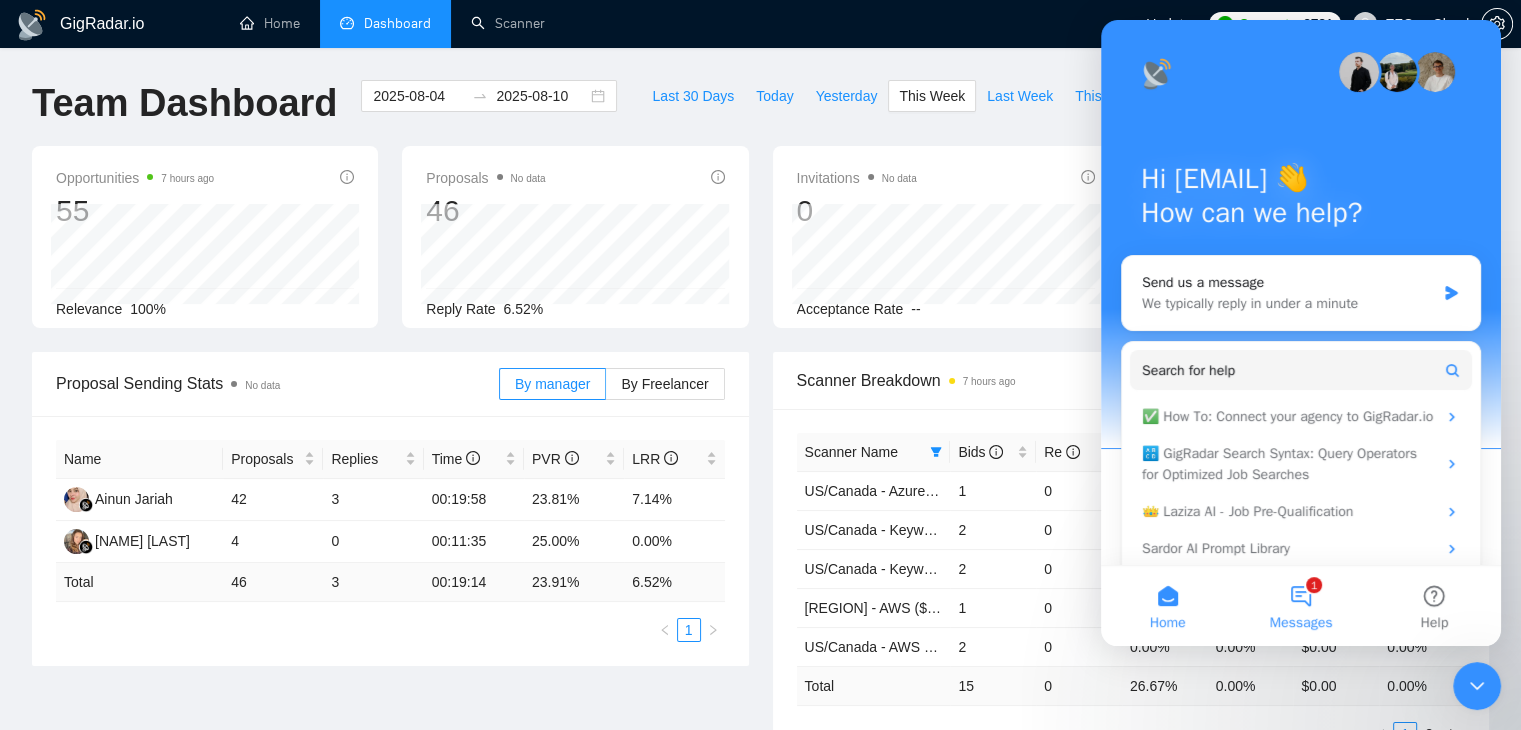 click on "1 Messages" at bounding box center (1300, 606) 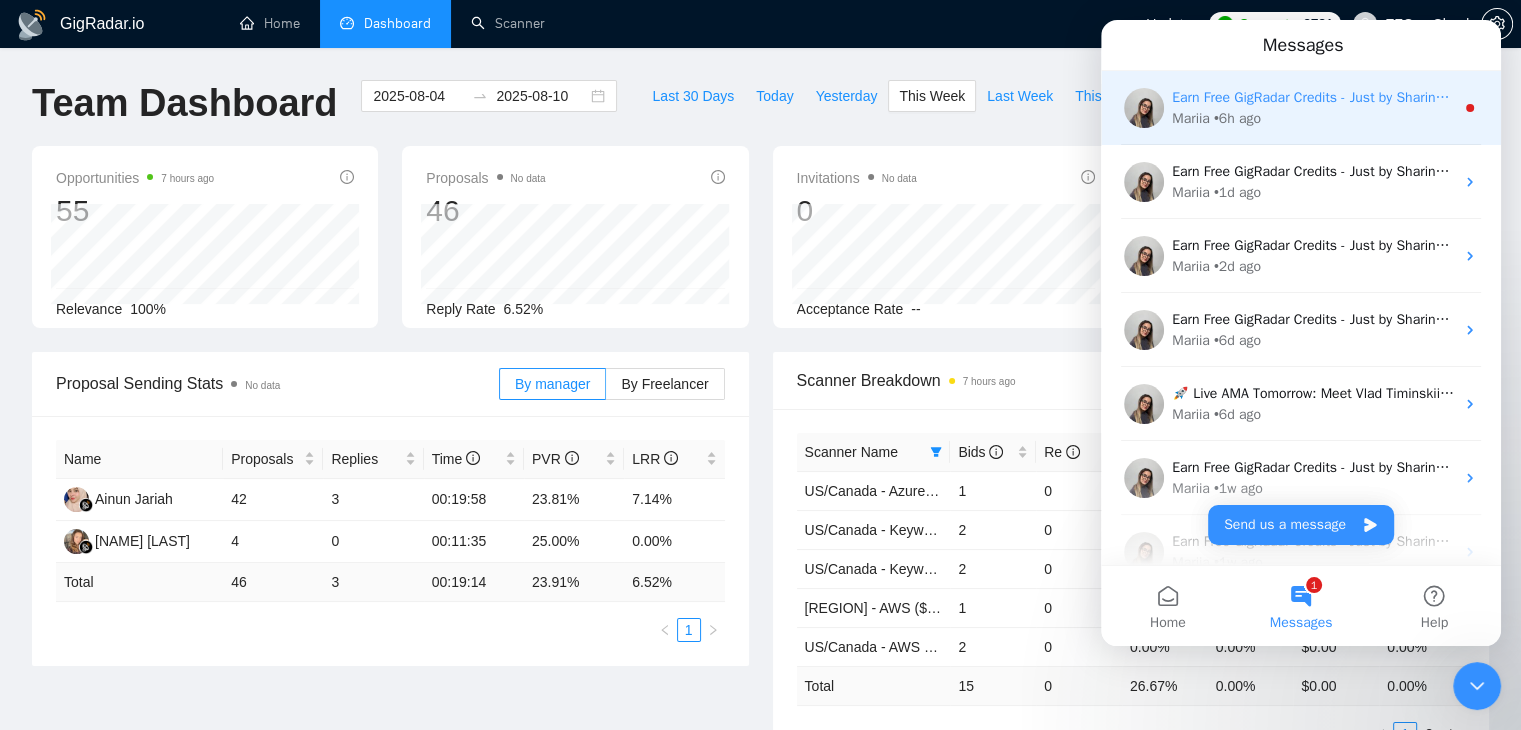 click on "Earn Free GigRadar Credits - Just by Sharing Your Story! 💬 Want more credits for sending proposals? It’s simple - share, inspire, and get rewarded! 🤫 Here’s how you can earn free credits: Introduce yourself in the #intros channel of the GigRadar Upwork Community and grab +20 credits for sending bids., Post your success story (closed projects, high LRR, etc.) in the #general channel and claim +50 credits for sending bids. Why? GigRadar is building a powerful network of freelancers and agencies. We want you to make valuable connections, showcase your wins, and inspire others while getting rewarded! 🚀 Not a member yet? Join our Slack community now 👉 Join Slack Community Claiming your credits is easy: Reply to this message with a screenshot of your post, and our Tech Support Team will instantly top up your credits! 💸" at bounding box center [1313, 97] 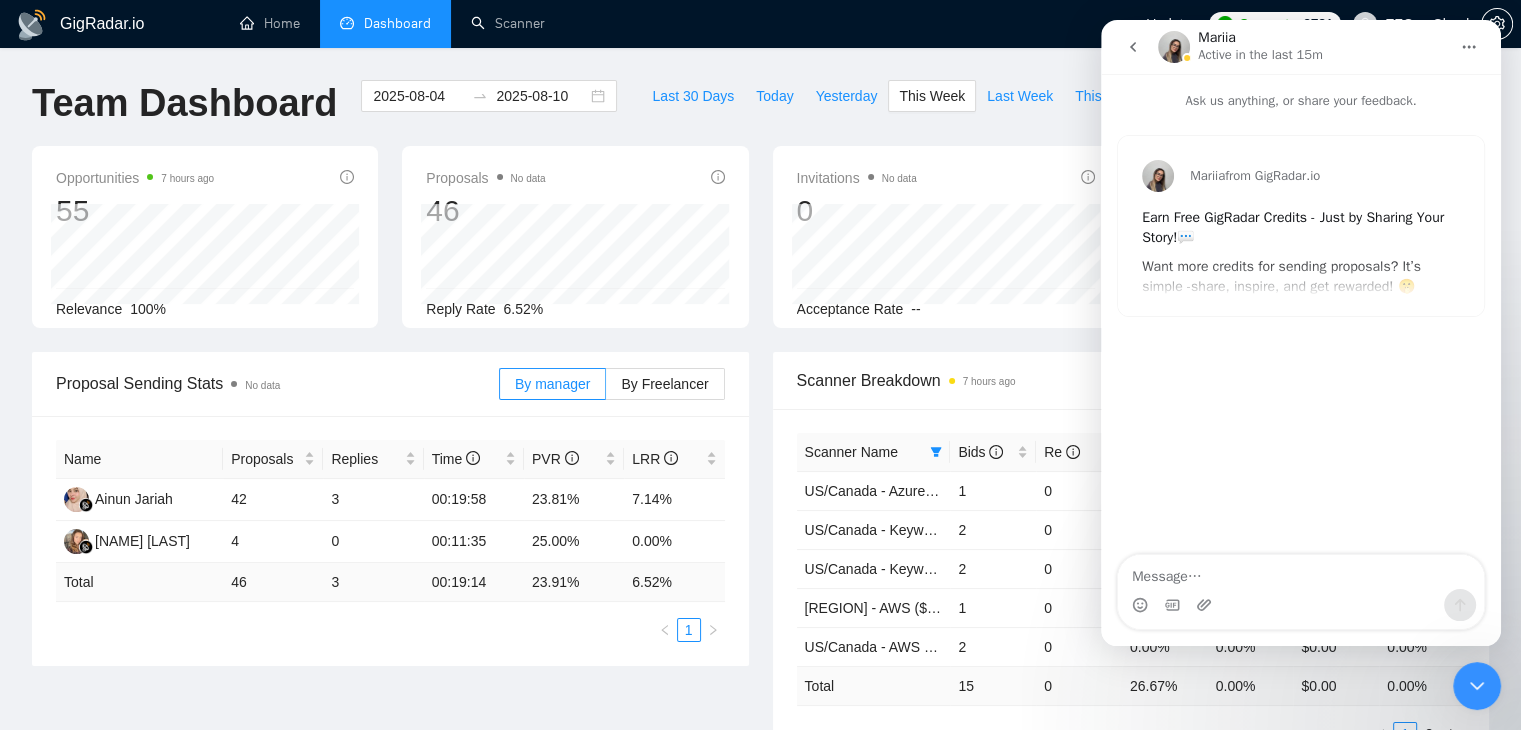 drag, startPoint x: 1136, startPoint y: 53, endPoint x: 2144, endPoint y: 137, distance: 1011.49396 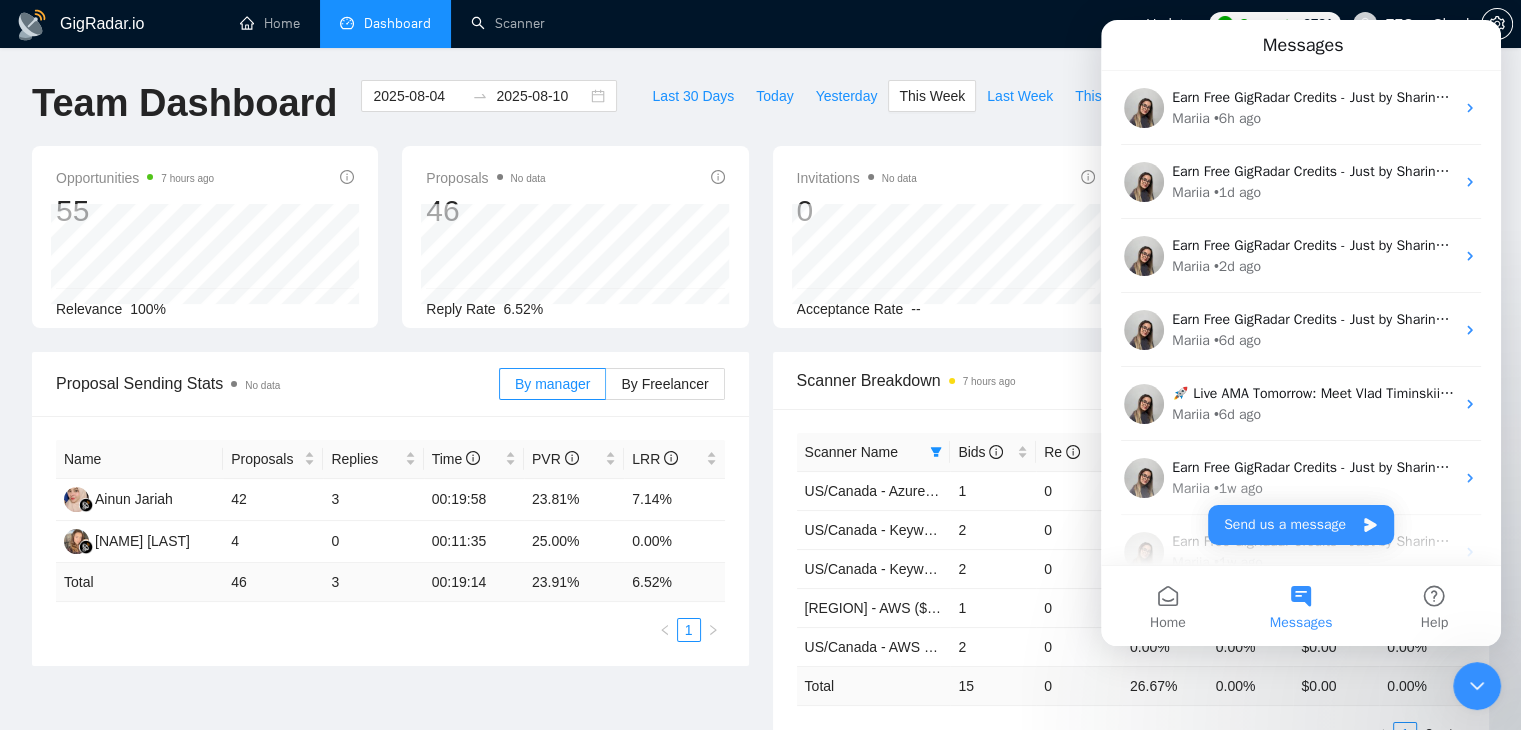 click at bounding box center [1477, 686] 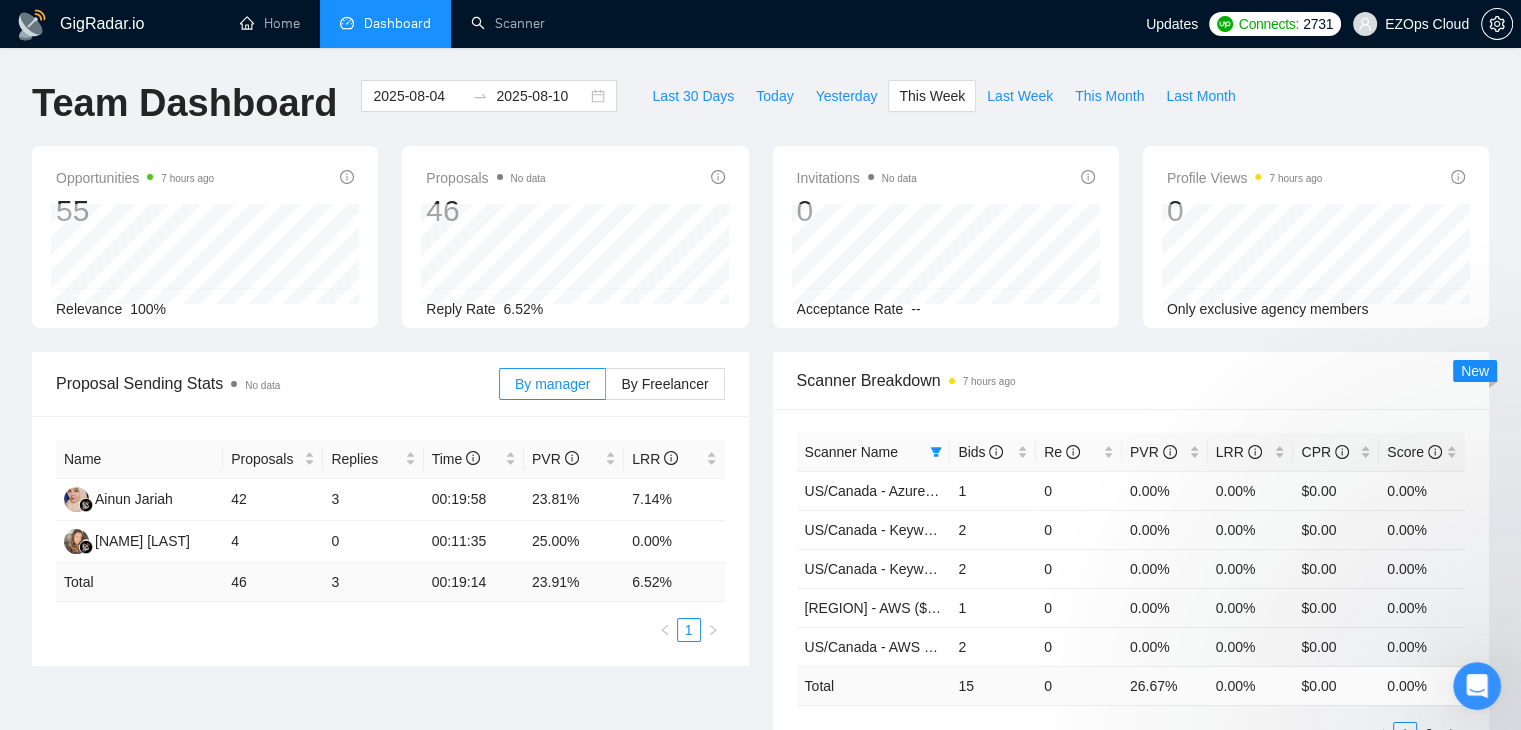 scroll, scrollTop: 0, scrollLeft: 0, axis: both 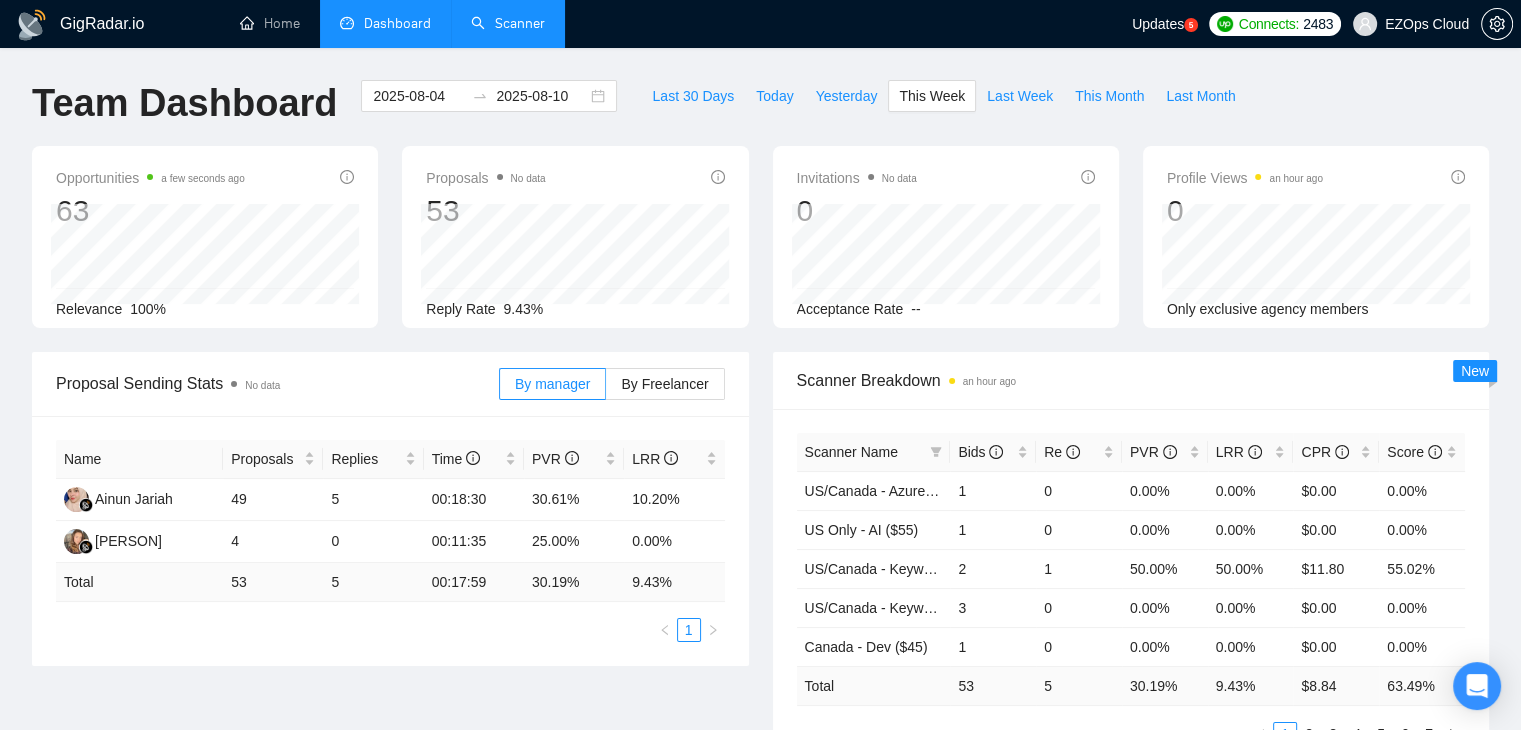 click on "Scanner" at bounding box center [508, 23] 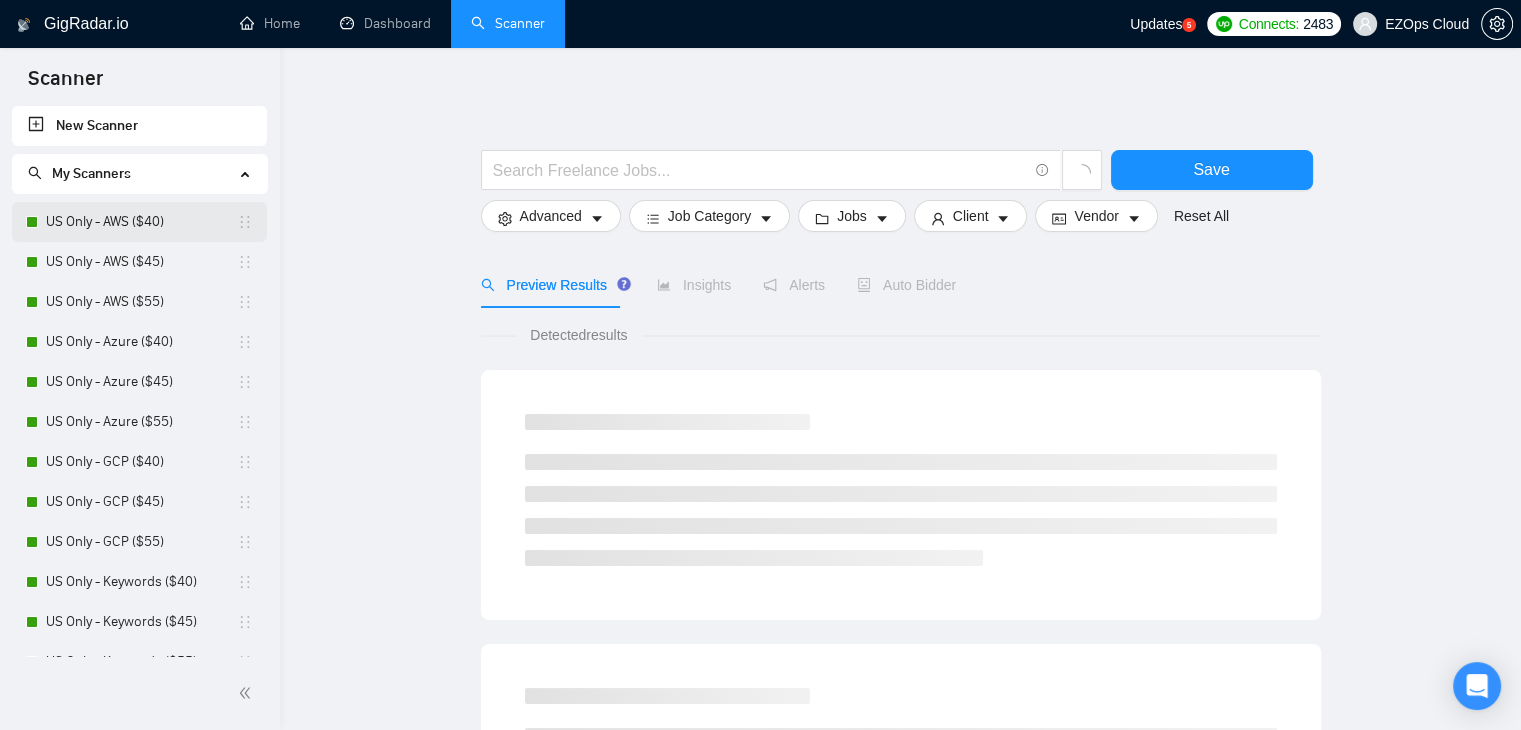 click on "US Only - AWS ($40)" at bounding box center (141, 222) 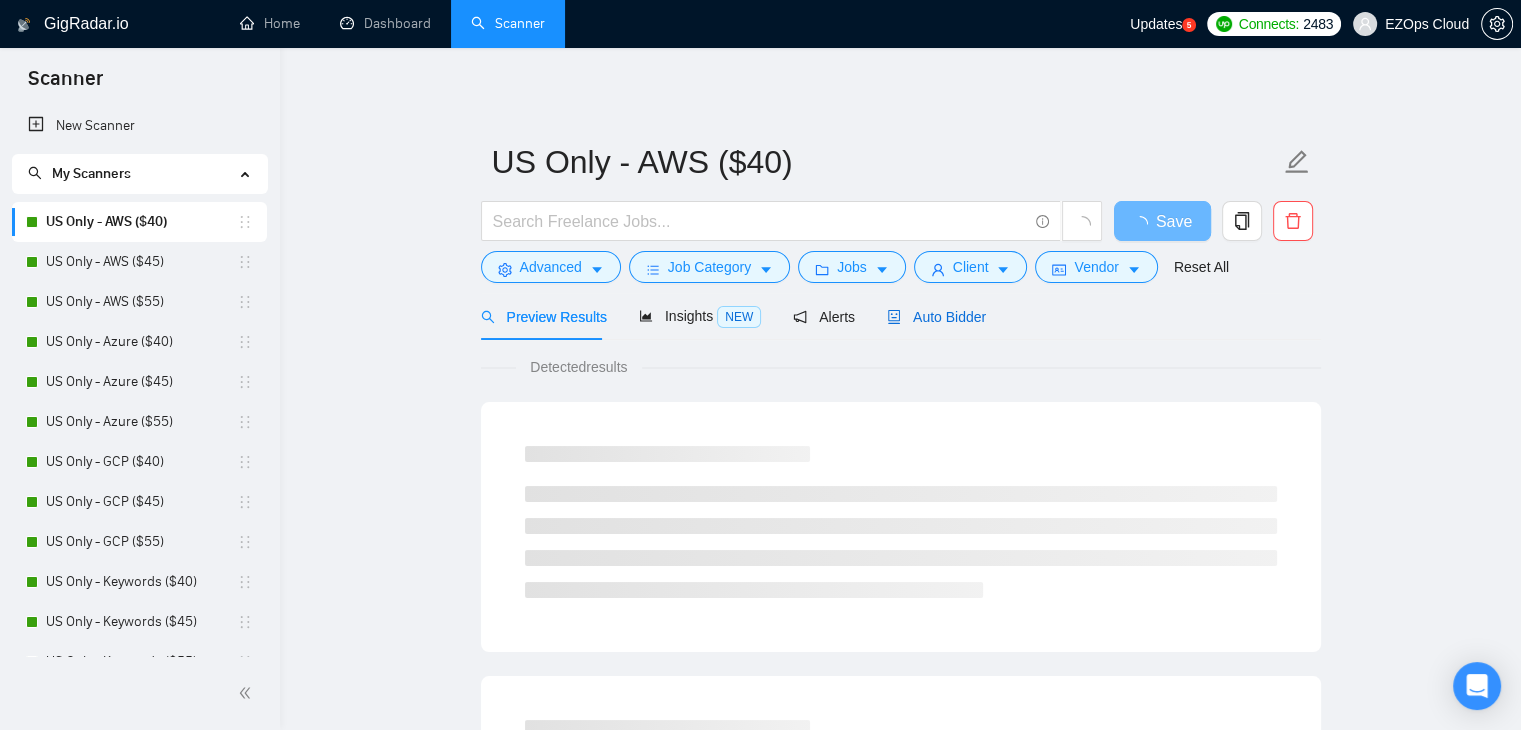 click on "Auto Bidder" at bounding box center (936, 317) 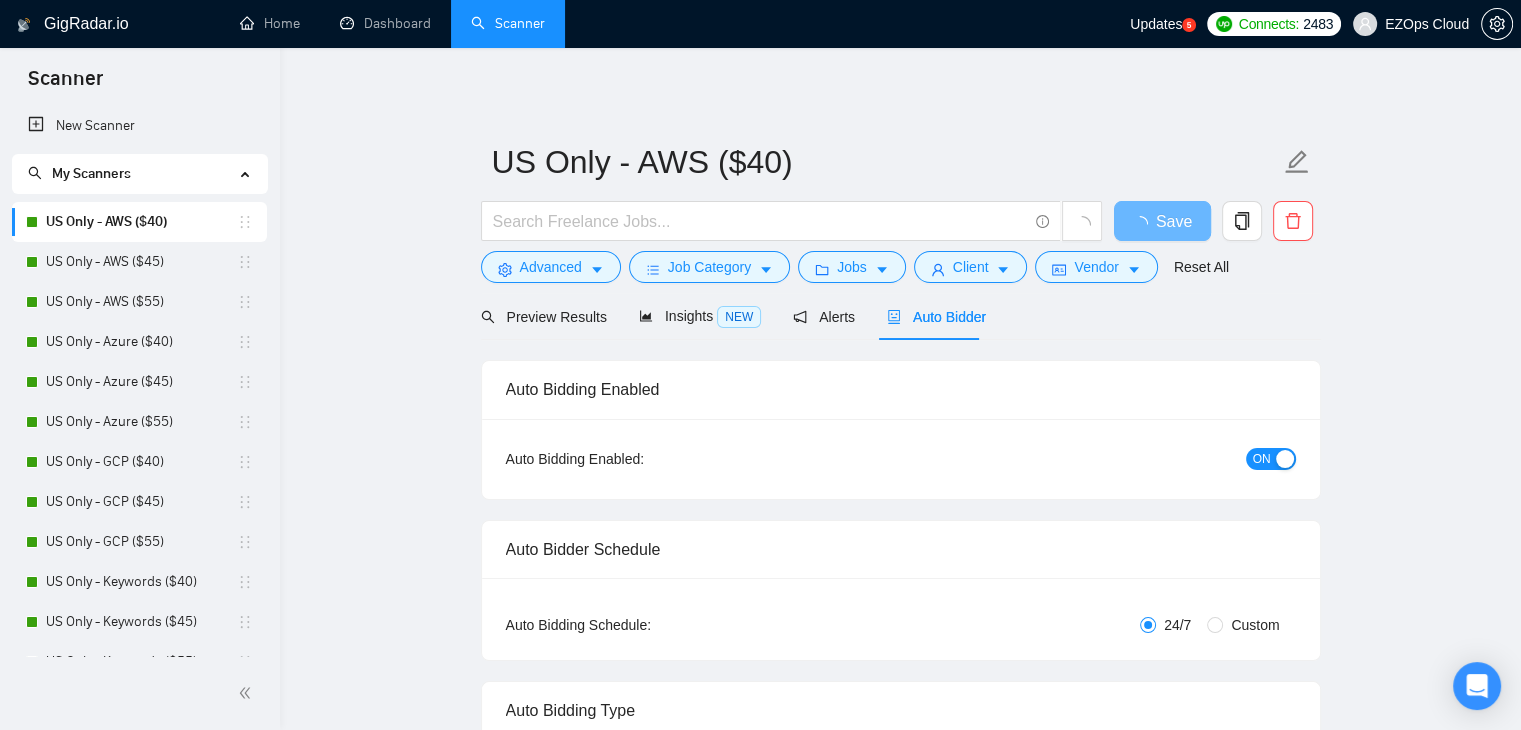 type 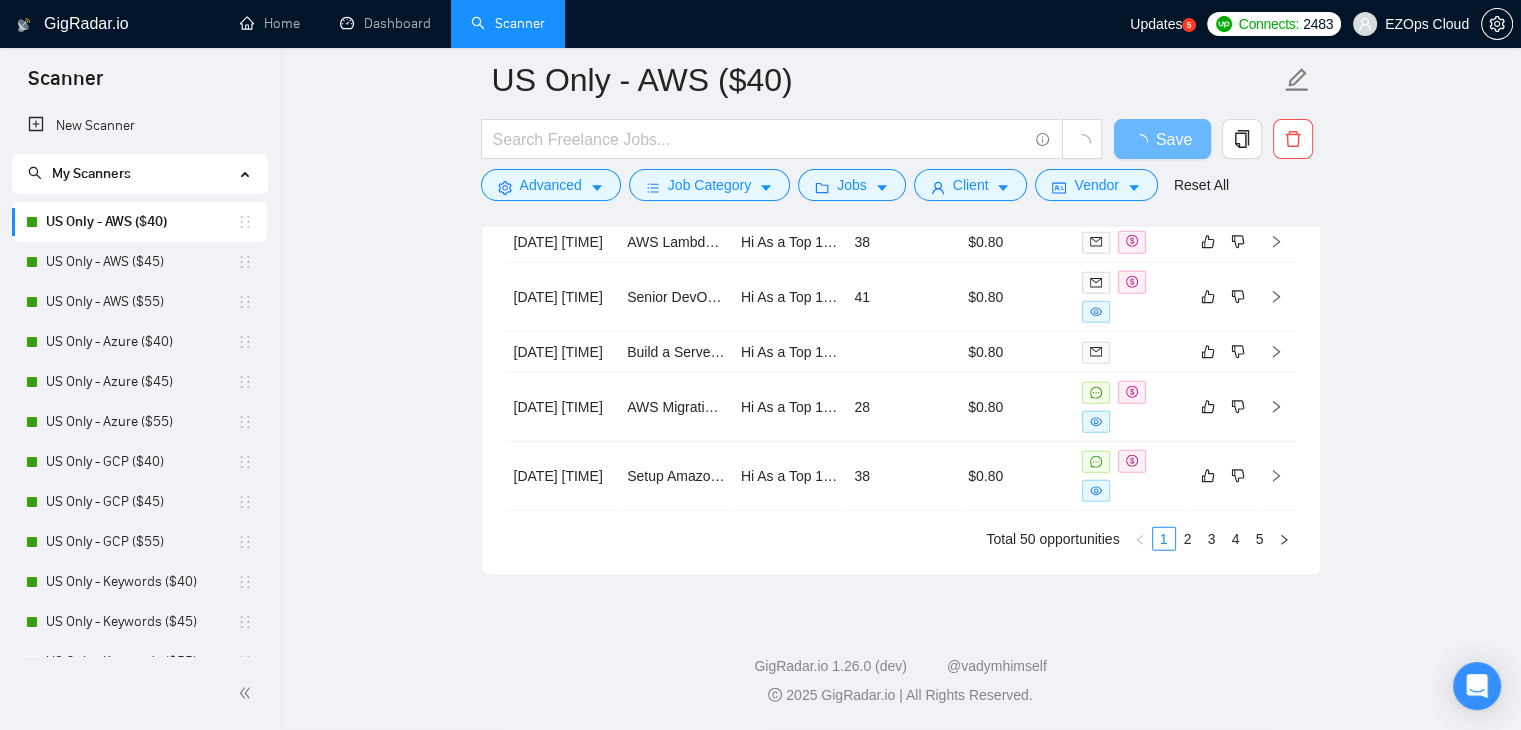 scroll, scrollTop: 5125, scrollLeft: 0, axis: vertical 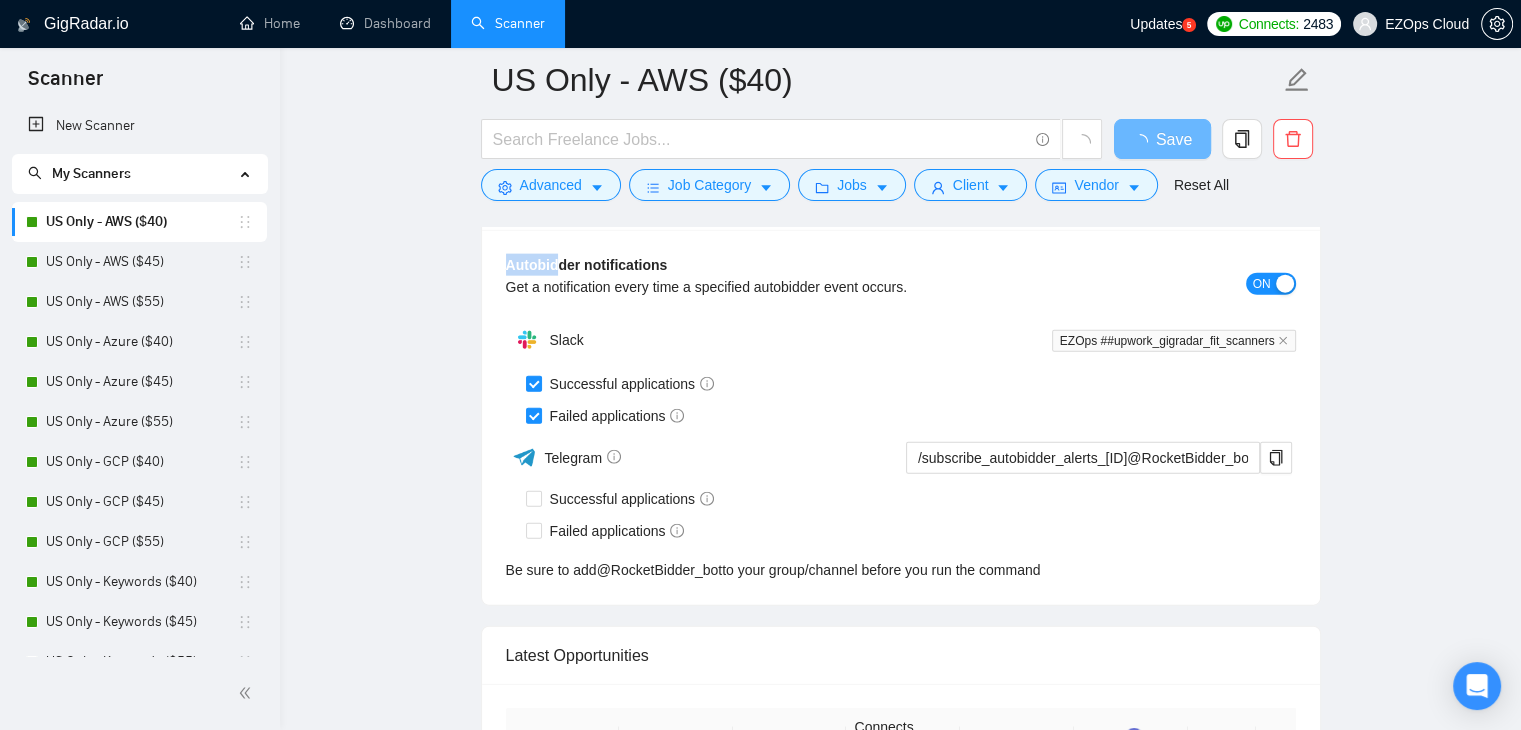 drag, startPoint x: 473, startPoint y: 248, endPoint x: 603, endPoint y: 248, distance: 130 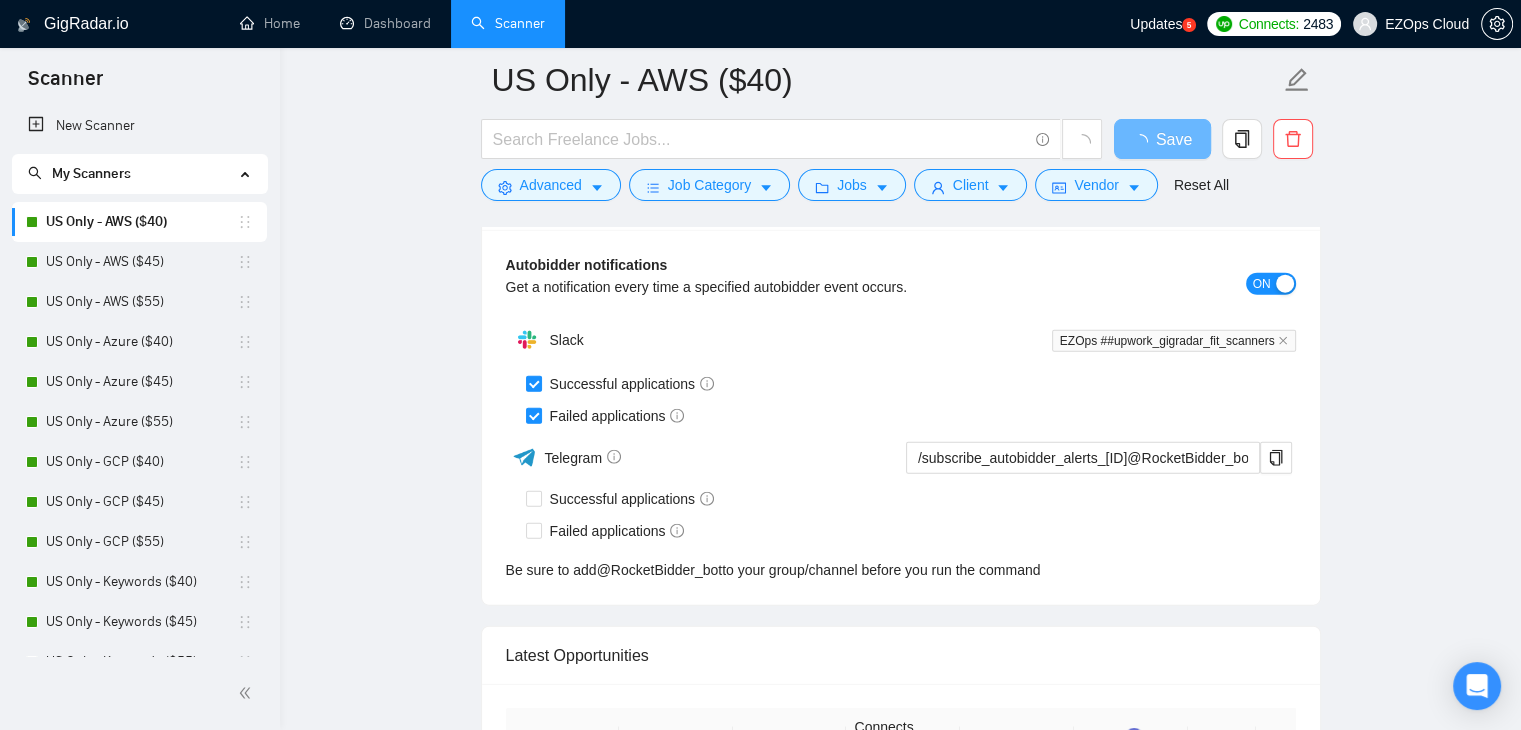 click on "Slack" at bounding box center (703, 340) 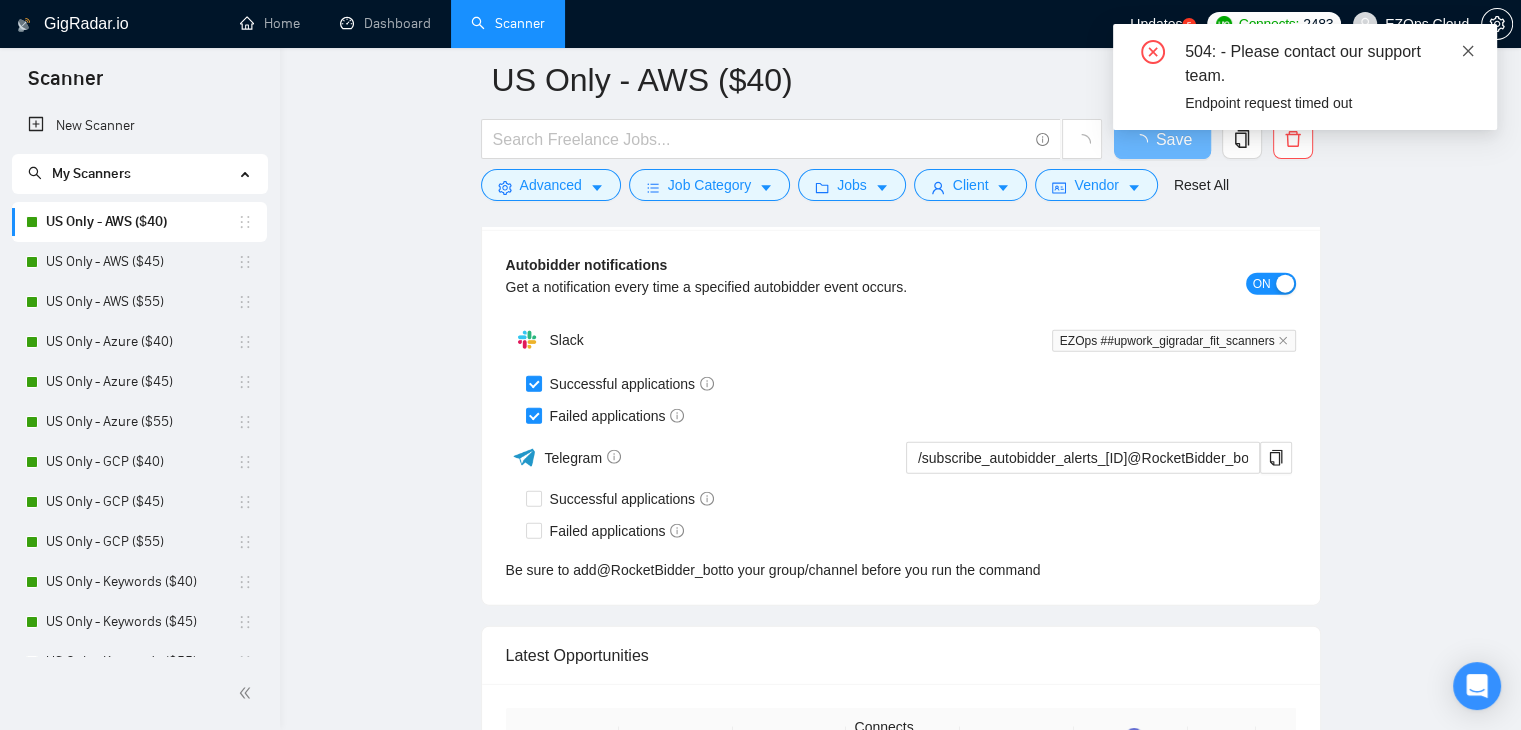 click 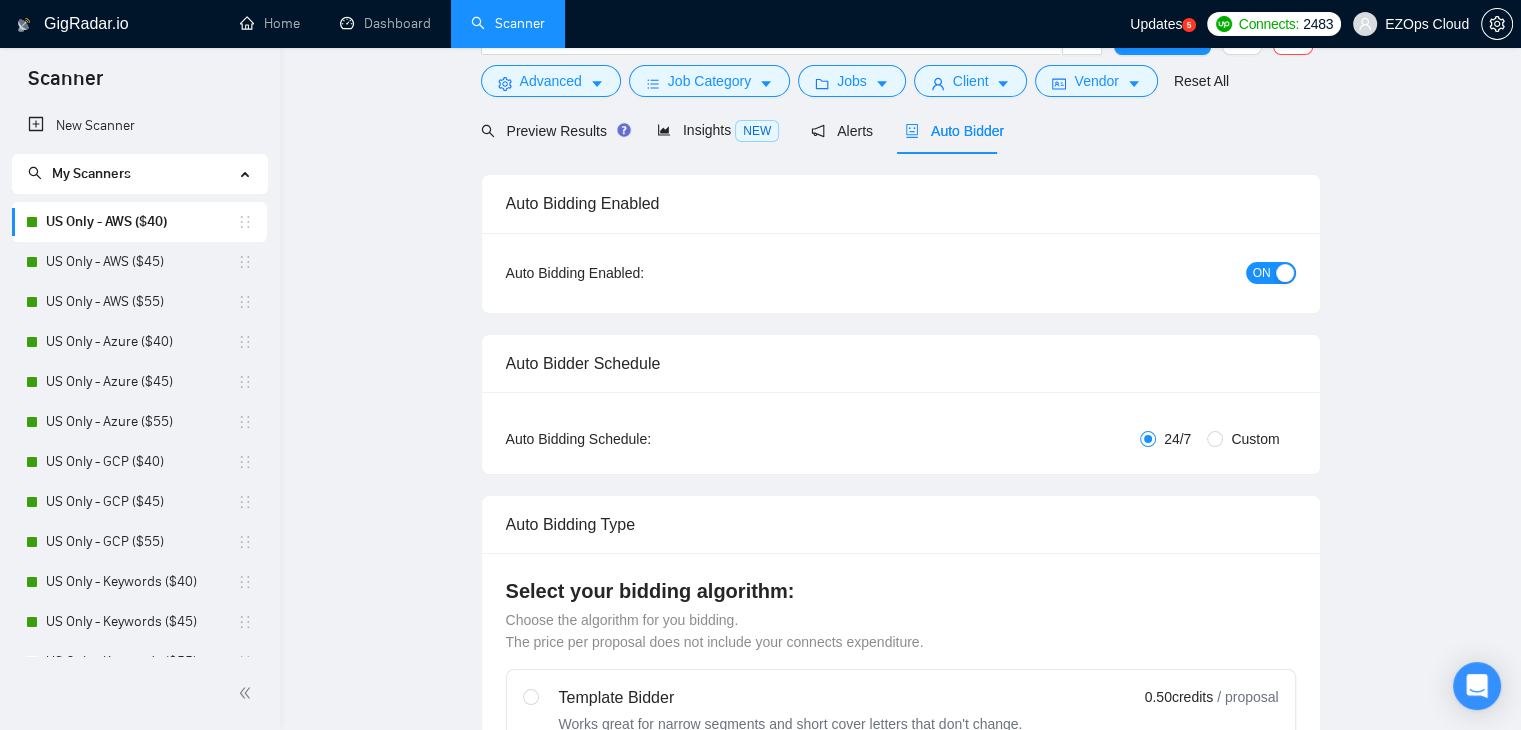 scroll, scrollTop: 0, scrollLeft: 0, axis: both 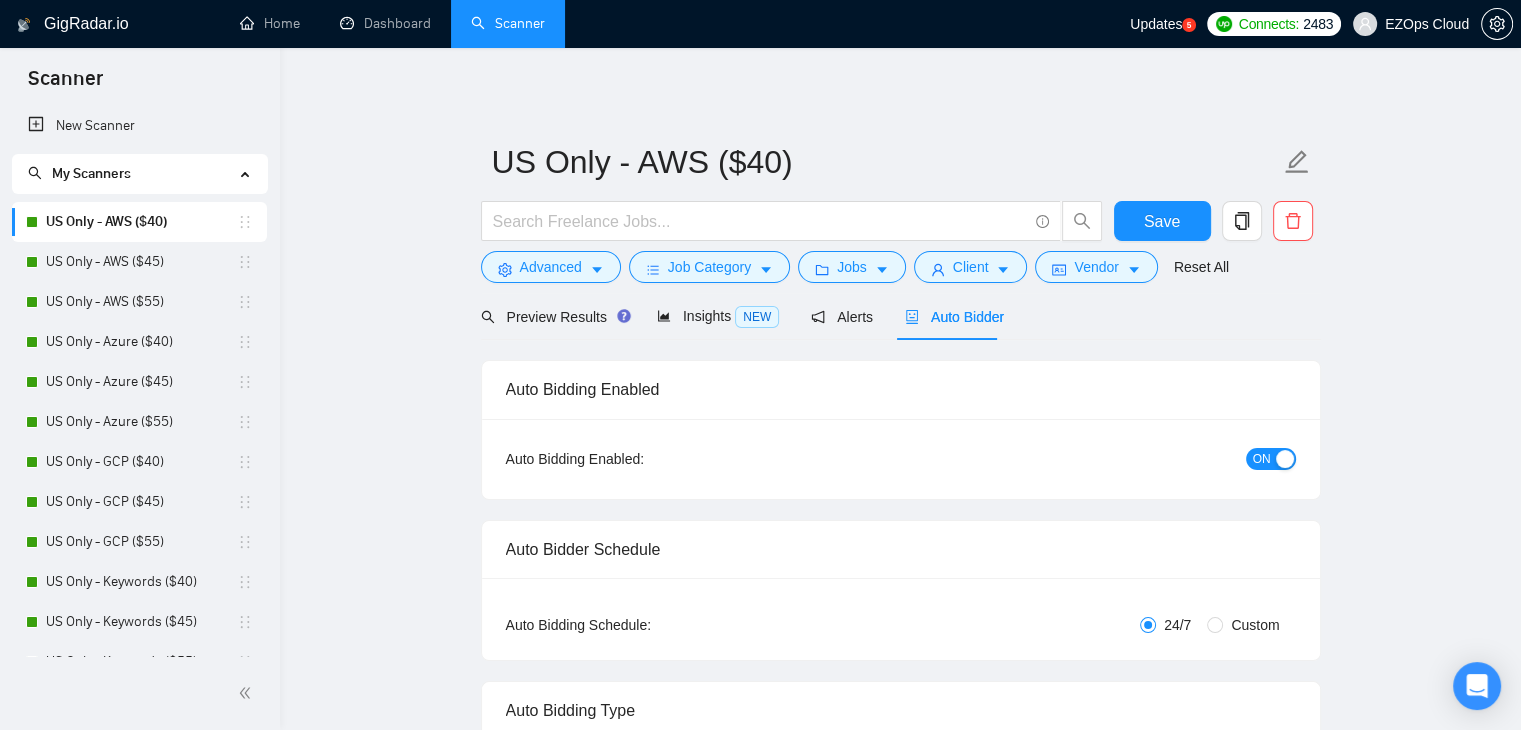 click at bounding box center [1285, 459] 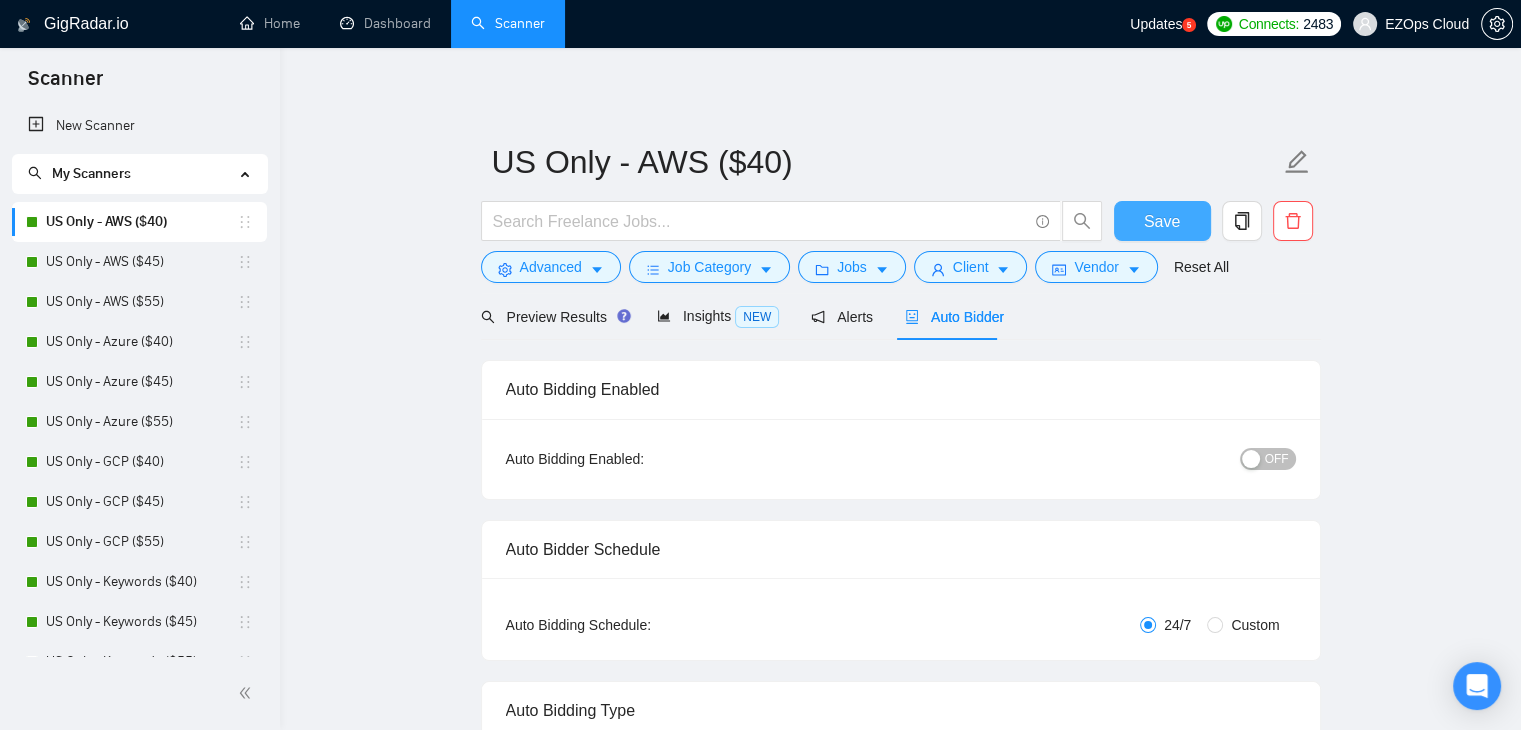 click on "Save" at bounding box center [1162, 221] 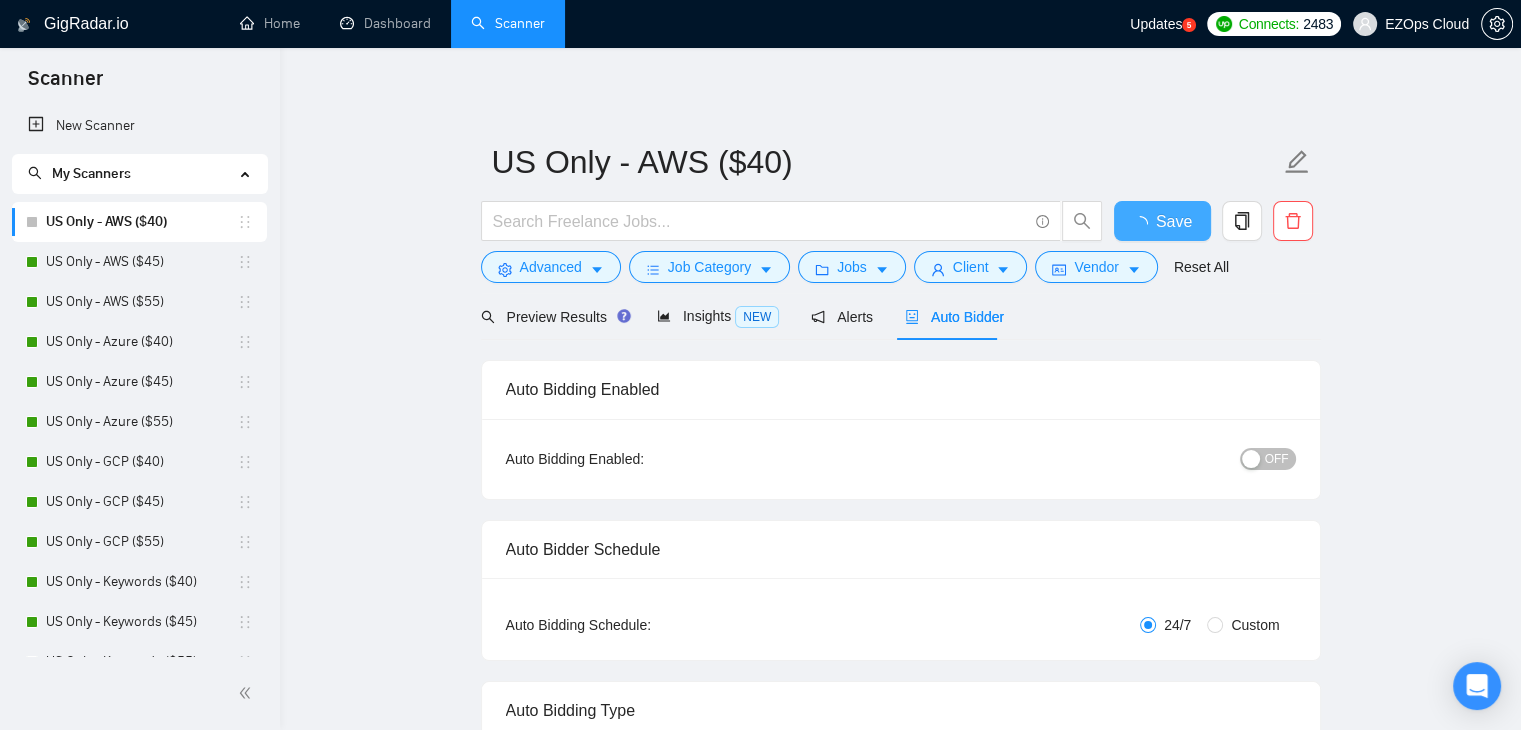 type 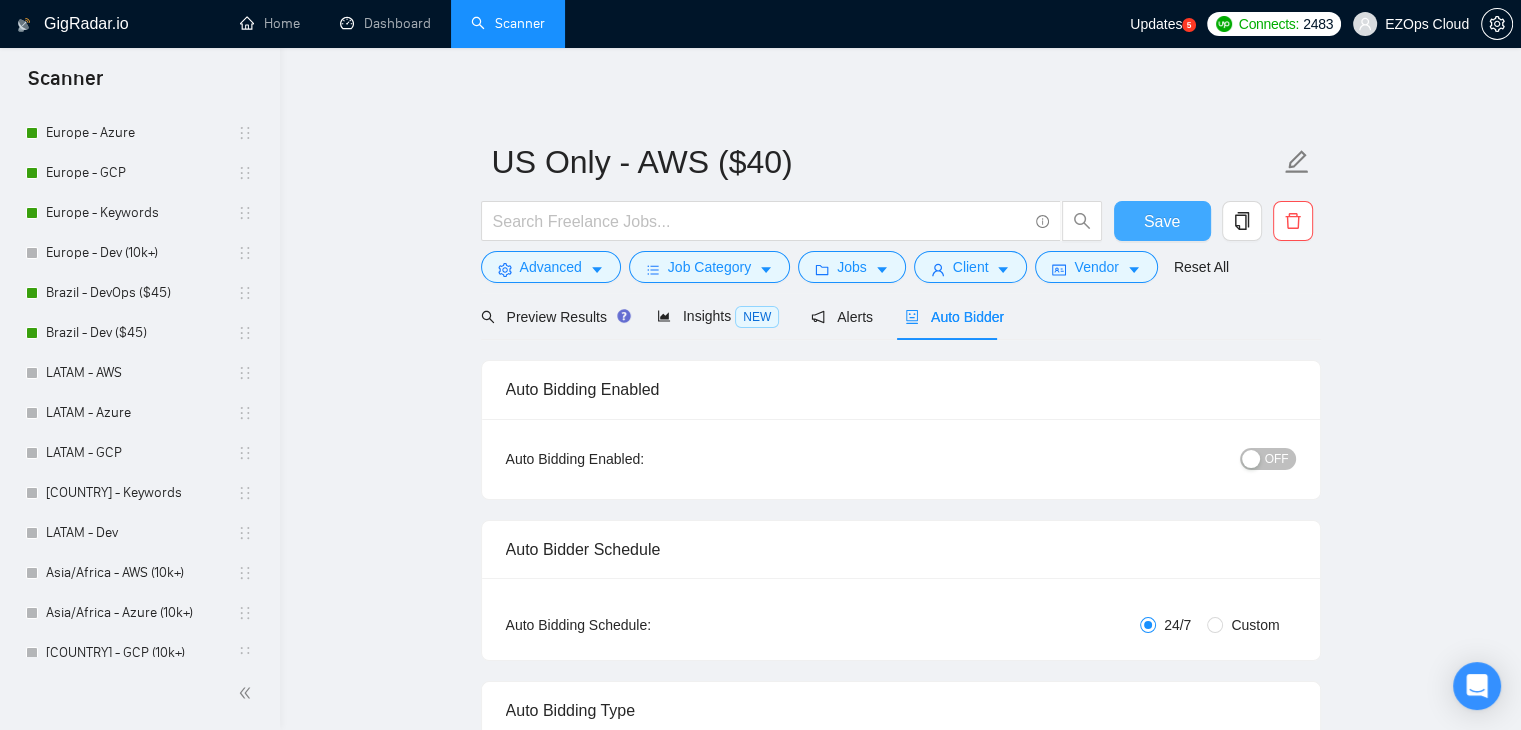 scroll, scrollTop: 2000, scrollLeft: 0, axis: vertical 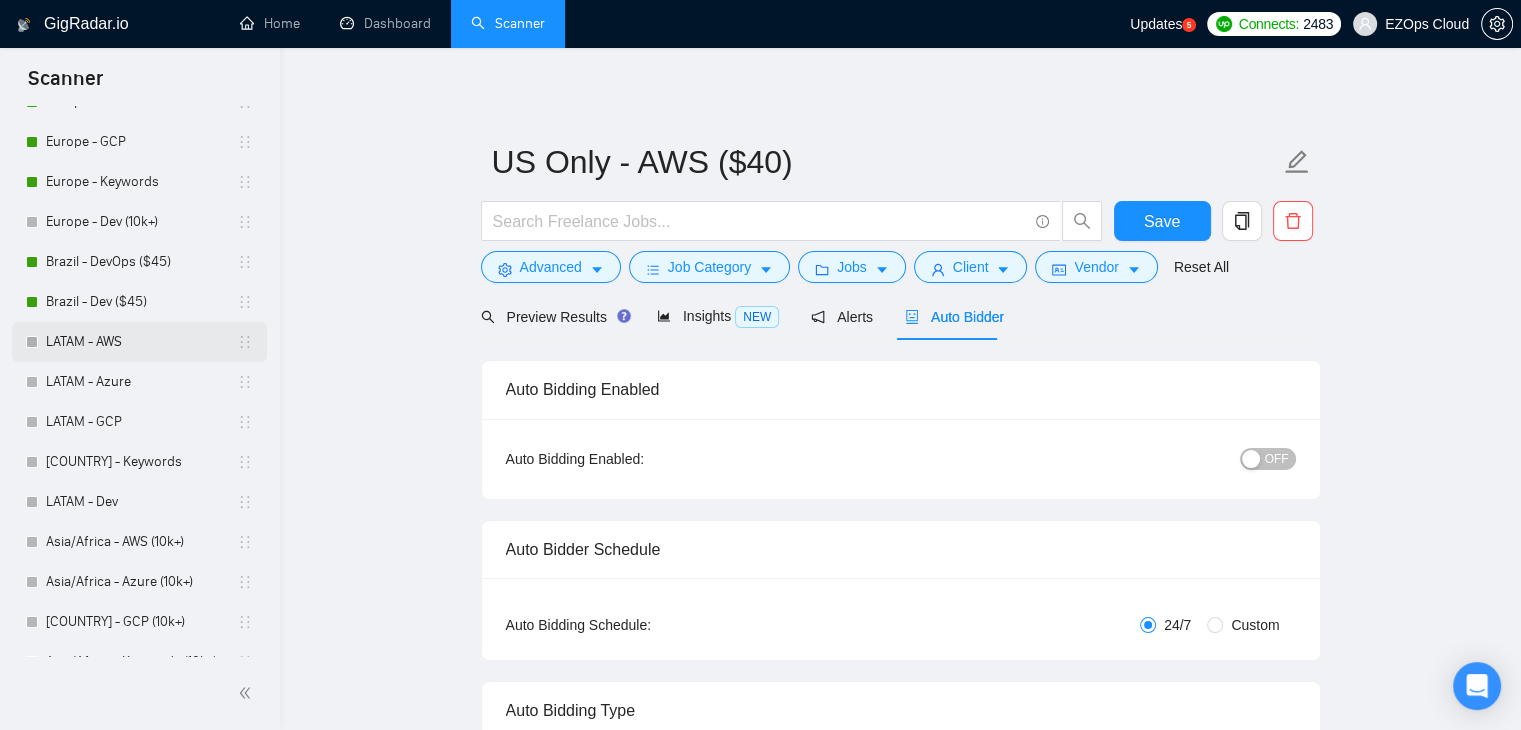 click on "LATAM - AWS" at bounding box center [141, 342] 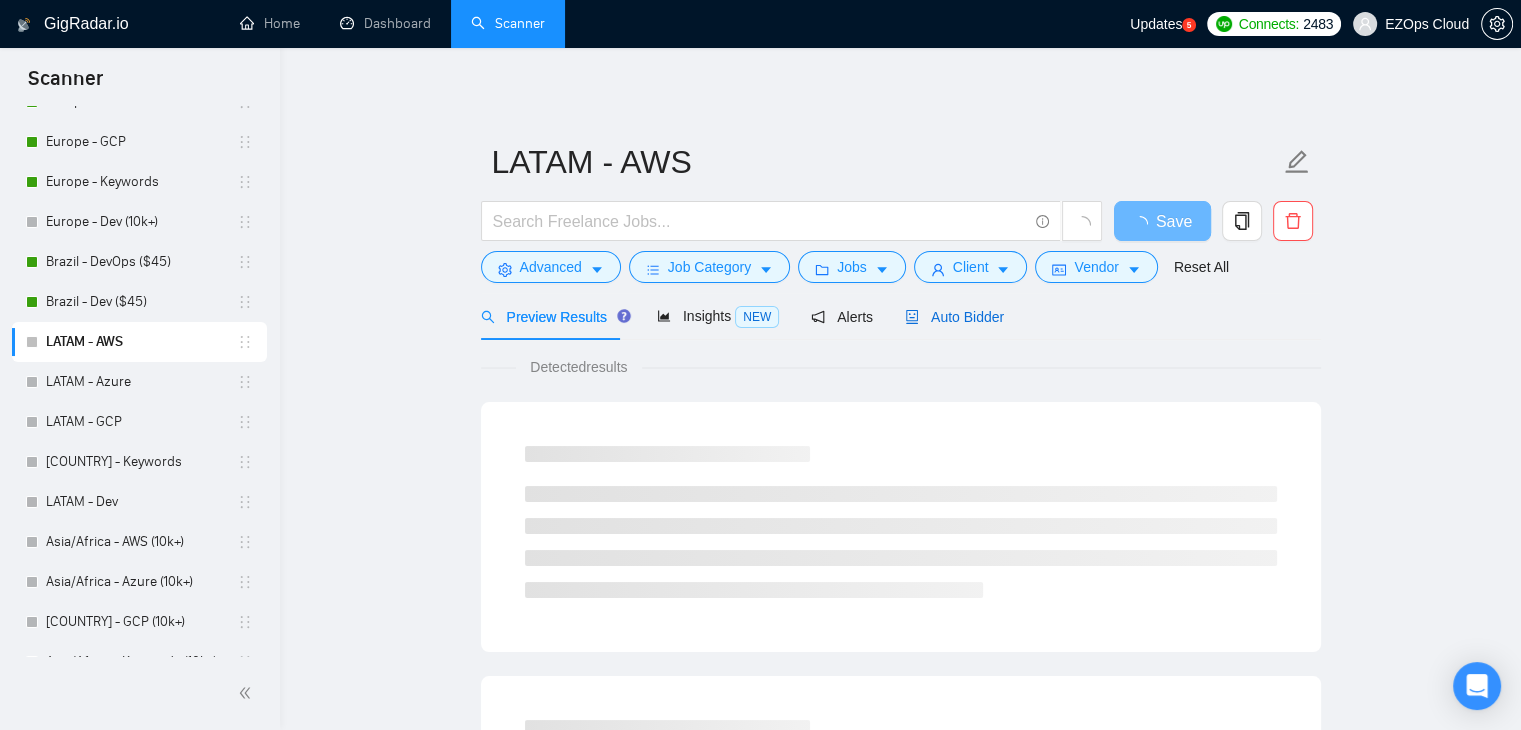 click on "Auto Bidder" at bounding box center [954, 317] 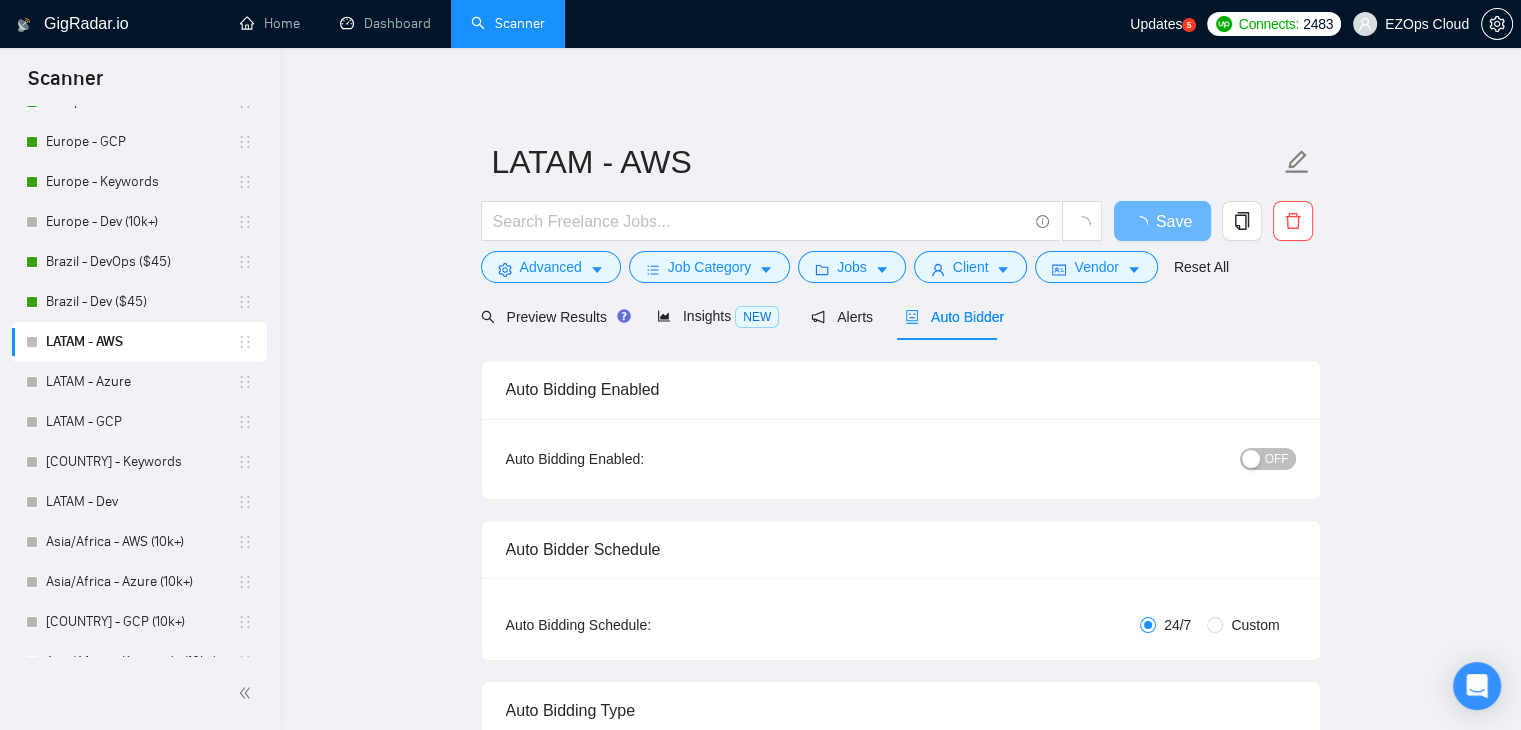 checkbox on "true" 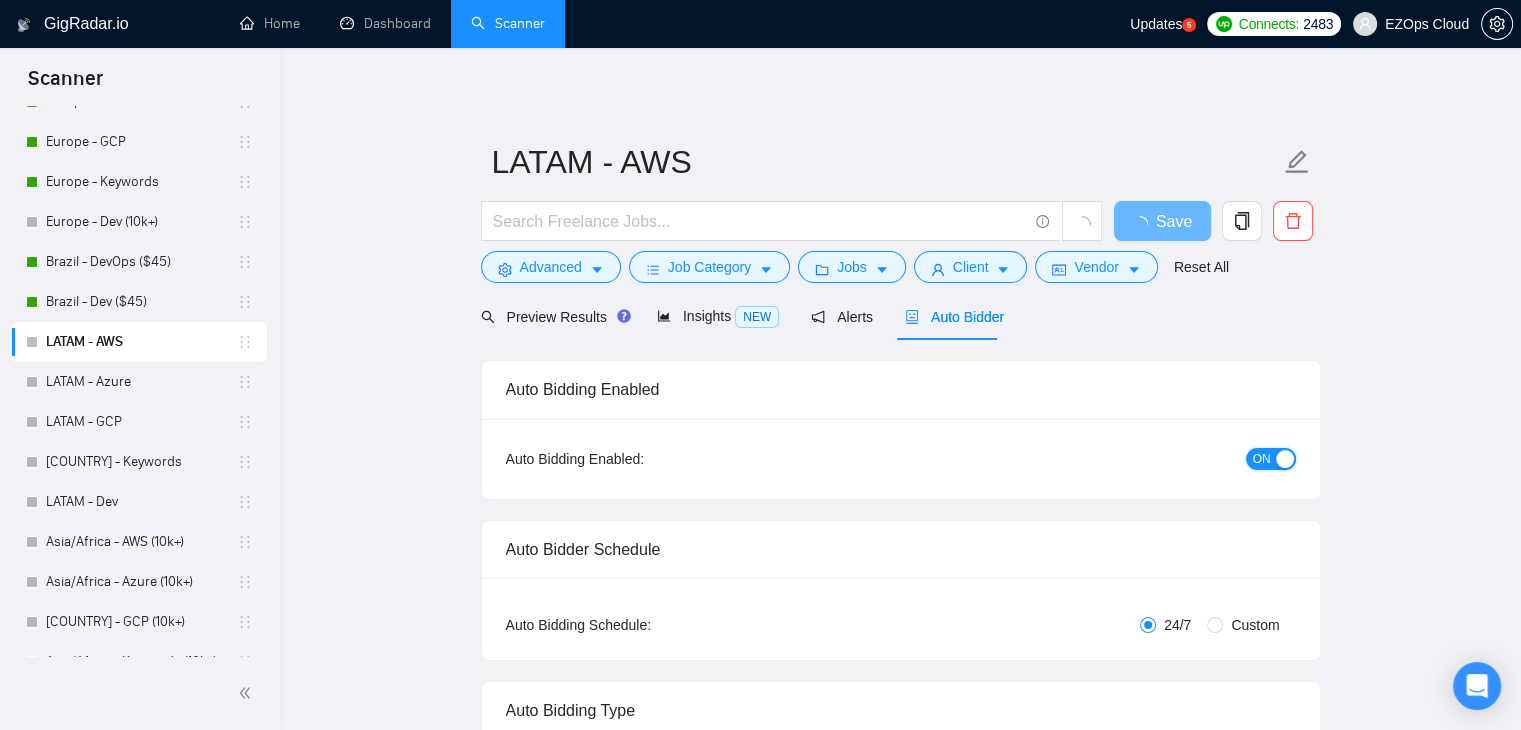 scroll, scrollTop: 0, scrollLeft: 0, axis: both 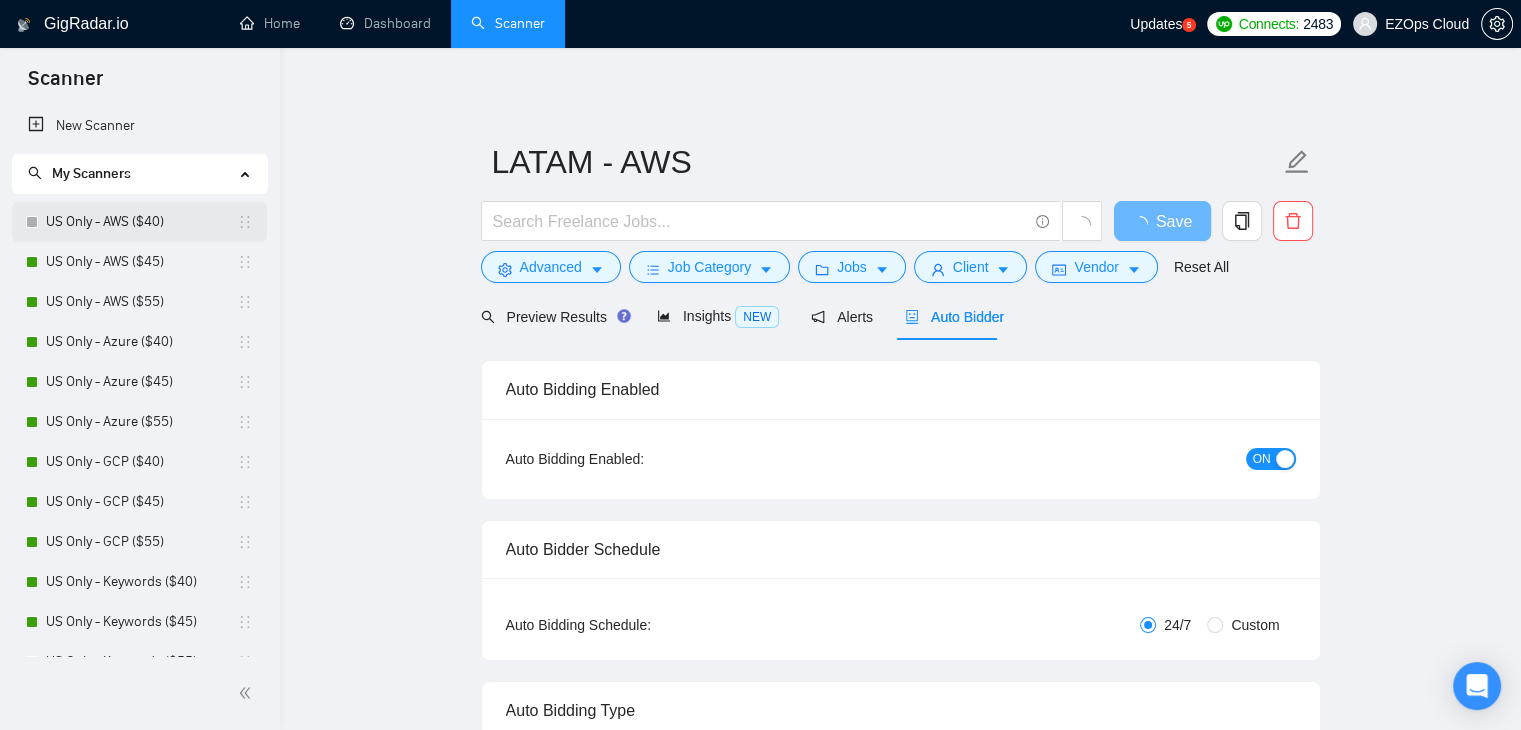 click on "US Only - AWS ($40)" at bounding box center [141, 222] 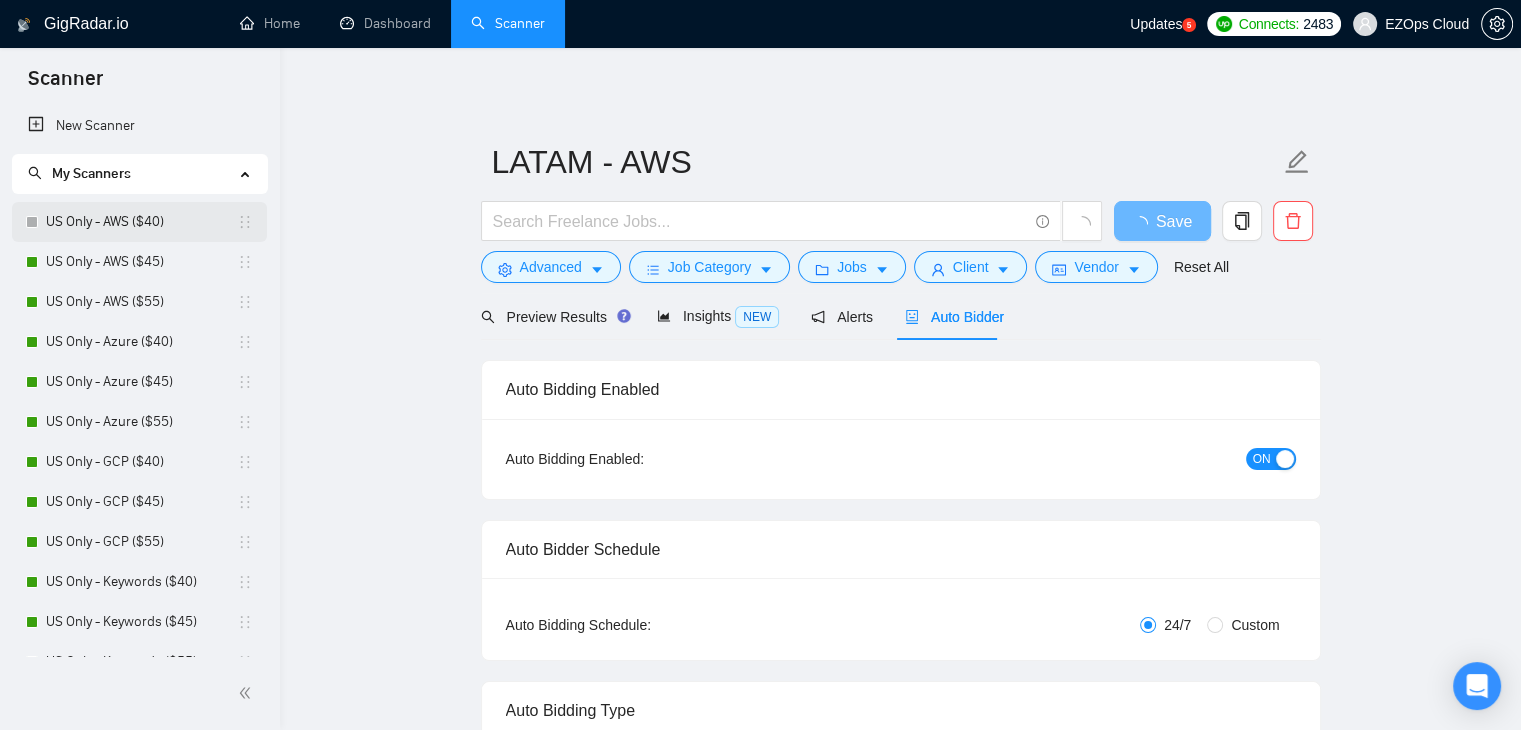 click on "US Only - AWS ($40)" at bounding box center (141, 222) 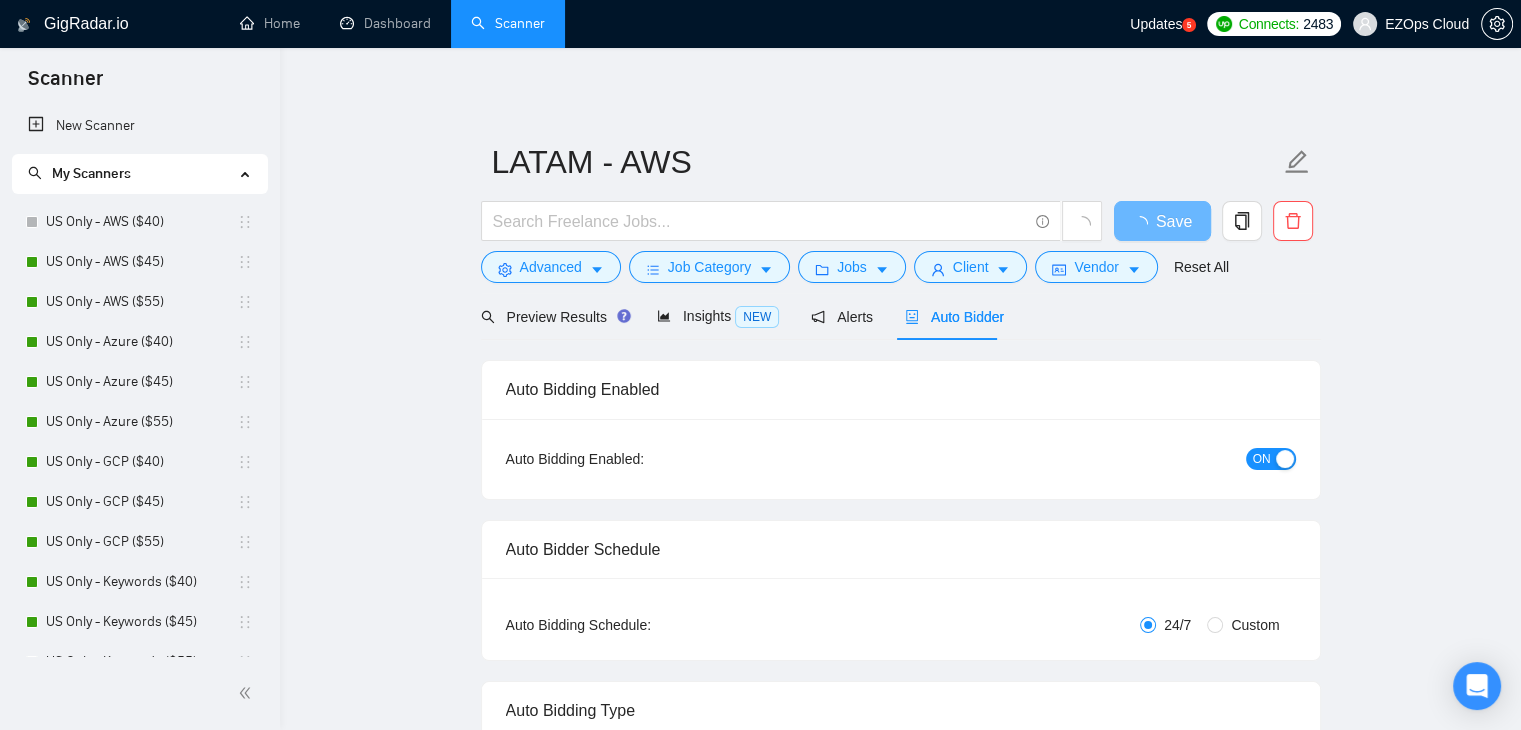 click on "ON" at bounding box center (1262, 459) 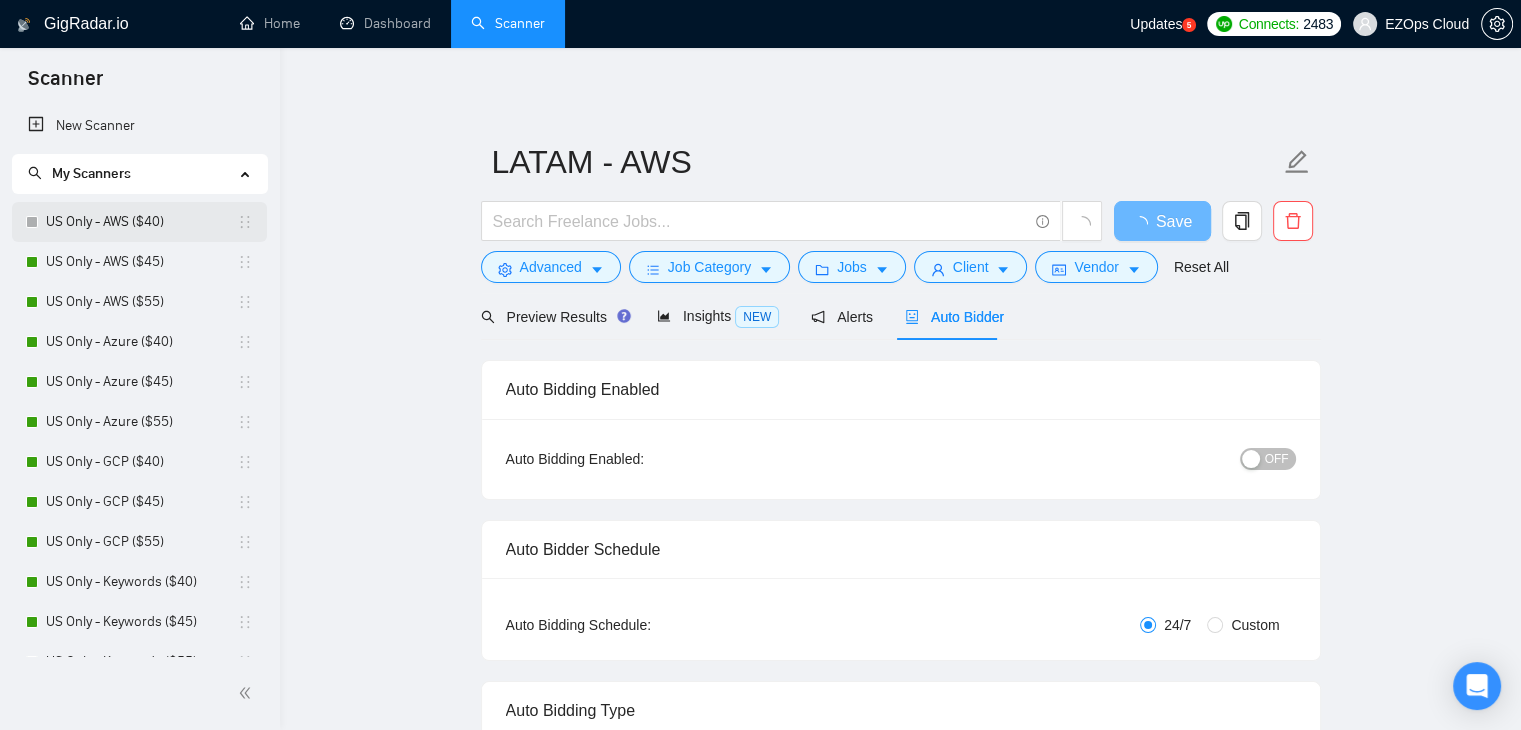 click on "US Only - AWS ($40)" at bounding box center [141, 222] 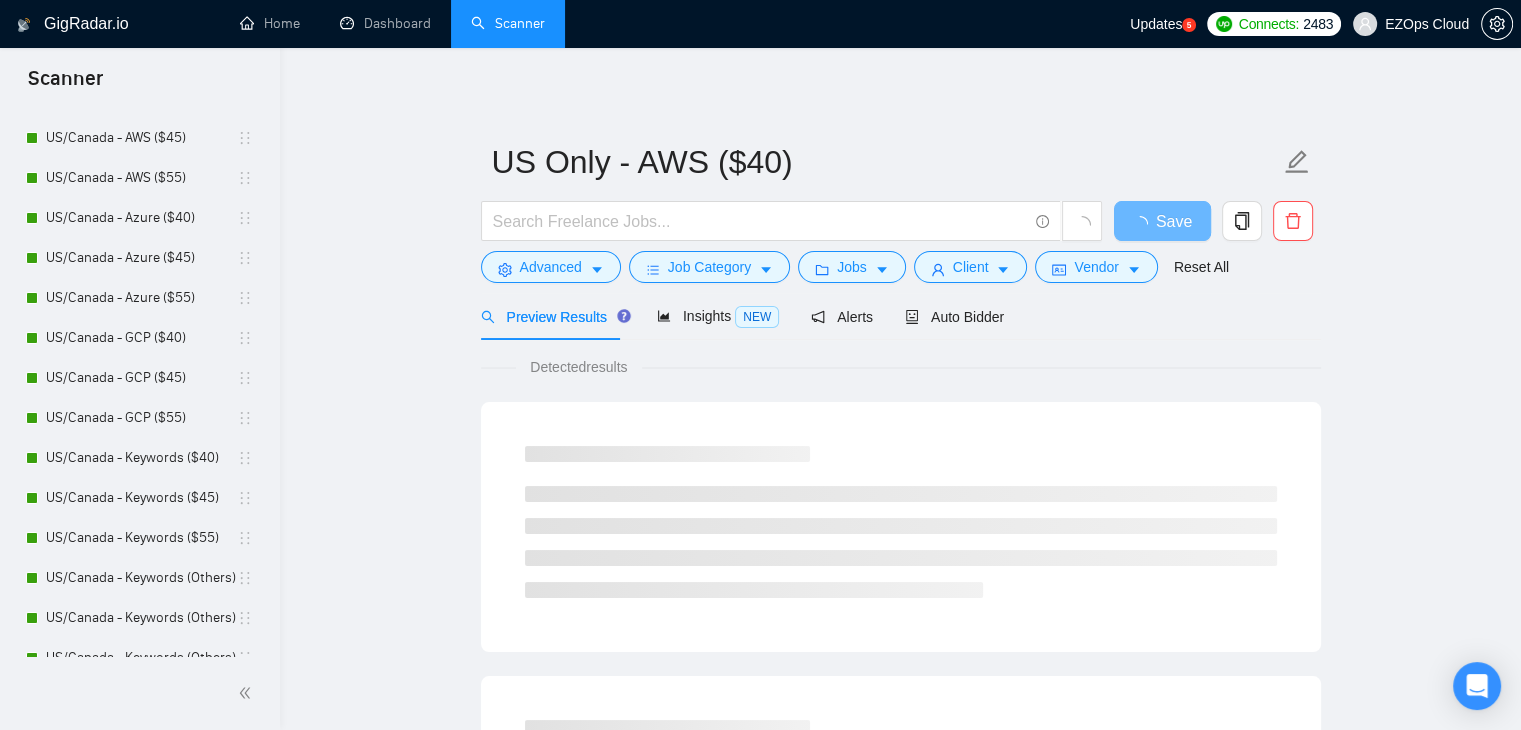 scroll, scrollTop: 1000, scrollLeft: 0, axis: vertical 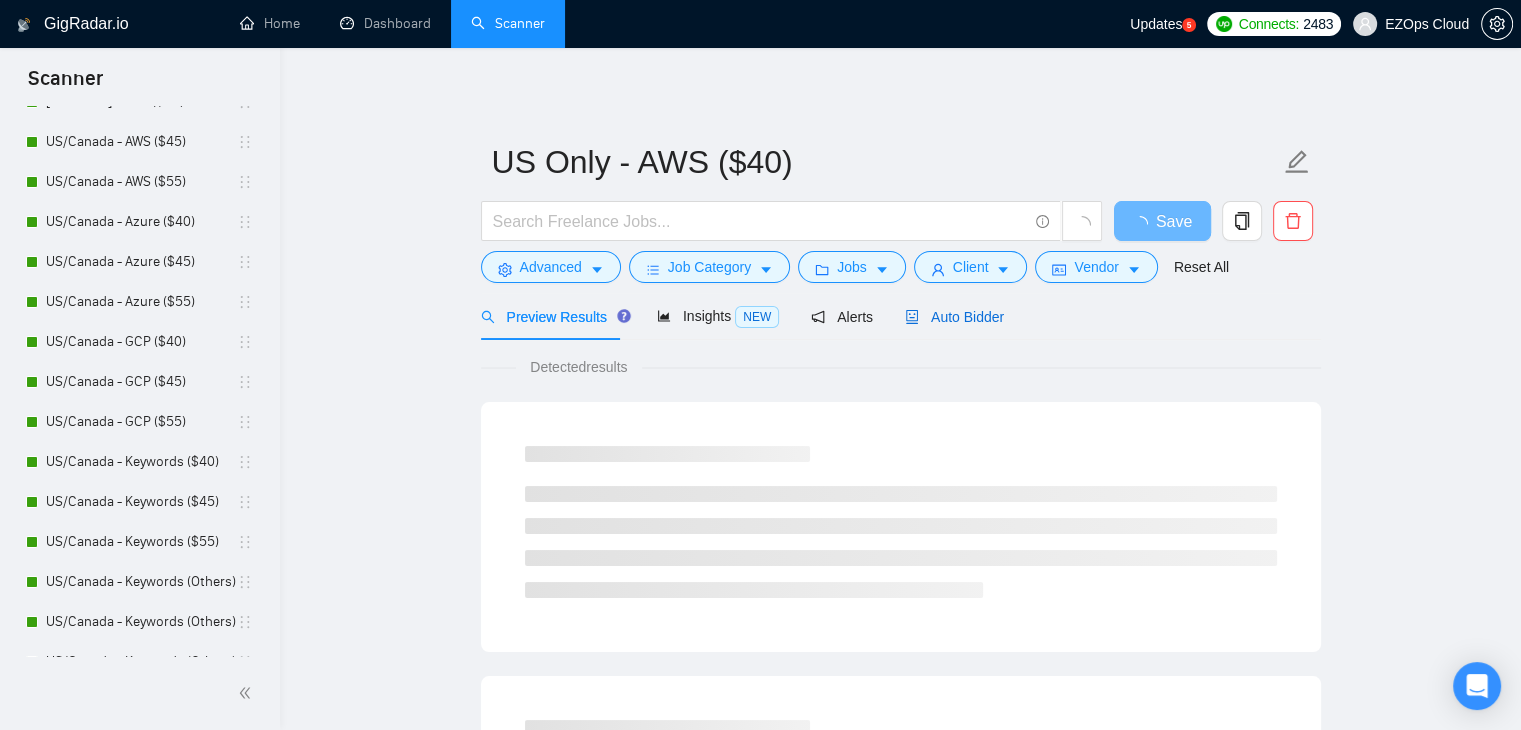 click on "Auto Bidder" at bounding box center (954, 317) 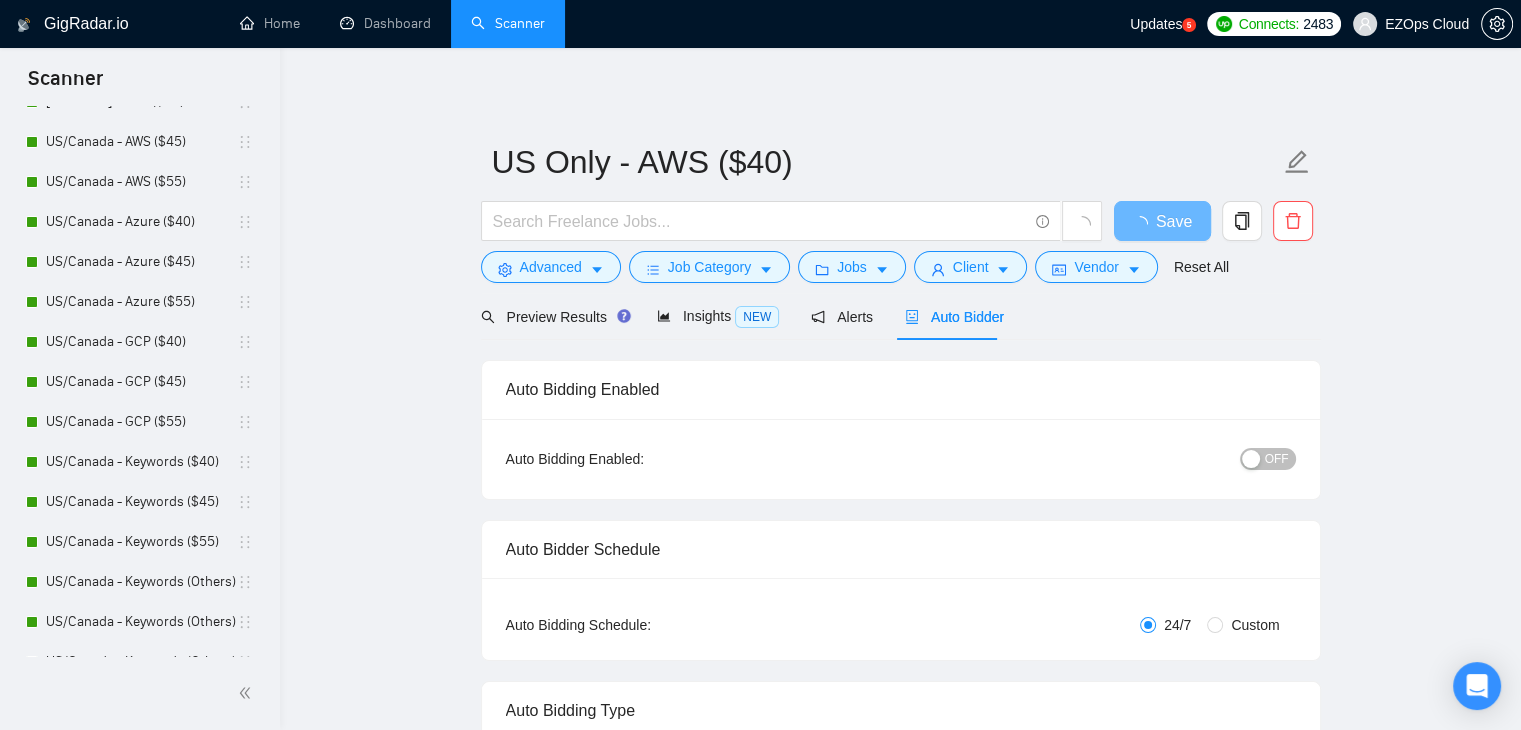 type 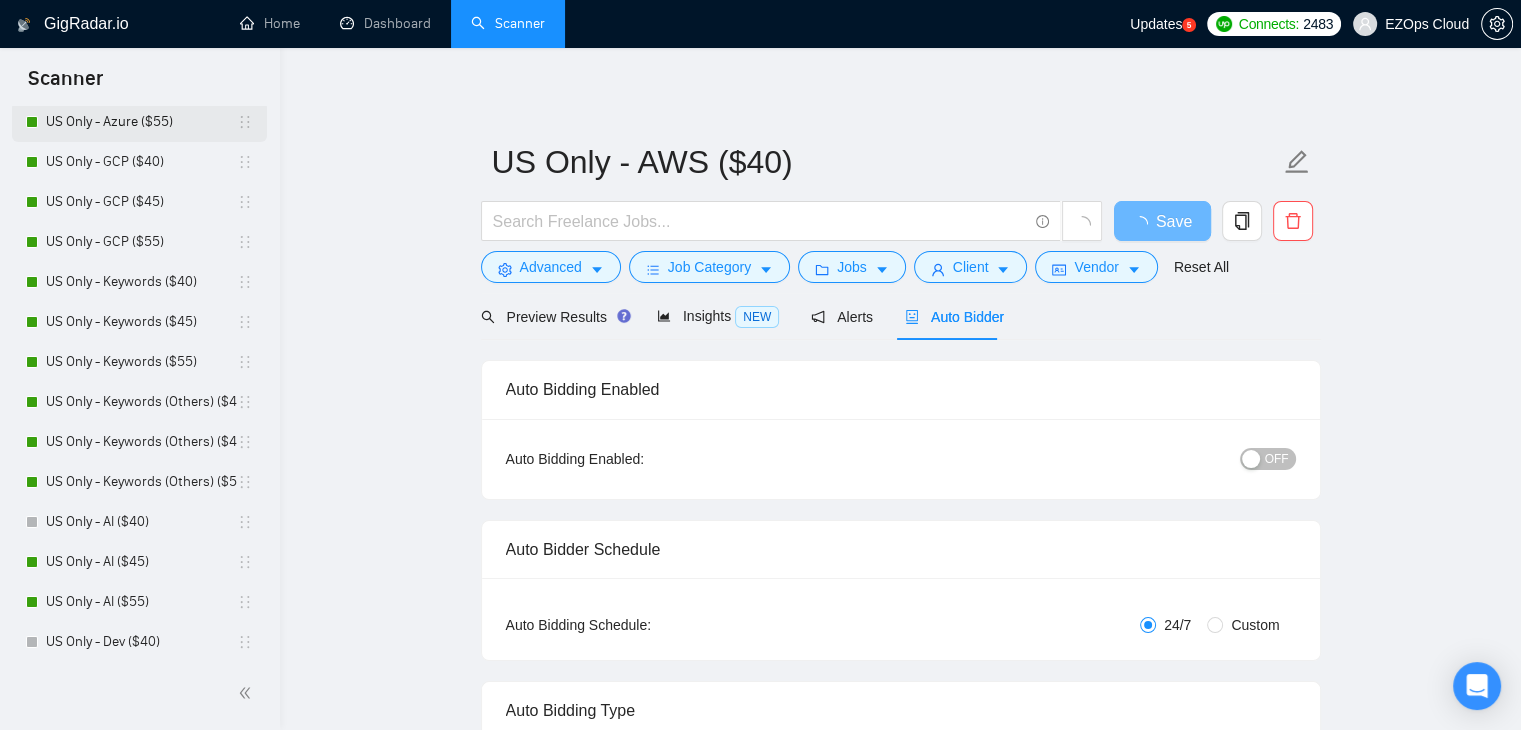 scroll, scrollTop: 0, scrollLeft: 0, axis: both 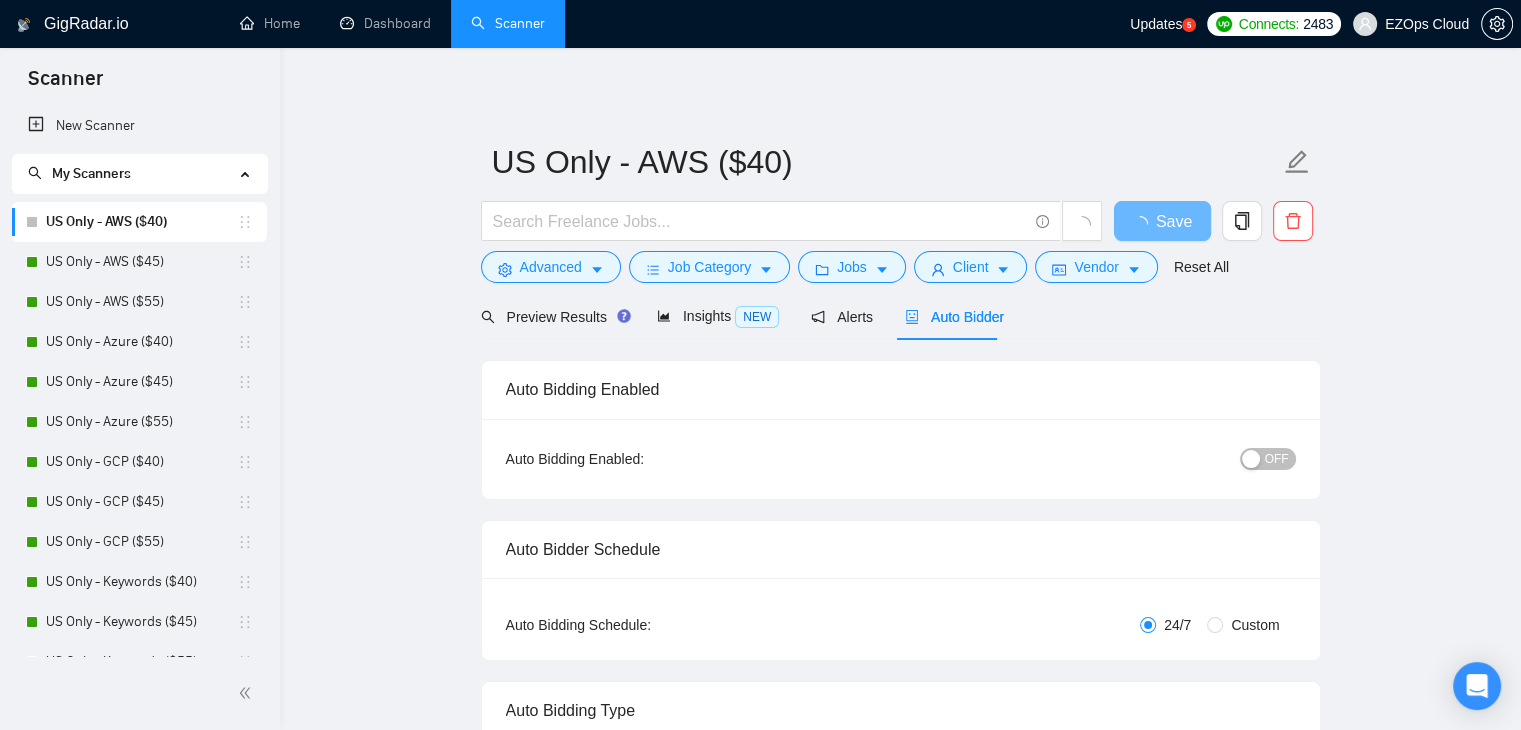 click at bounding box center (1251, 459) 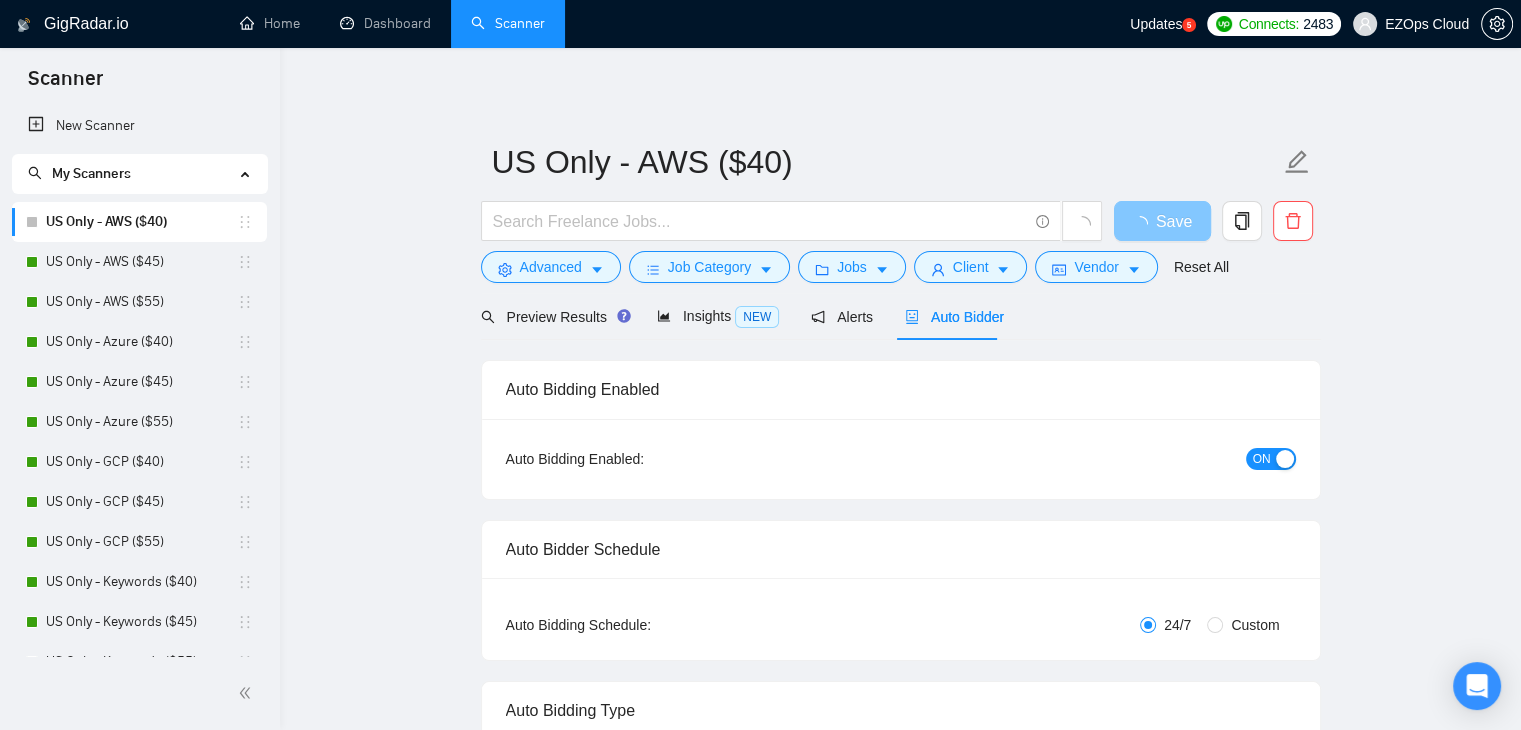 click on "Save" at bounding box center (1174, 221) 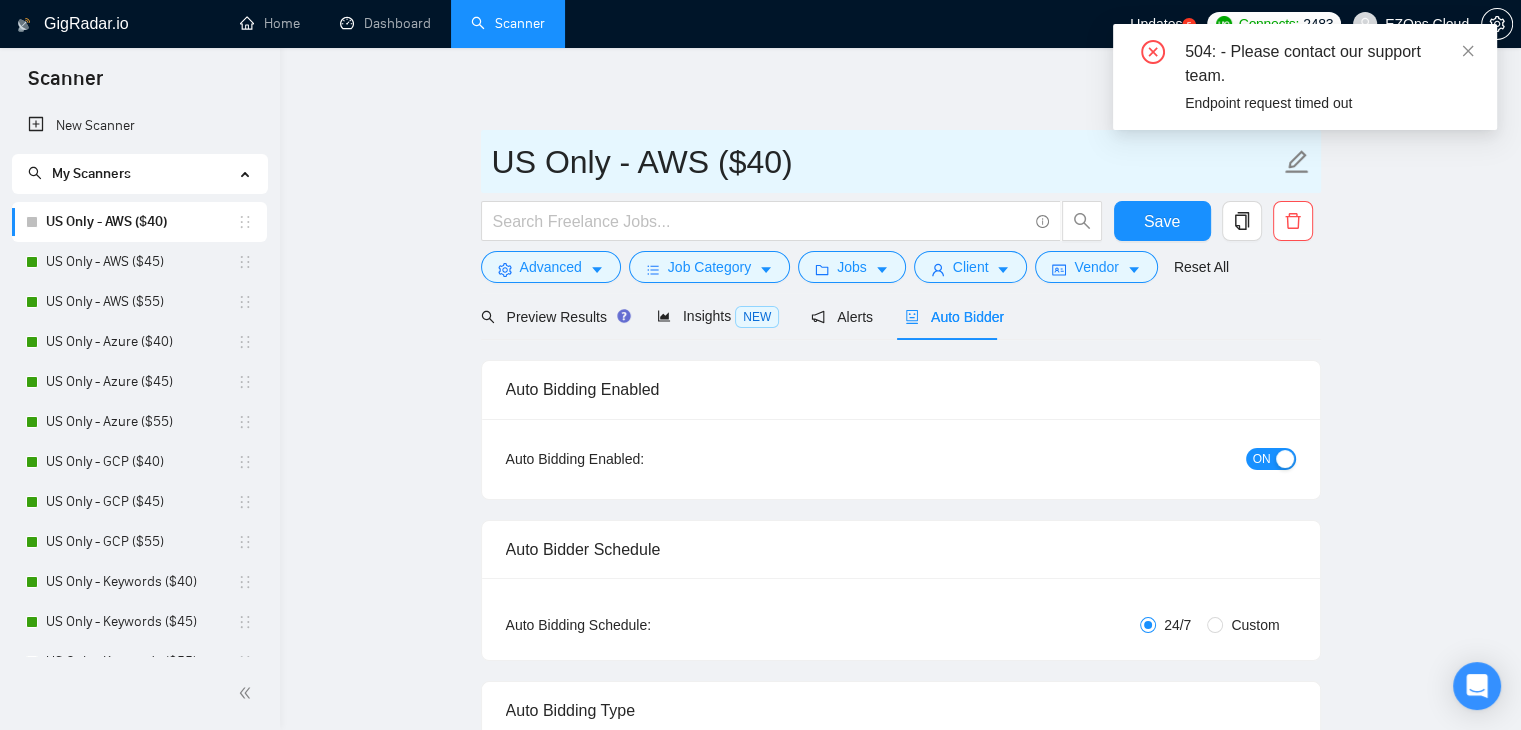 click on "US Only - AWS ($40)" at bounding box center (886, 162) 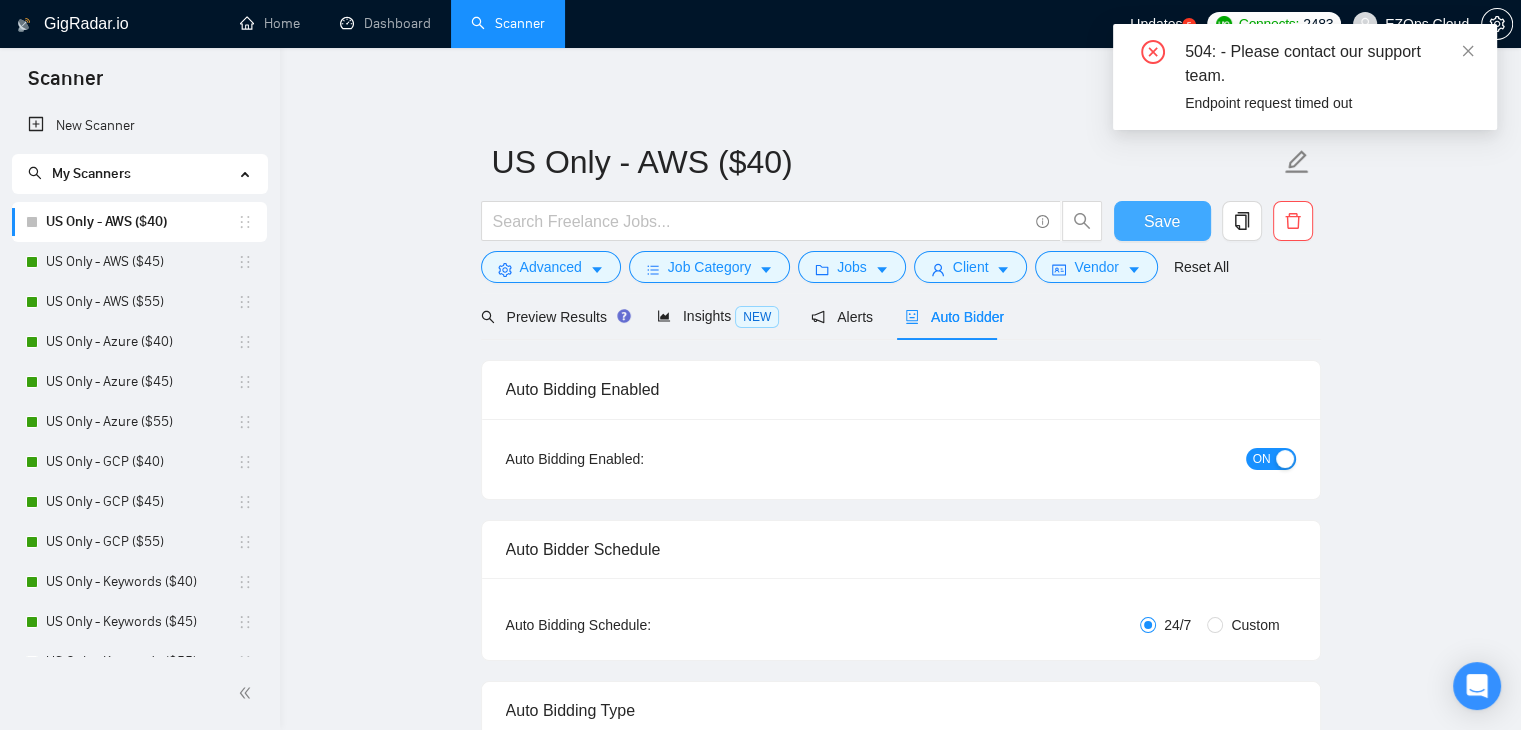 click on "Save" at bounding box center (1162, 221) 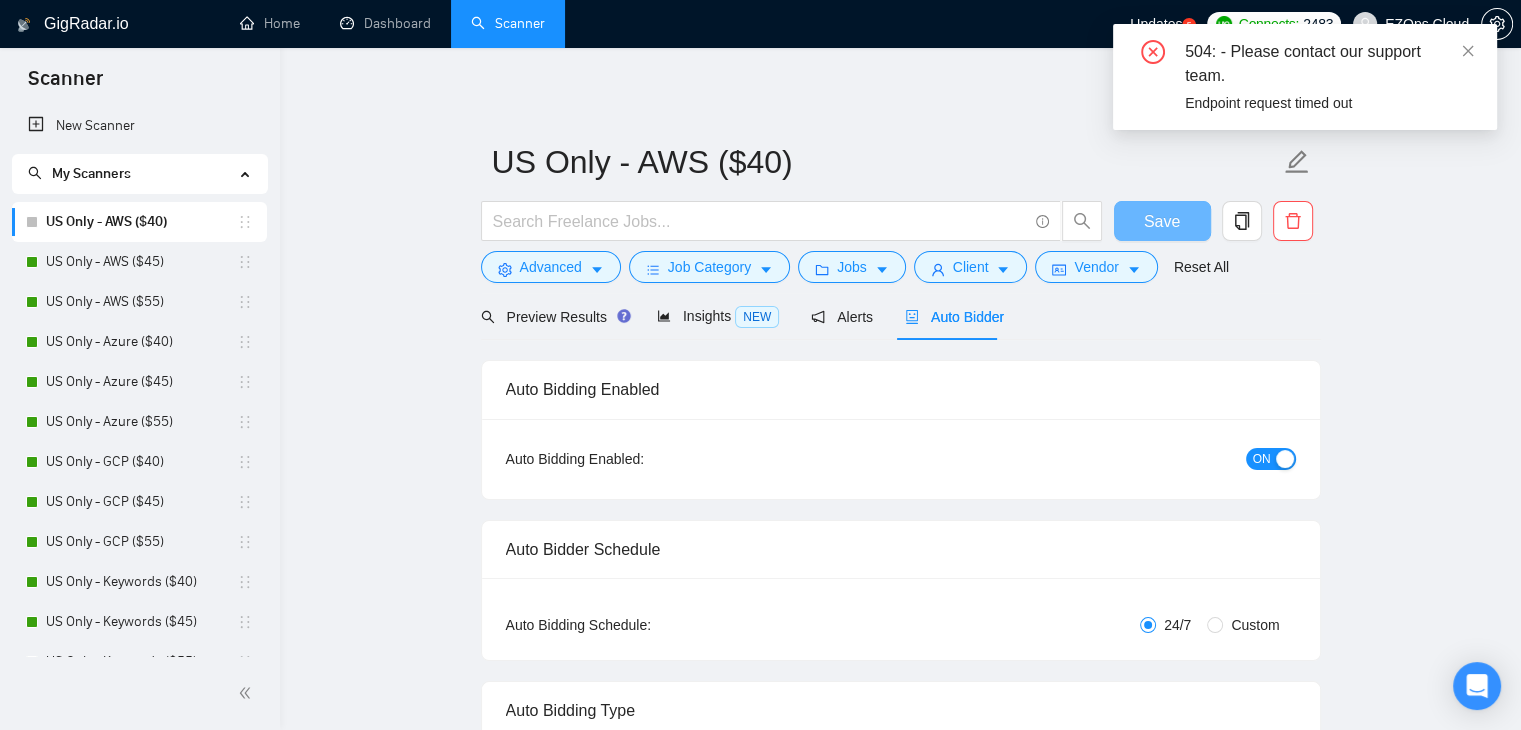 click on "US Only - AWS ($40) Save Advanced   Job Category   Jobs   Client   Vendor   Reset All Preview Results Insights NEW Alerts Auto Bidder Auto Bidding Enabled Auto Bidding Enabled: ON Auto Bidder Schedule Auto Bidding Type: Automated (recommended) Semi-automated Auto Bidding Schedule: 24/7 Custom Custom Auto Bidder Schedule Repeat every week on Monday Tuesday Wednesday Thursday Friday Saturday Sunday Active Hours ( America/Sao_Paulo ): From: To: ( 24  hours) America/Sao_Paulo Auto Bidding Type Select your bidding algorithm: Choose the algorithm for you bidding. The price per proposal does not include your connects expenditure. Template Bidder Works great for narrow segments and short cover letters that don't change. 0.50  credits / proposal Sardor AI 🤖 Personalise your cover letter with ai [placeholders] 0.80  credits / proposal Experimental Laziza AI  👑   NEW   Learn more 2.00  credits / proposal 20% connects savings Team & Freelancer Select team: EZOps Cloud Select freelancer: Thiago Maior Select profile:" at bounding box center (900, 3082) 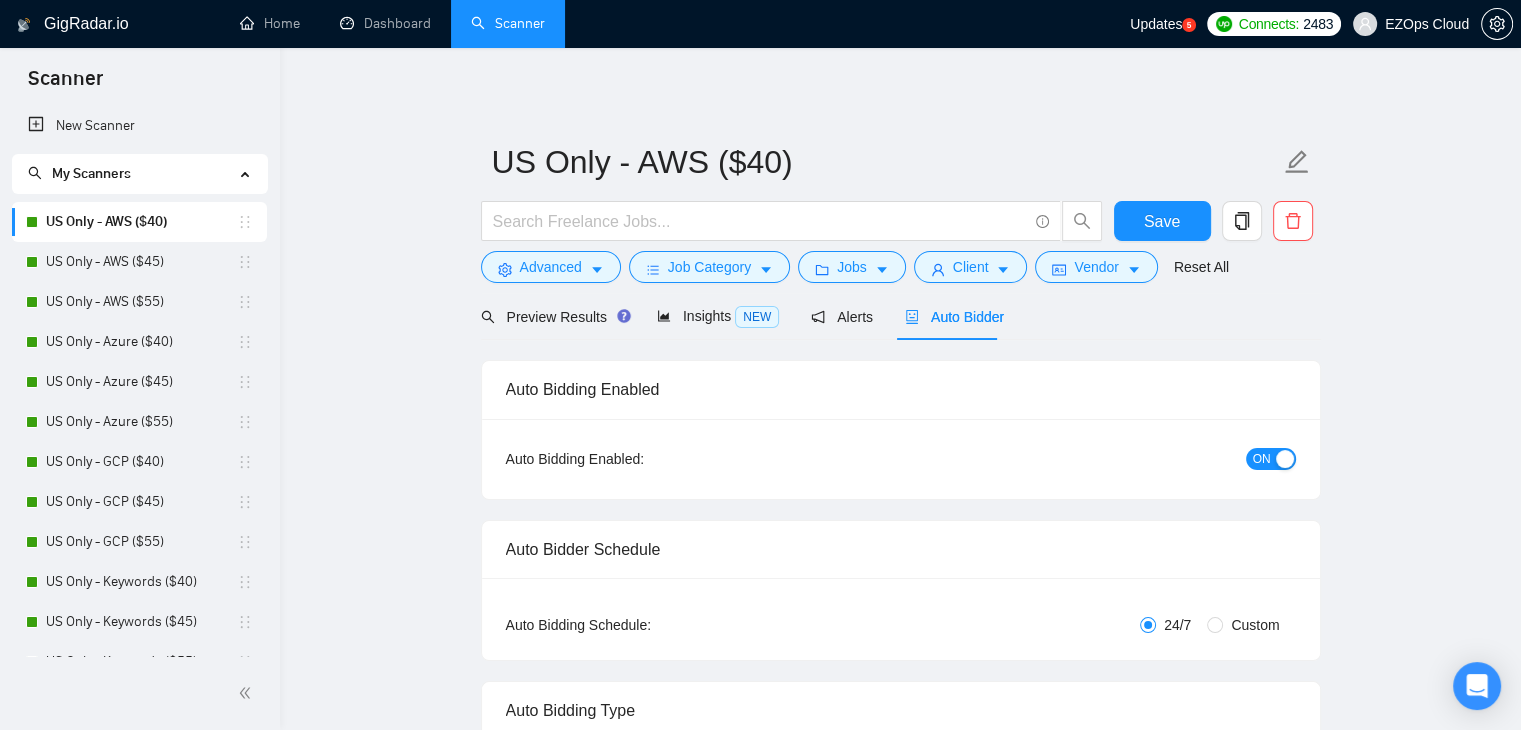 type 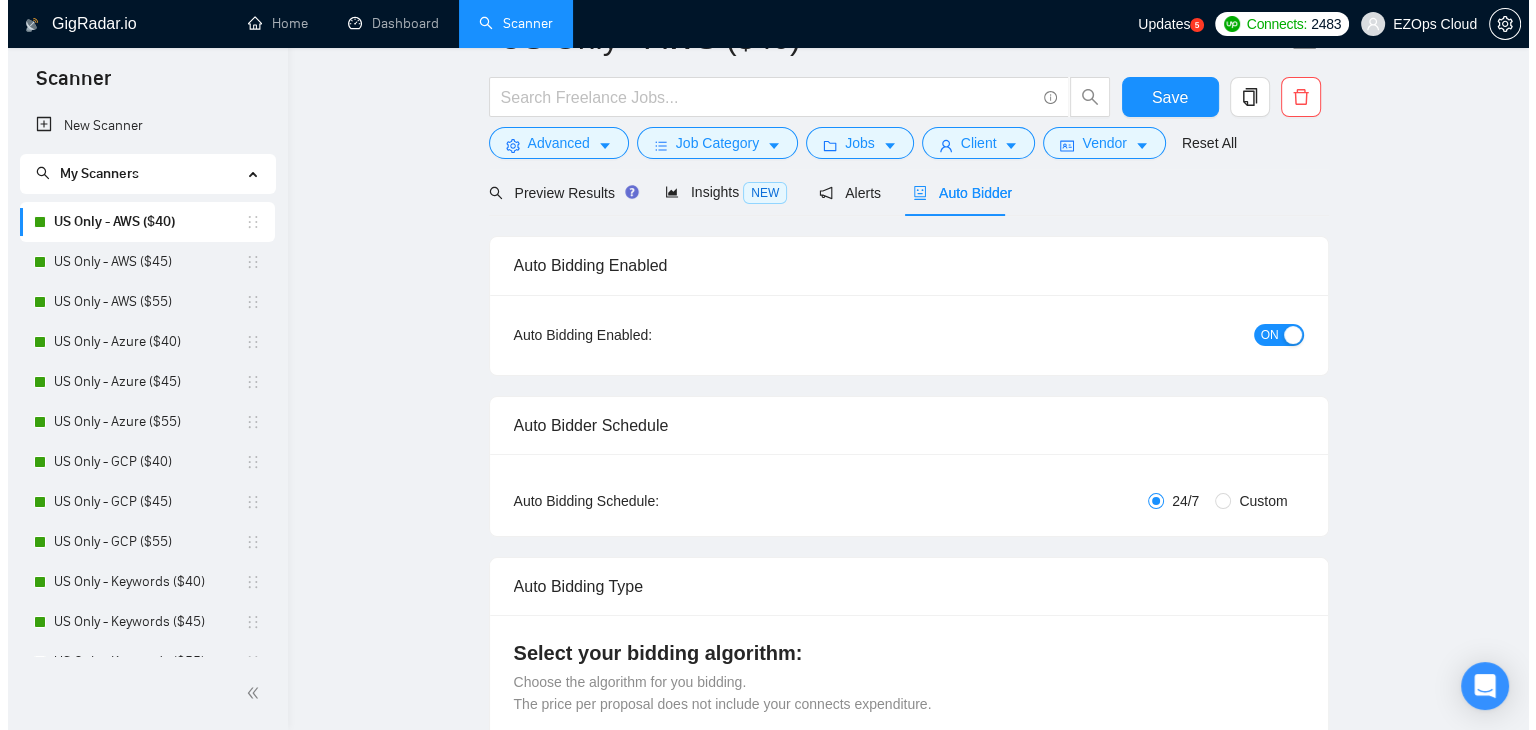 scroll, scrollTop: 0, scrollLeft: 0, axis: both 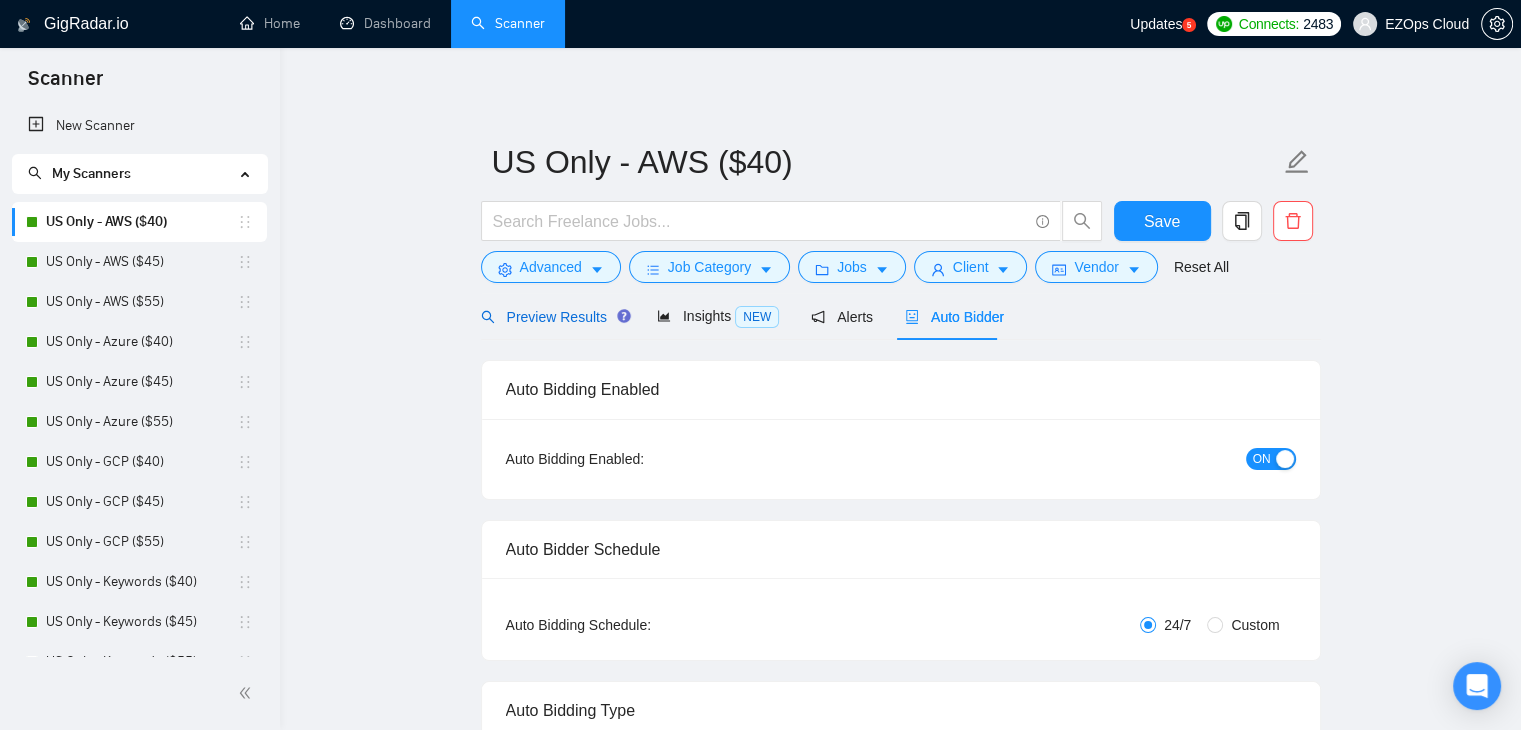 click on "Preview Results" at bounding box center (553, 317) 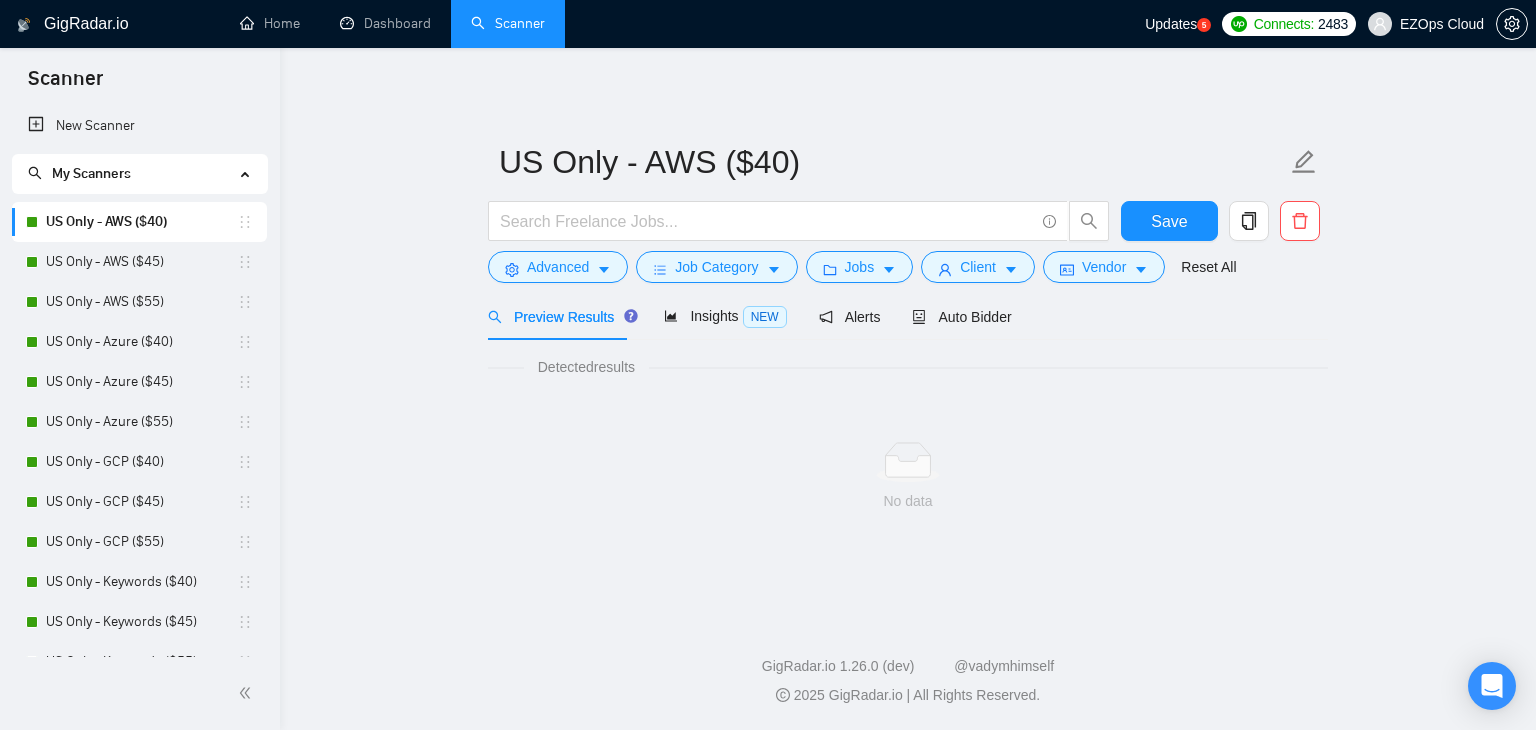 click on "US Only - AWS ($40) Save Advanced   Job Category   Jobs   Client   Vendor   Reset All Preview Results Insights NEW Alerts Auto Bidder Detected   results   No data" at bounding box center (908, 328) 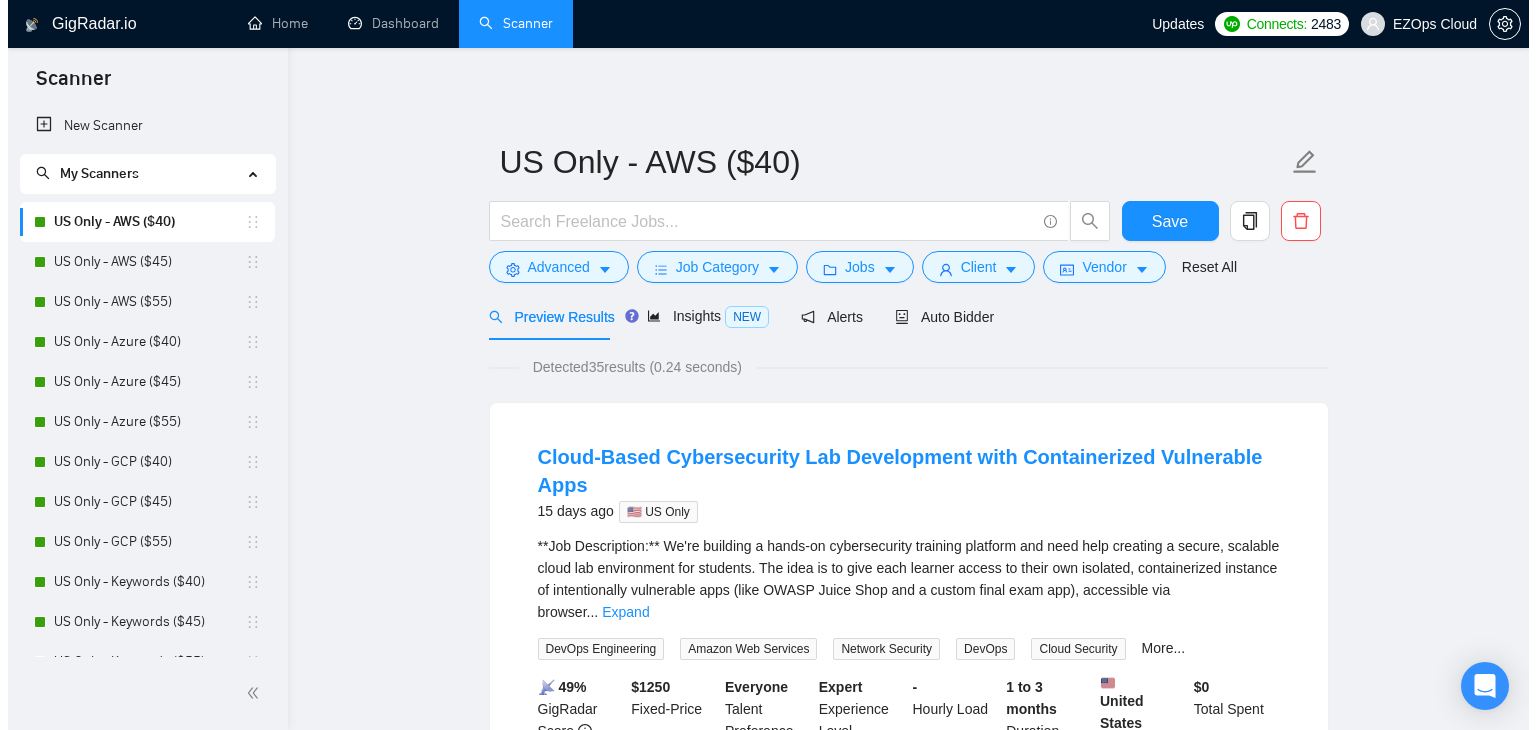 scroll, scrollTop: 0, scrollLeft: 0, axis: both 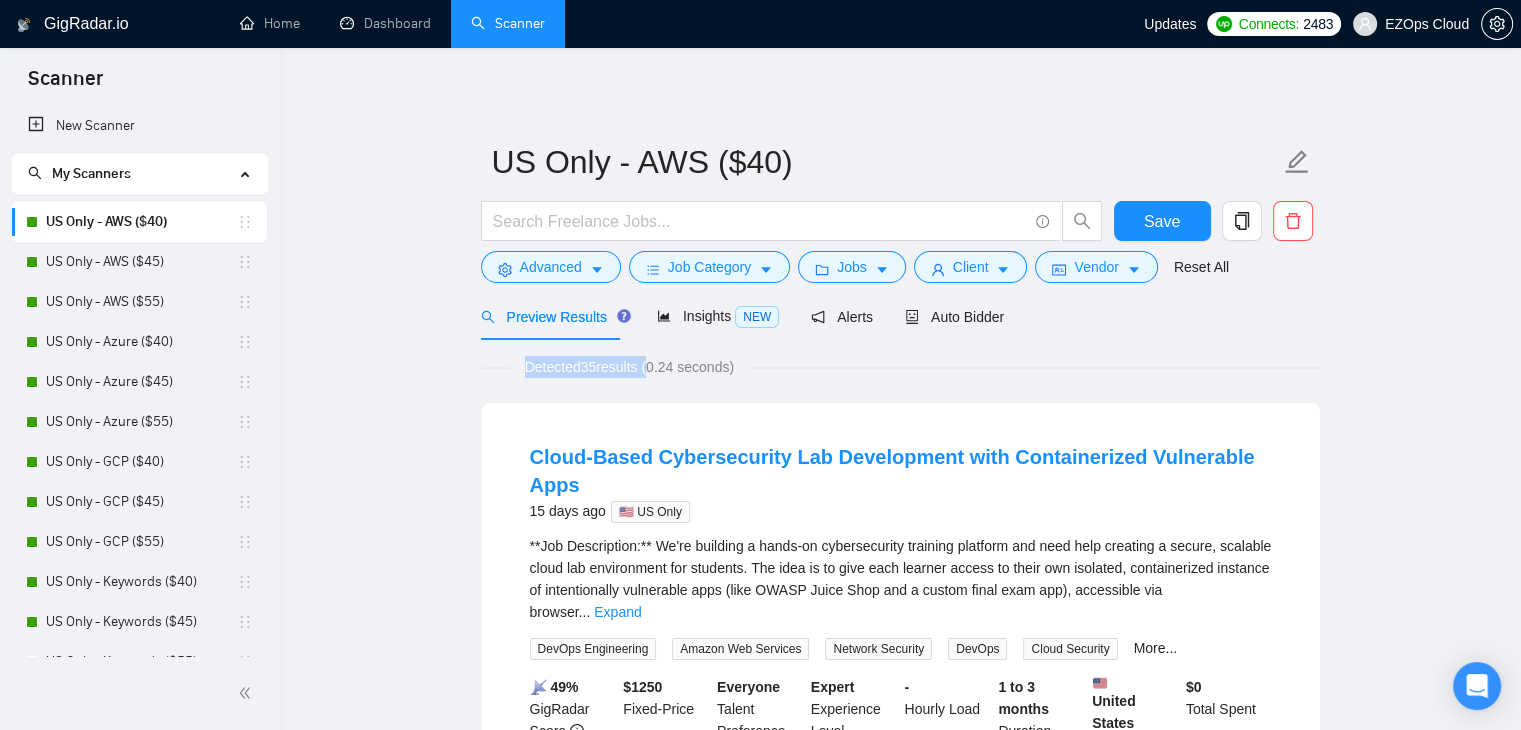 drag, startPoint x: 505, startPoint y: 363, endPoint x: 654, endPoint y: 362, distance: 149.00336 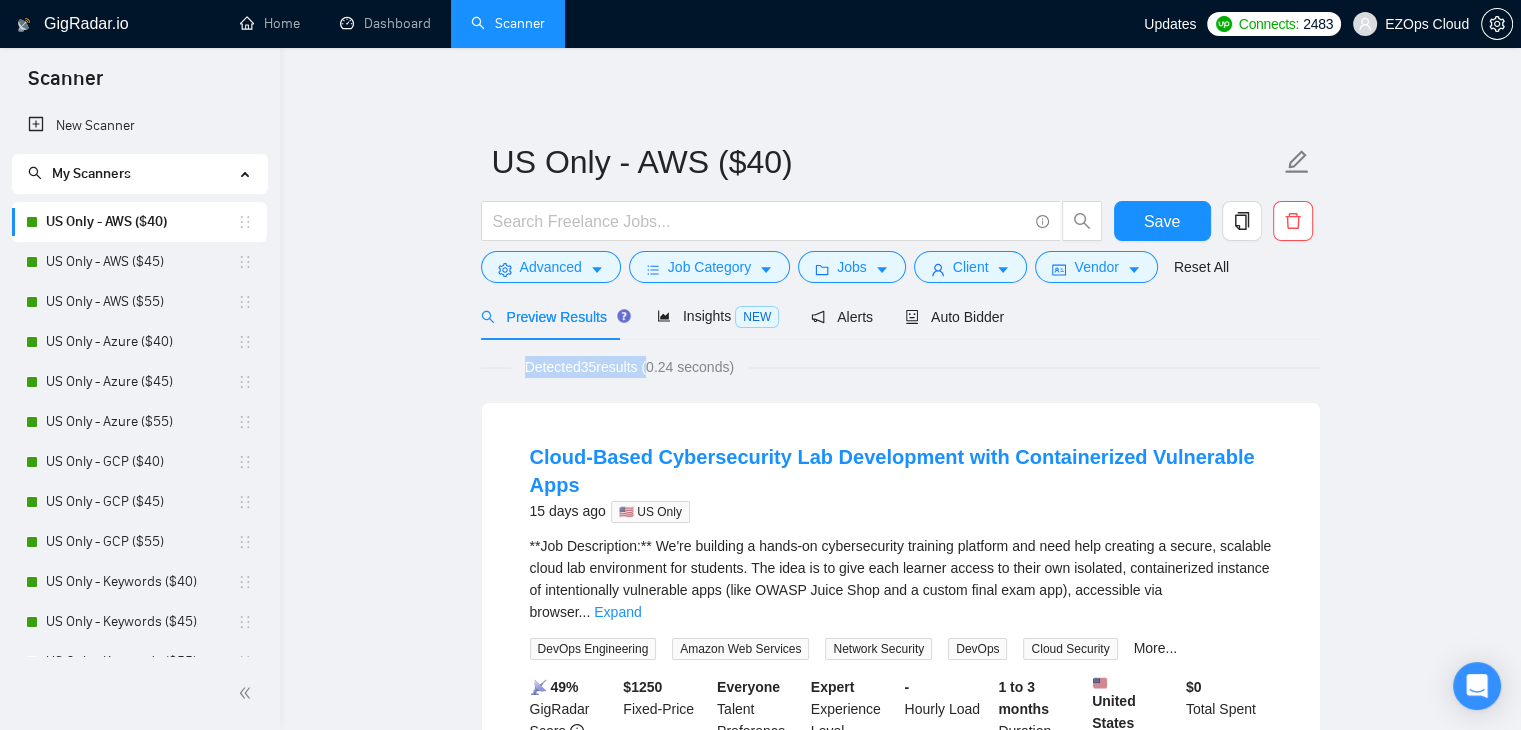 click on "Detected   35  results   (0.24 seconds)" at bounding box center [629, 367] 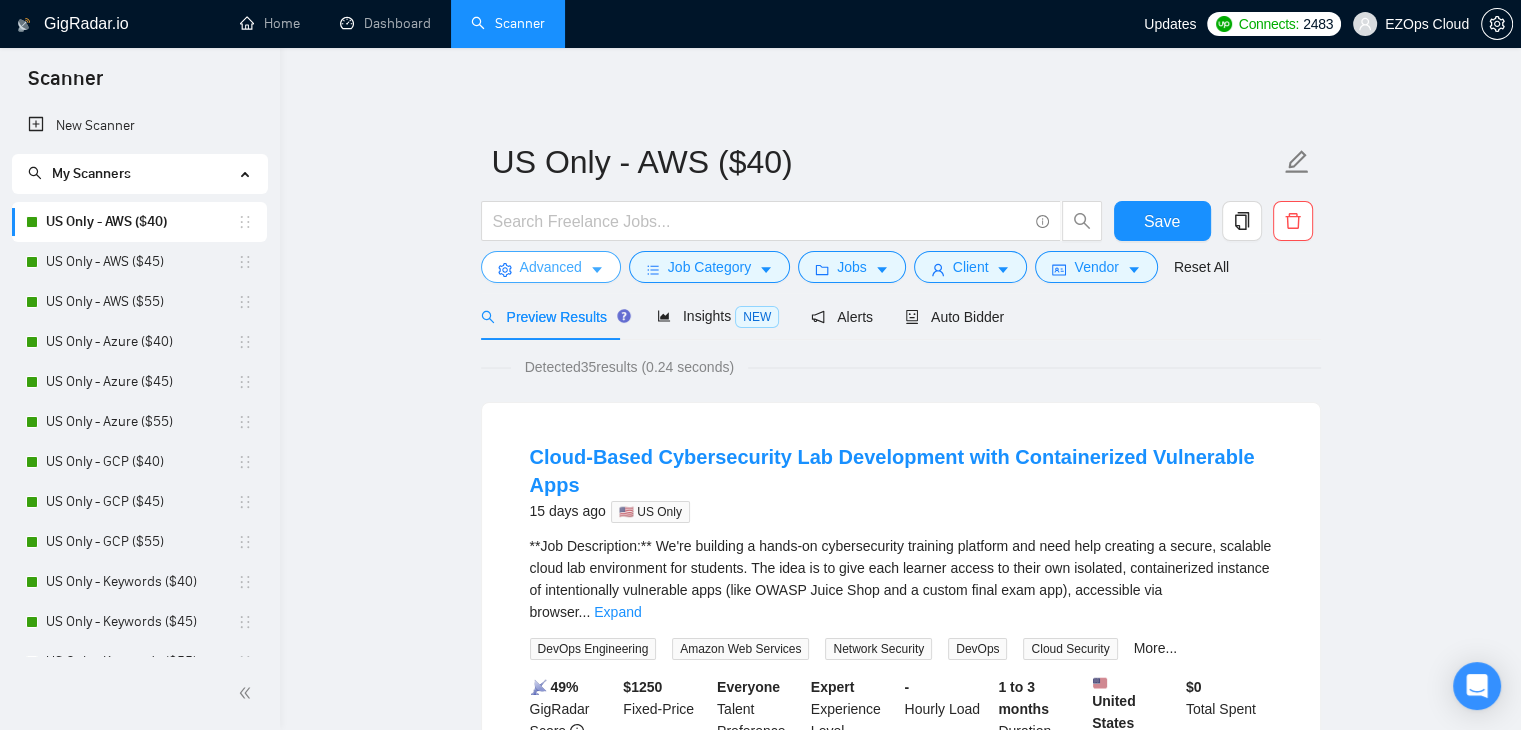 click on "Advanced" at bounding box center [551, 267] 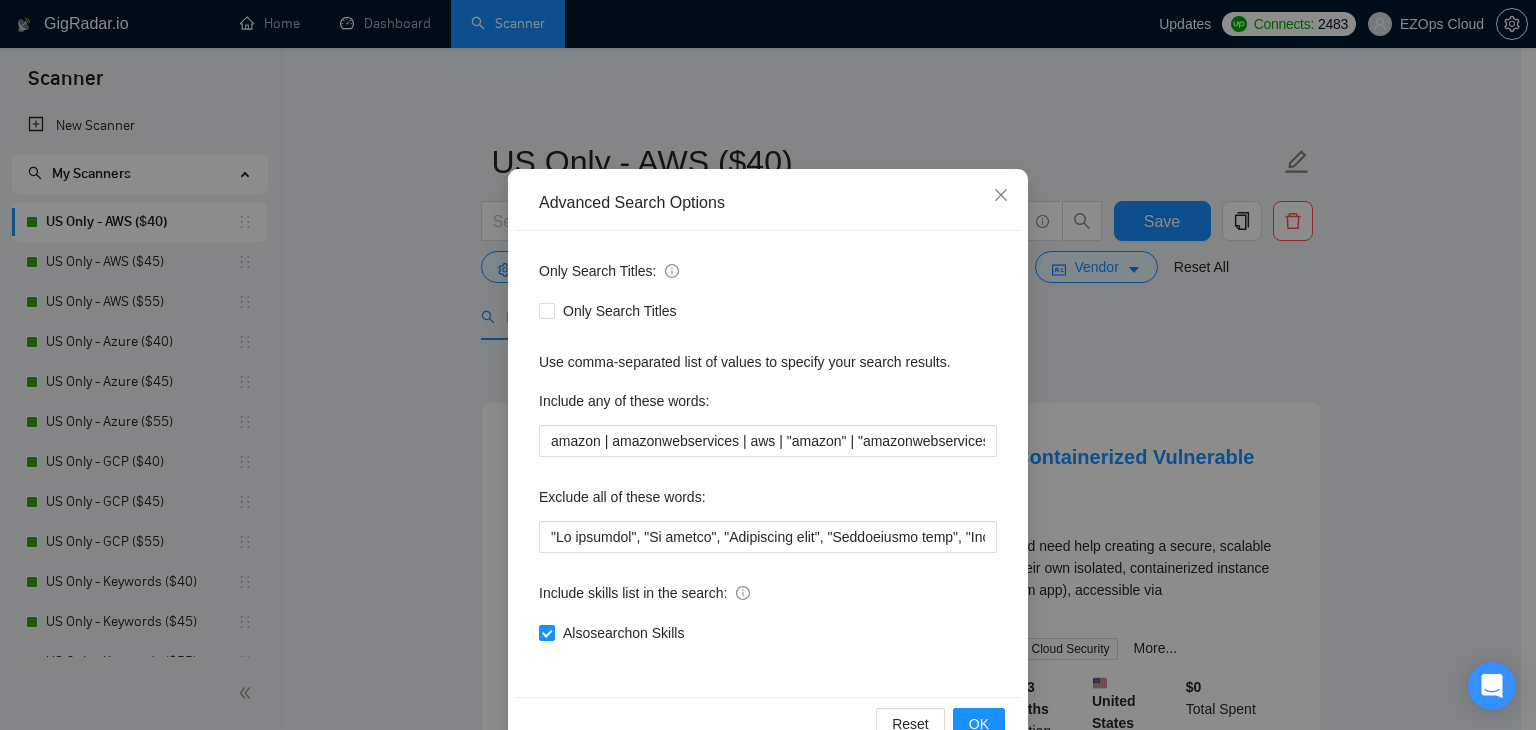 scroll, scrollTop: 100, scrollLeft: 0, axis: vertical 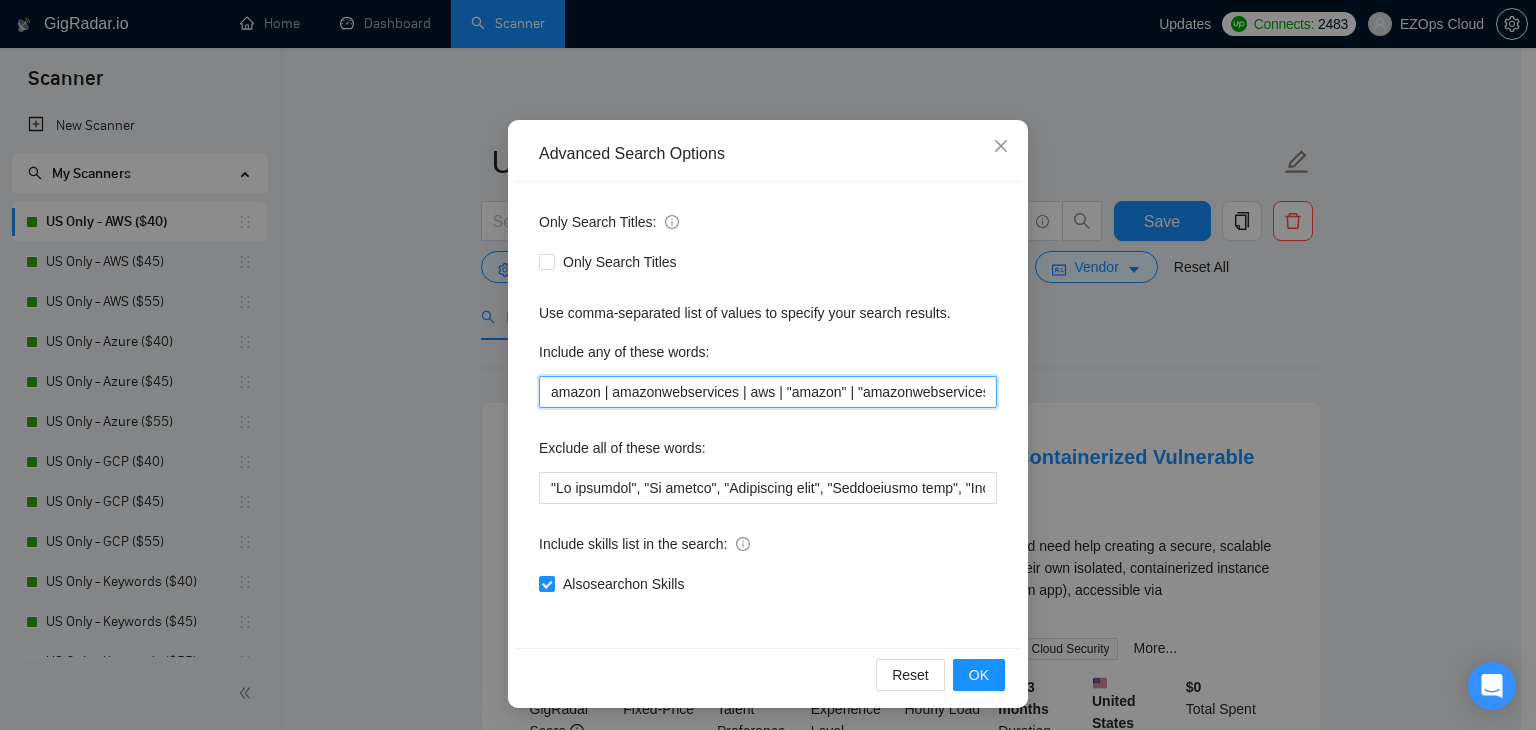 drag, startPoint x: 554, startPoint y: 394, endPoint x: 573, endPoint y: 392, distance: 19.104973 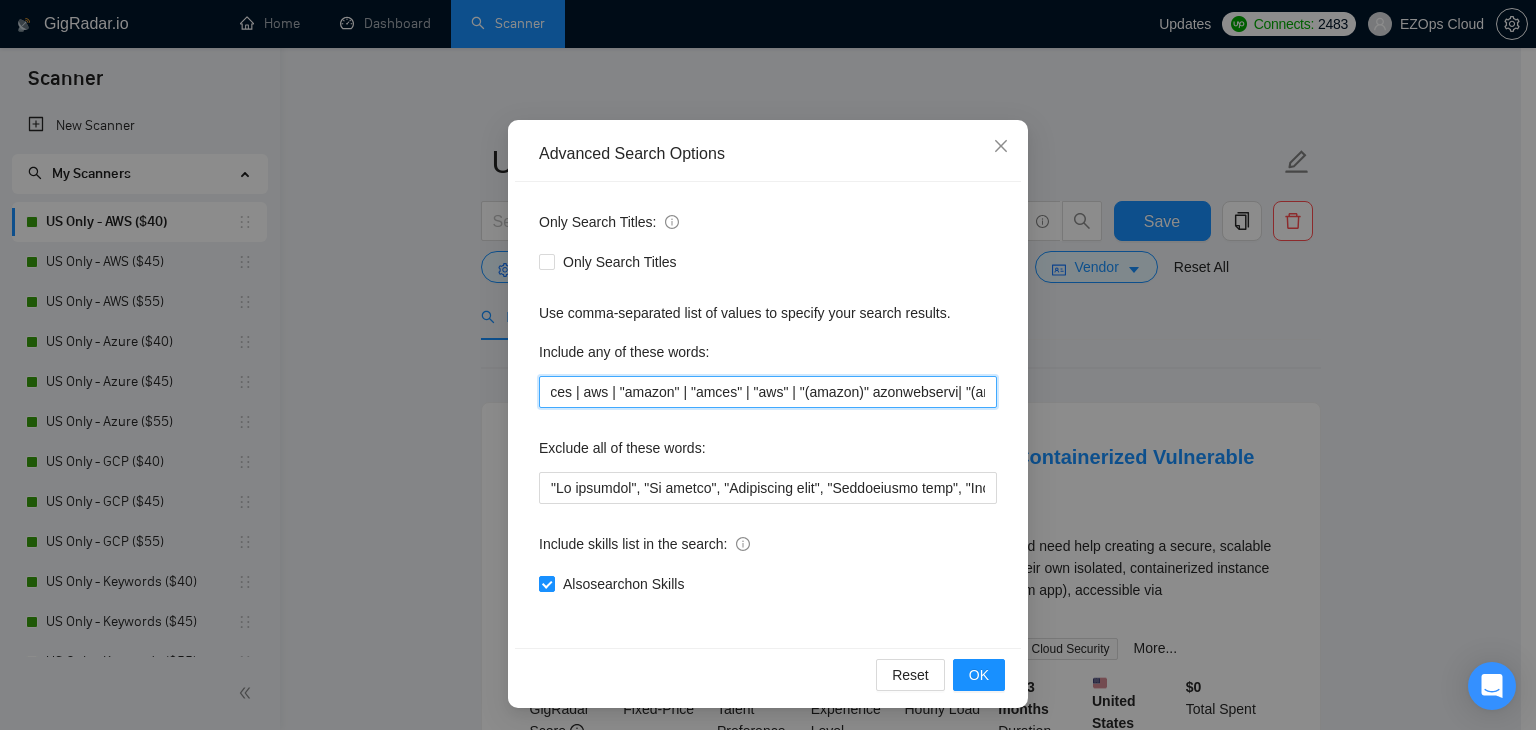 type on "amazon | amazonwebservices | aws | "amazon" | "amazonwebservices" | "aws" | "(amazon)" | "(amazonwebservices)" | "(aws)" | "/amazon" | "/amazonwebservices" | "/aws" | "(amazon" | "(amazonwebservices" | "(aws" | "amazon!" | "amazonwebservices!" | "aws!" | amazon* | amazonwebservices* | aws*" 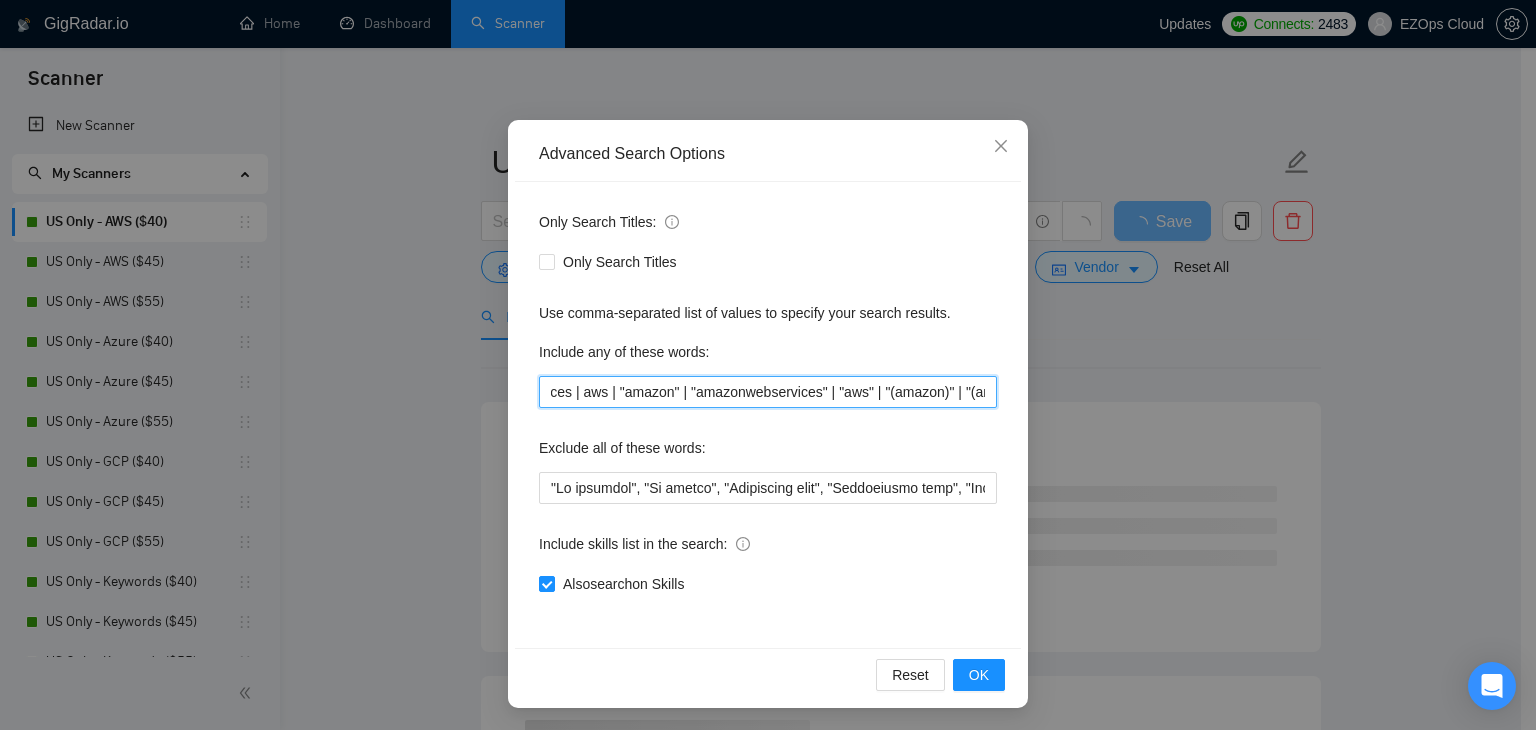 drag, startPoint x: 820, startPoint y: 393, endPoint x: 880, endPoint y: 393, distance: 60 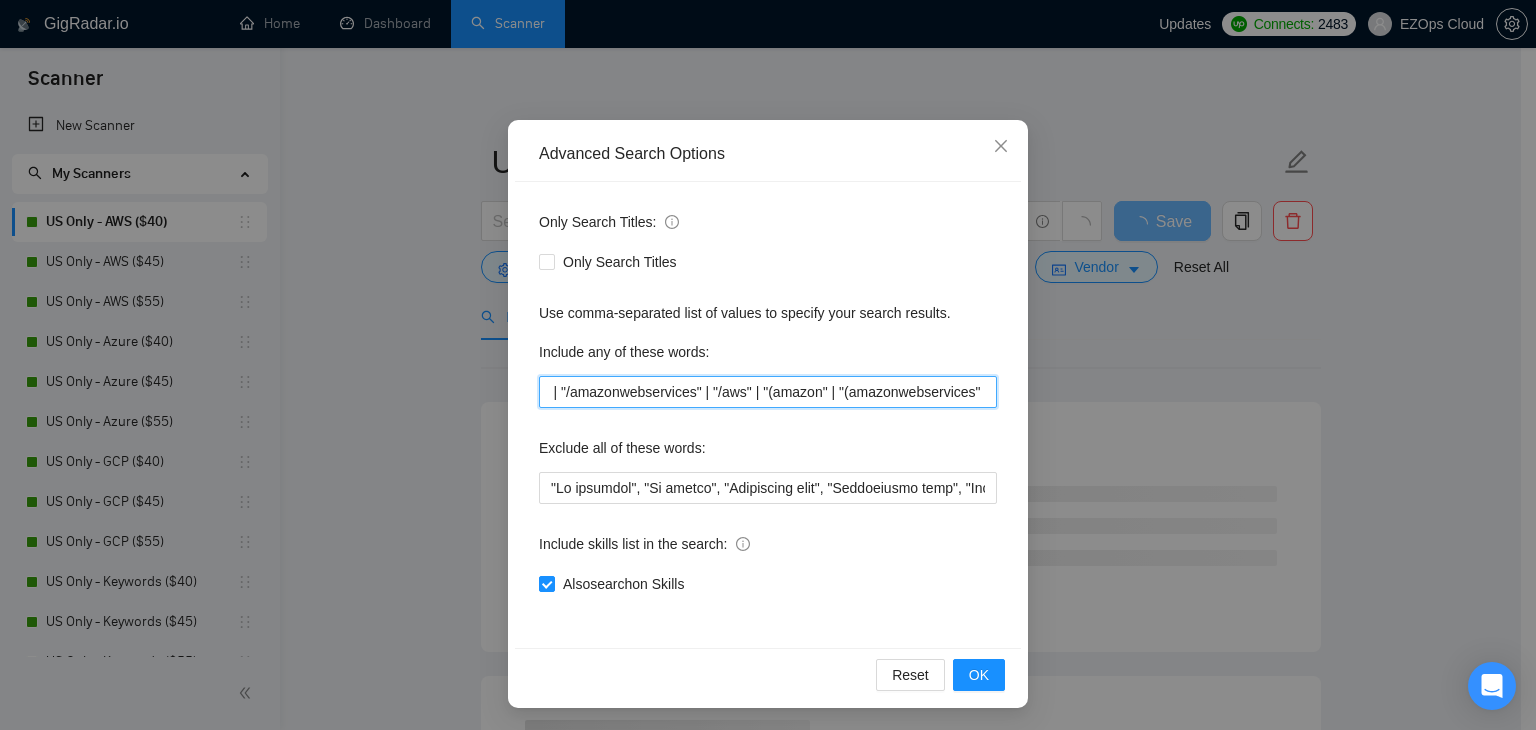 drag, startPoint x: 931, startPoint y: 398, endPoint x: 1027, endPoint y: 398, distance: 96 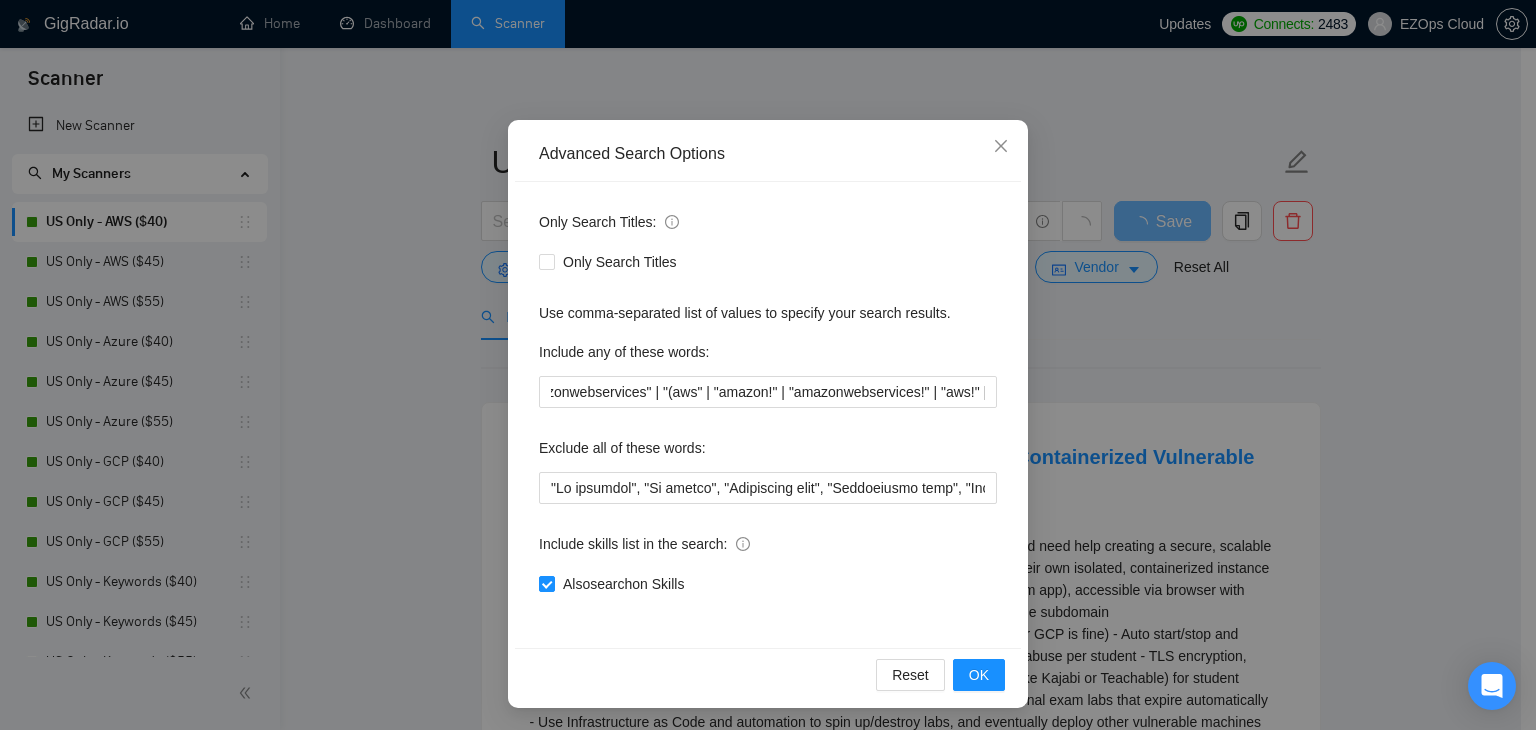 click on "Include any of these words:" at bounding box center (768, 356) 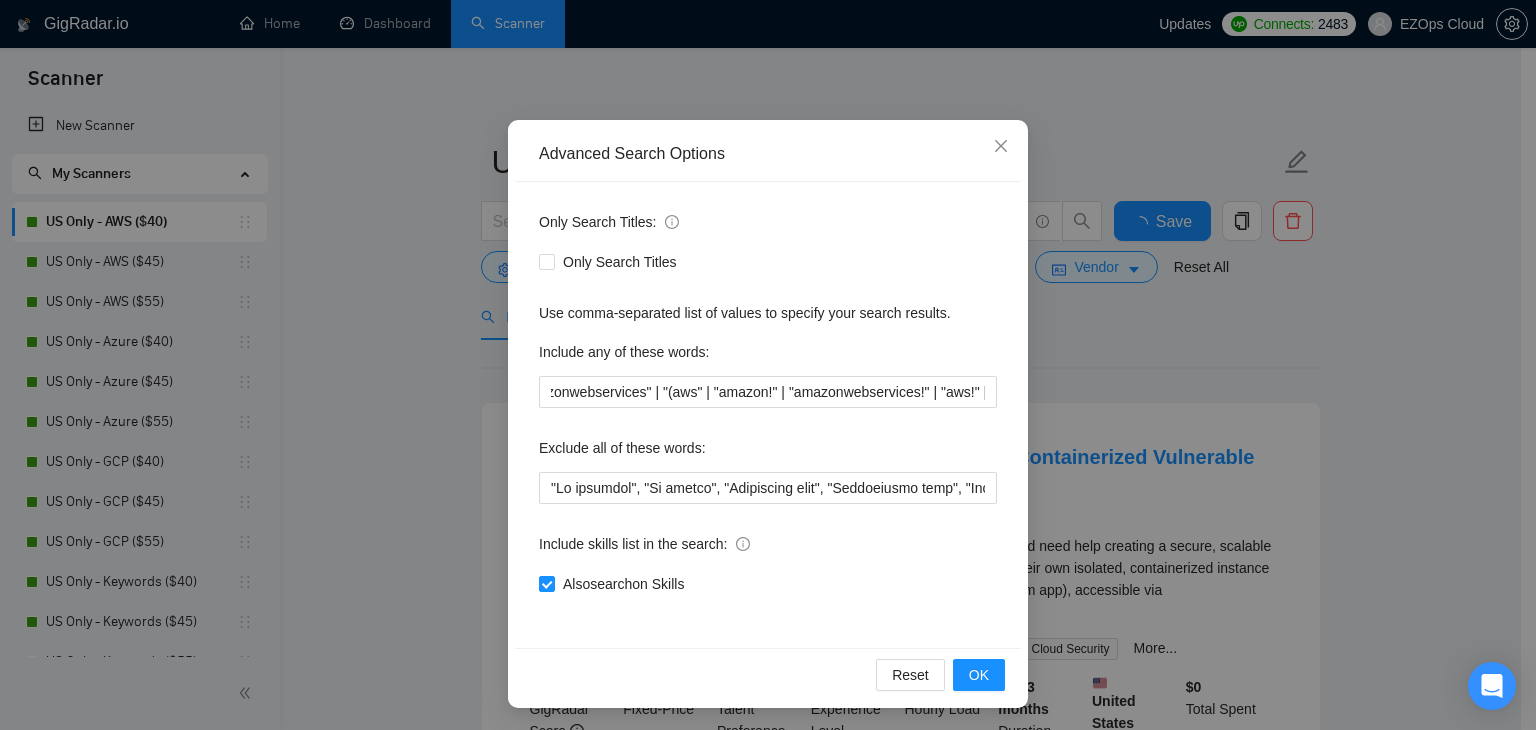 scroll, scrollTop: 0, scrollLeft: 0, axis: both 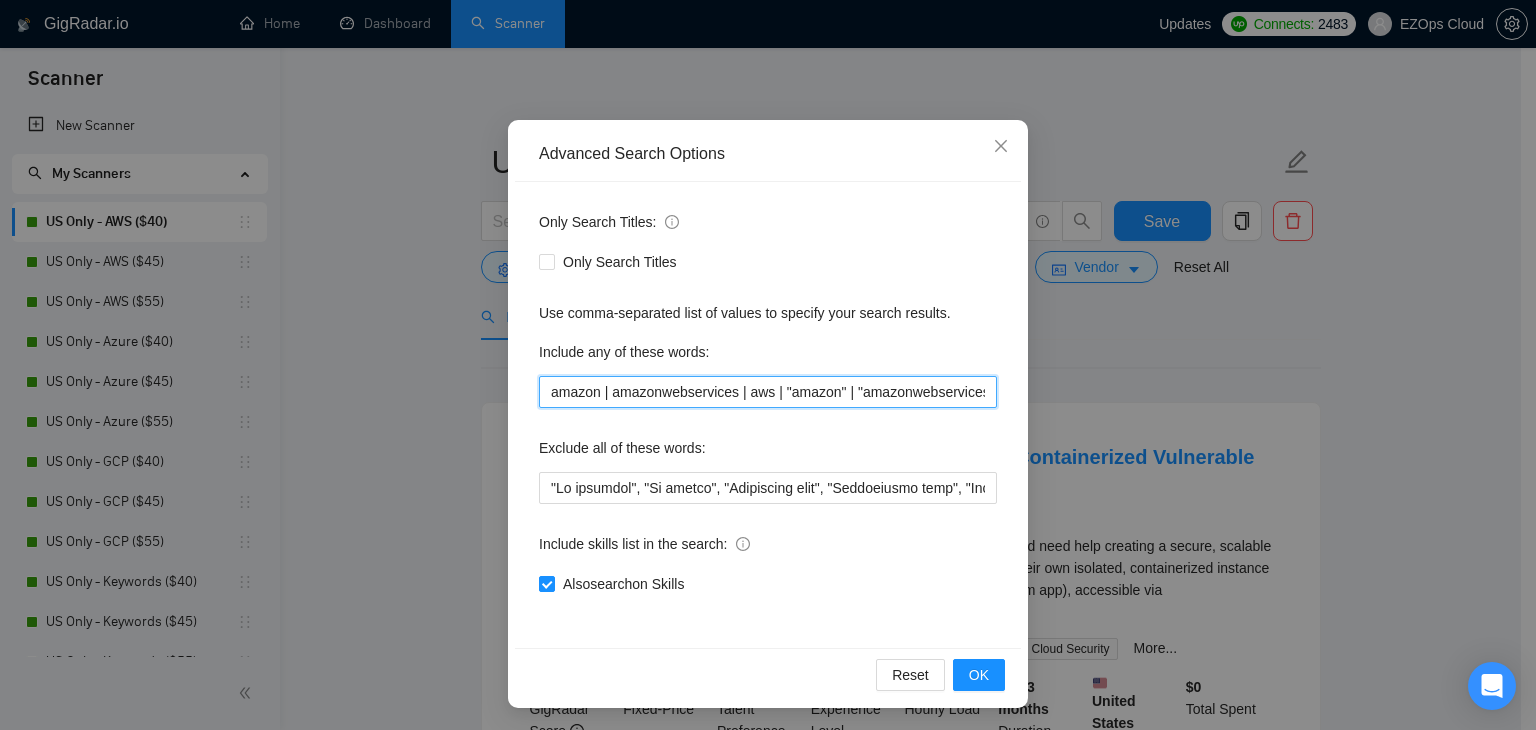 drag, startPoint x: 732, startPoint y: 386, endPoint x: 800, endPoint y: 389, distance: 68.06615 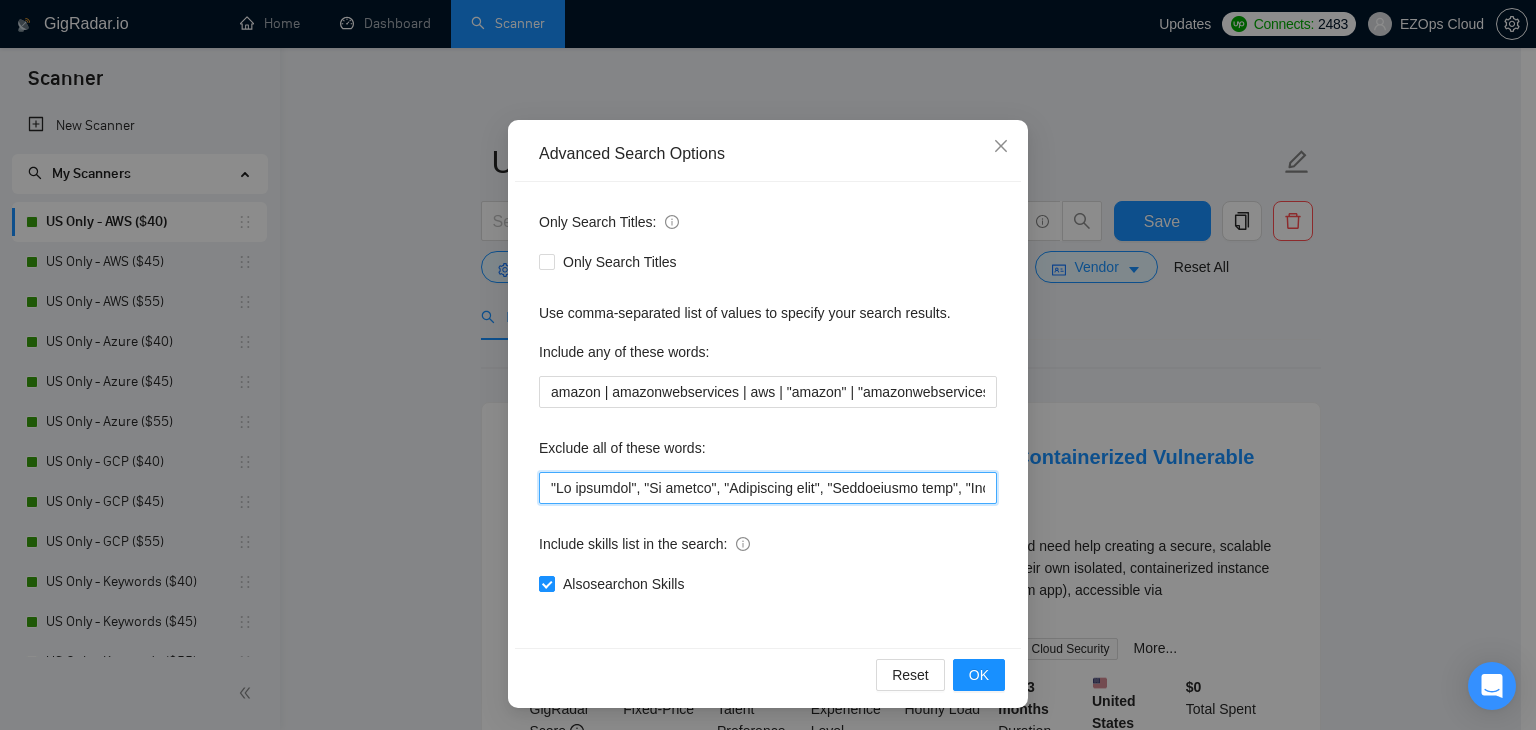 click at bounding box center (768, 488) 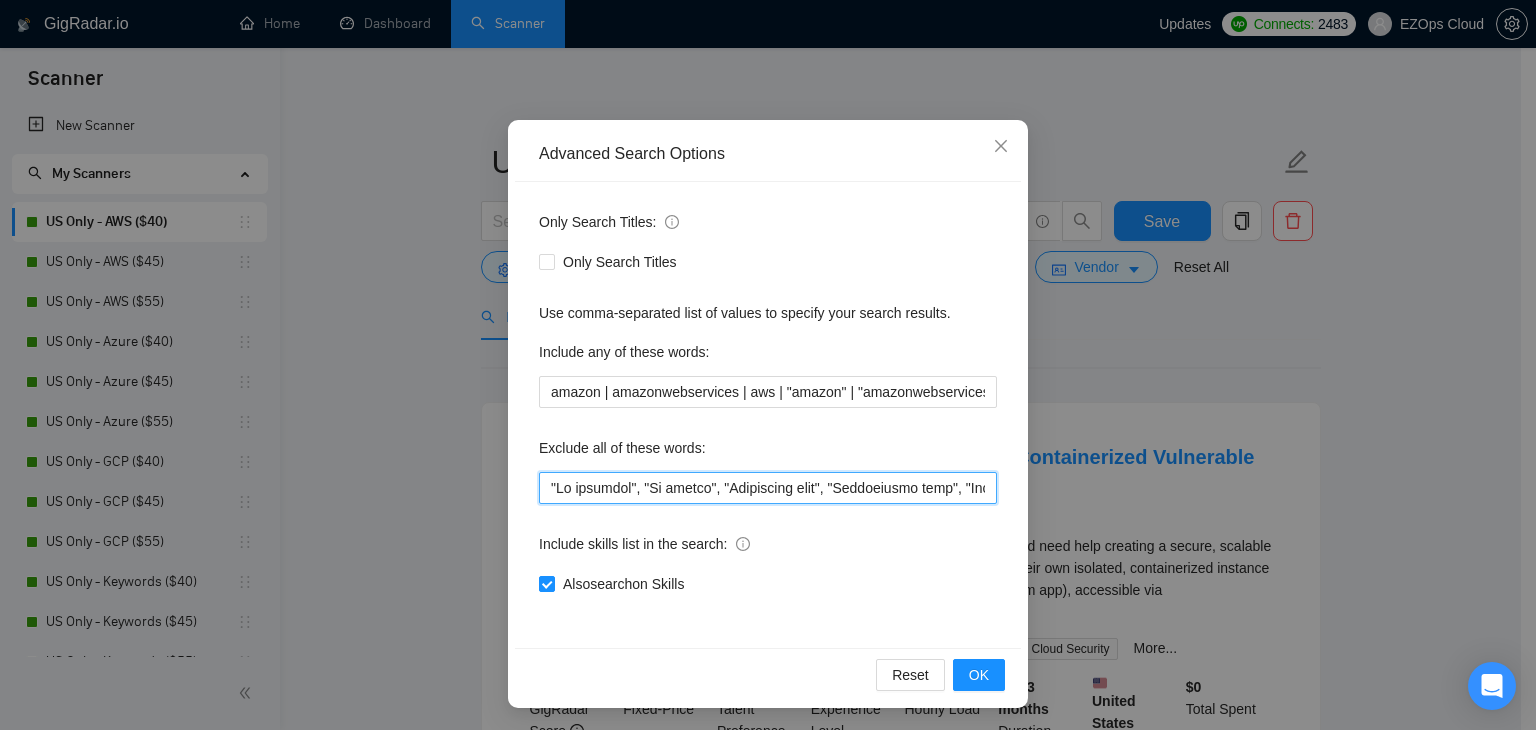 click at bounding box center (768, 488) 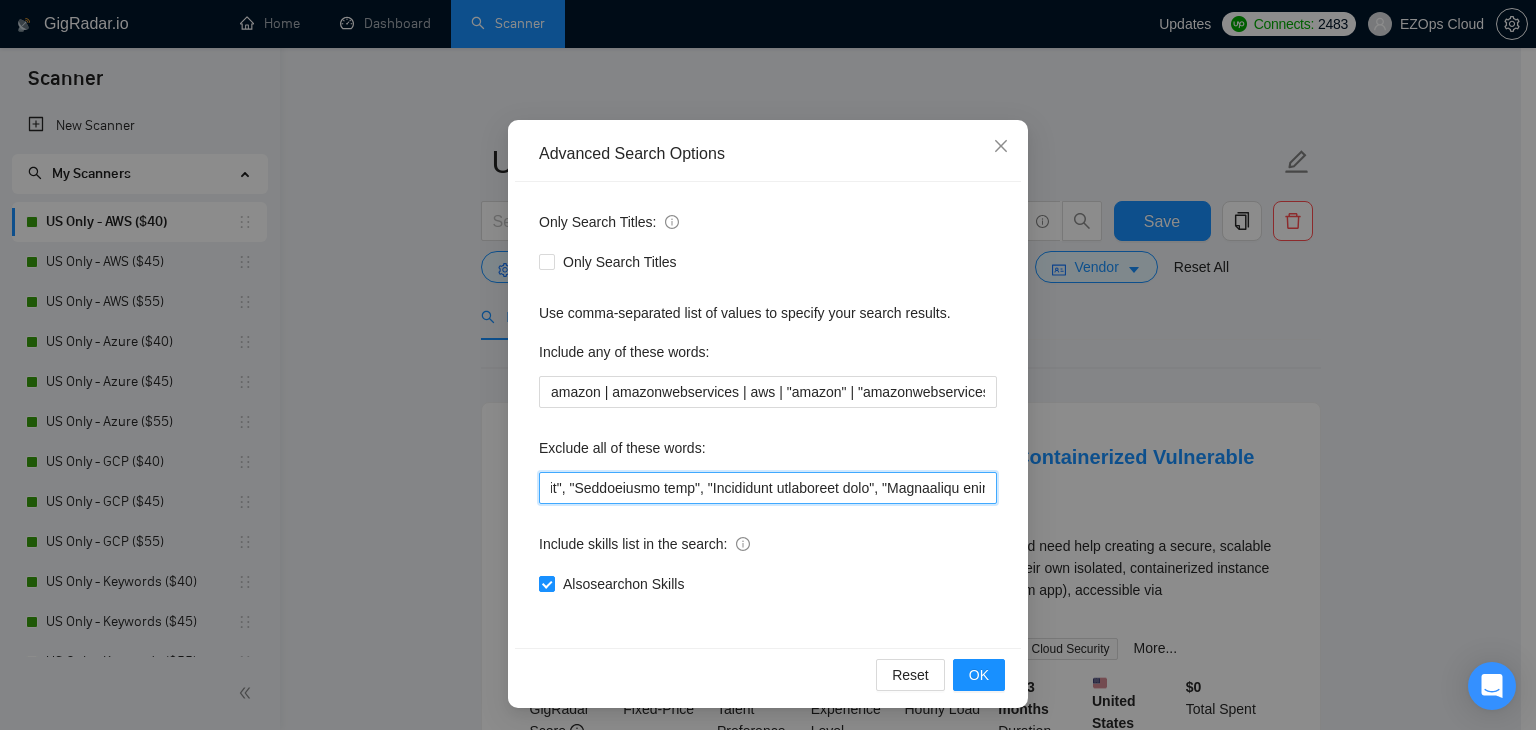 drag, startPoint x: 892, startPoint y: 489, endPoint x: 987, endPoint y: 491, distance: 95.02105 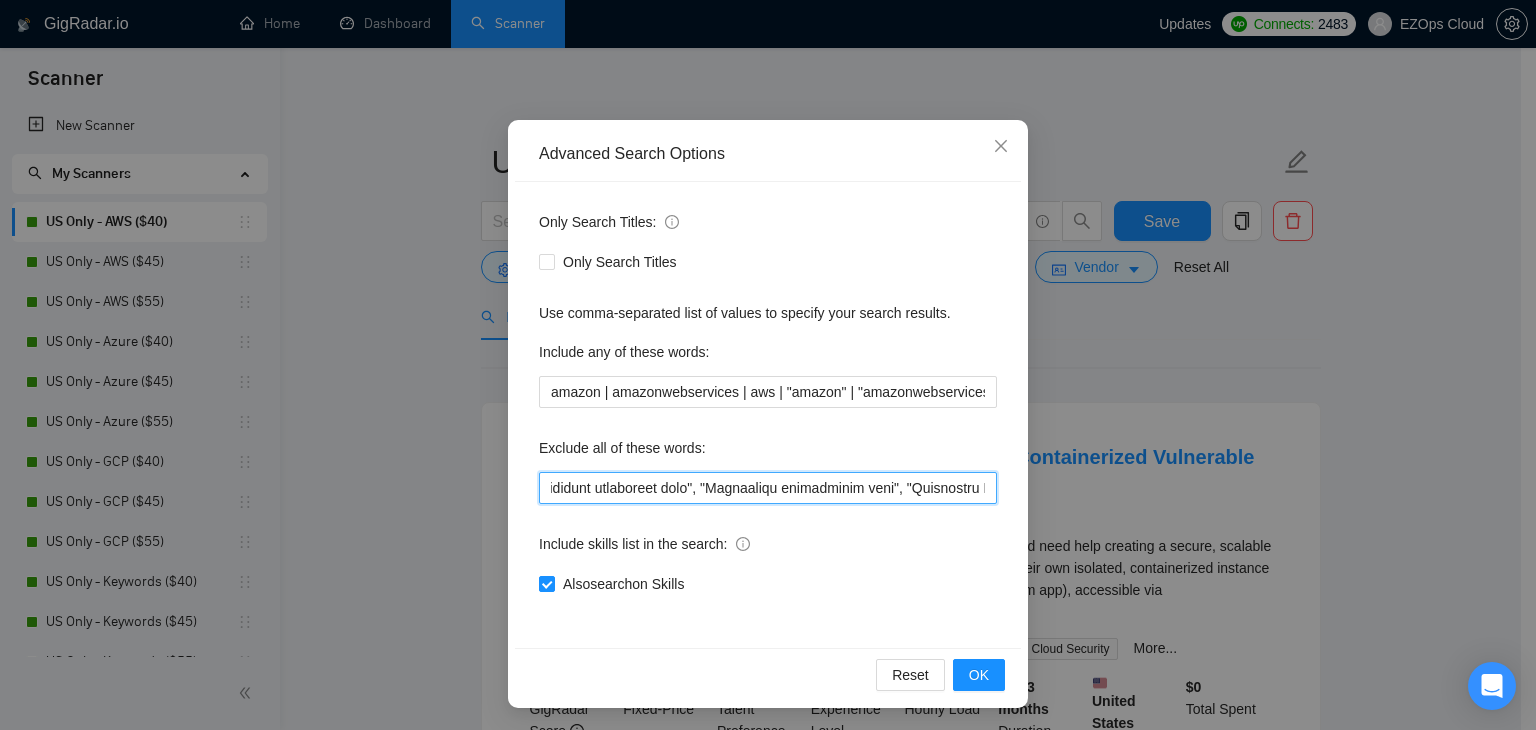 click at bounding box center (768, 488) 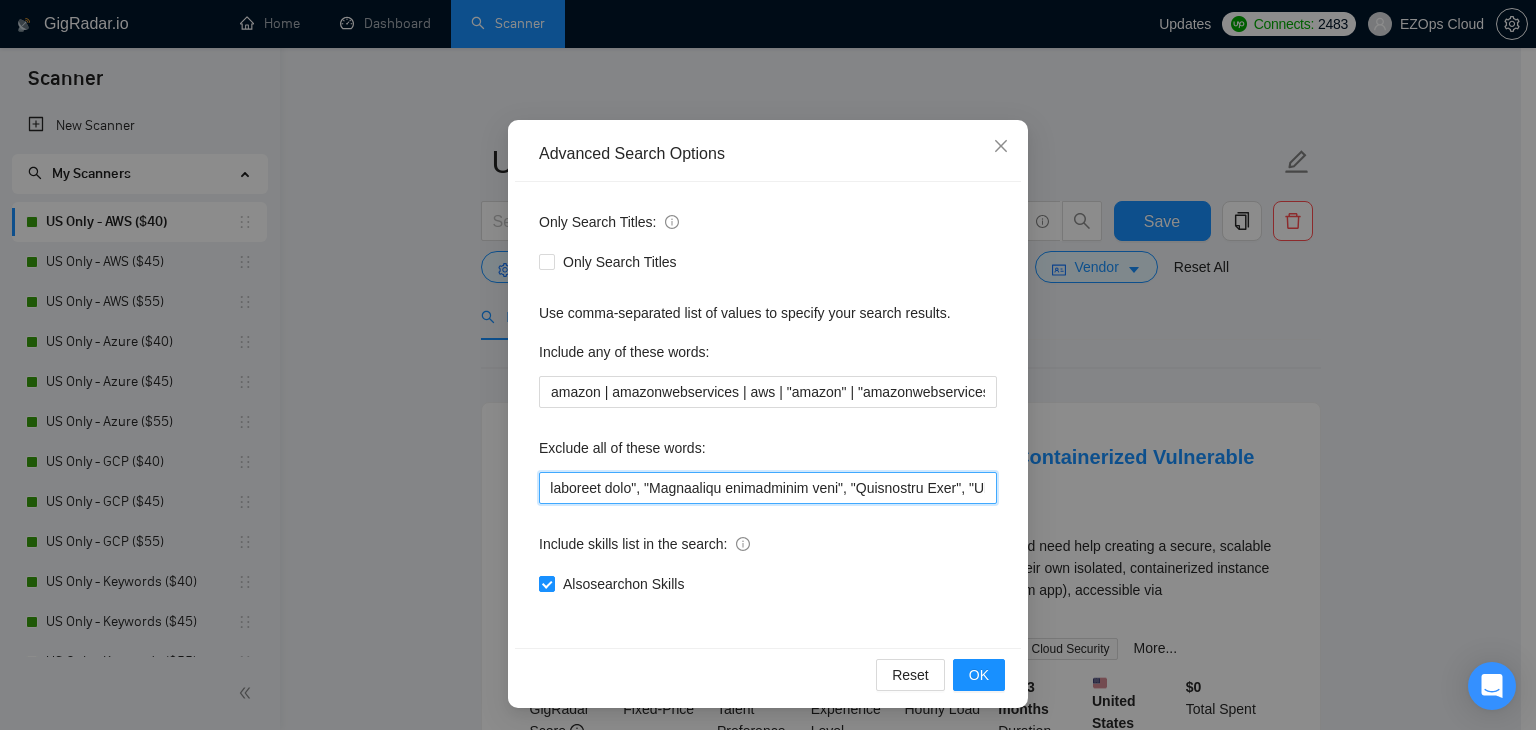 drag, startPoint x: 870, startPoint y: 497, endPoint x: 971, endPoint y: 492, distance: 101.12369 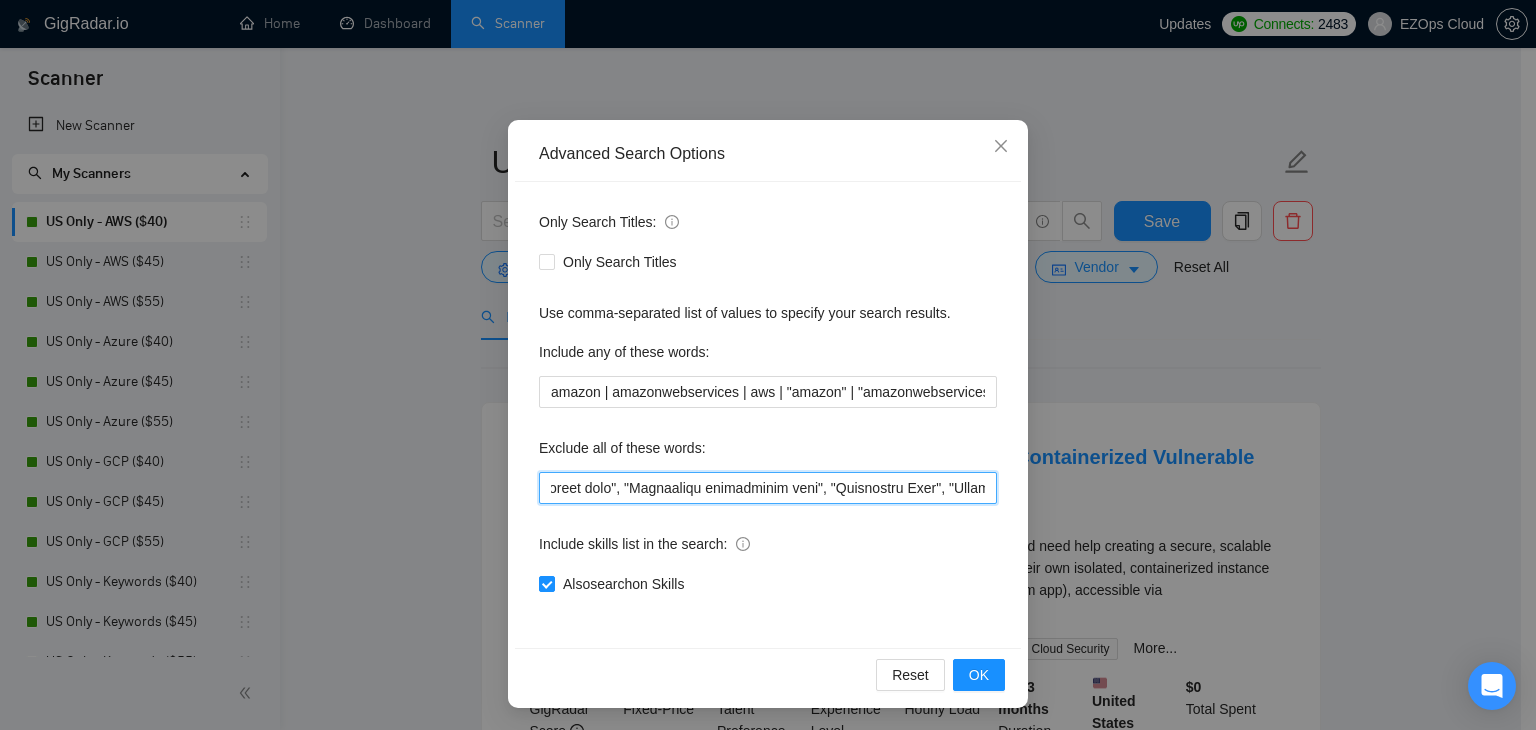 click at bounding box center [768, 488] 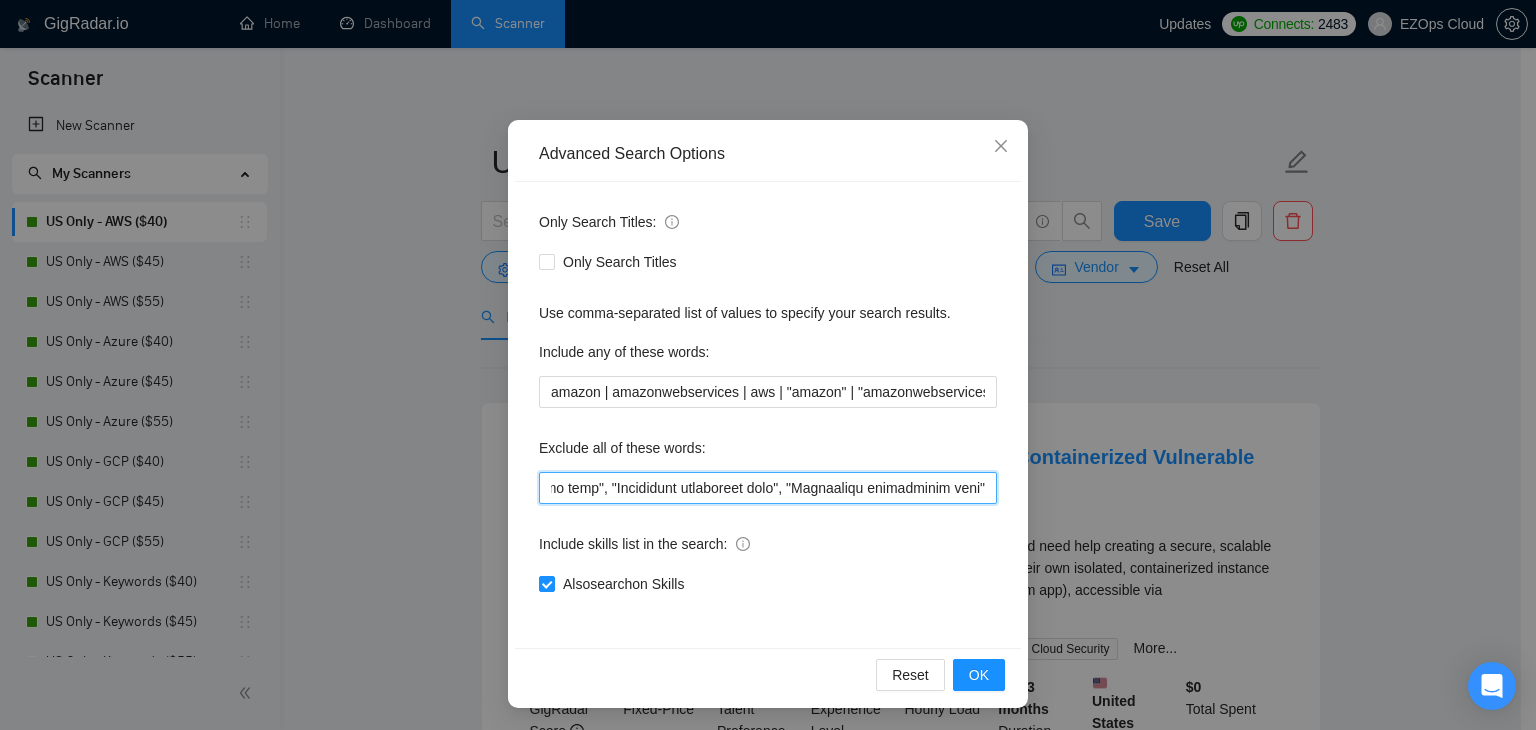 drag, startPoint x: 573, startPoint y: 491, endPoint x: 538, endPoint y: 494, distance: 35.128338 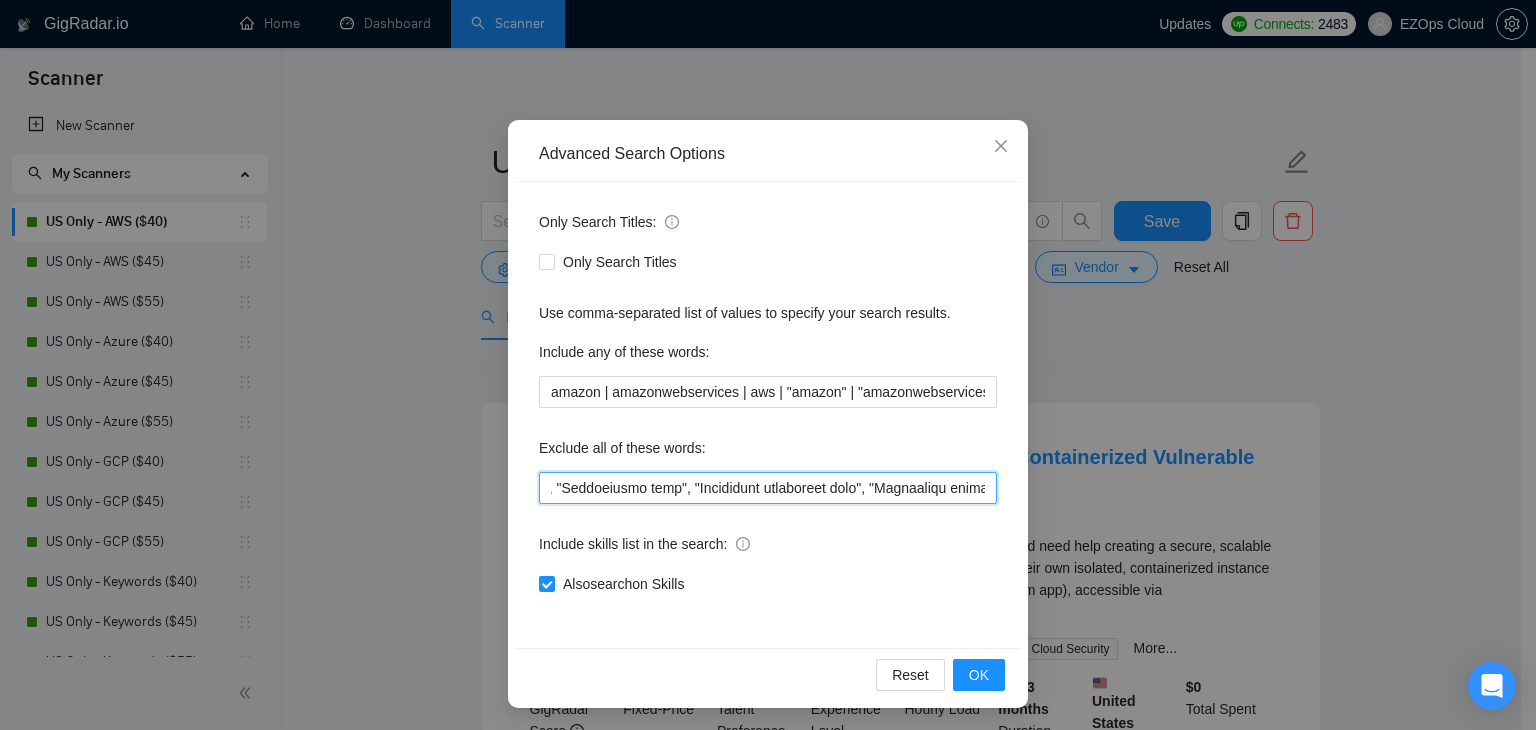 click at bounding box center [768, 488] 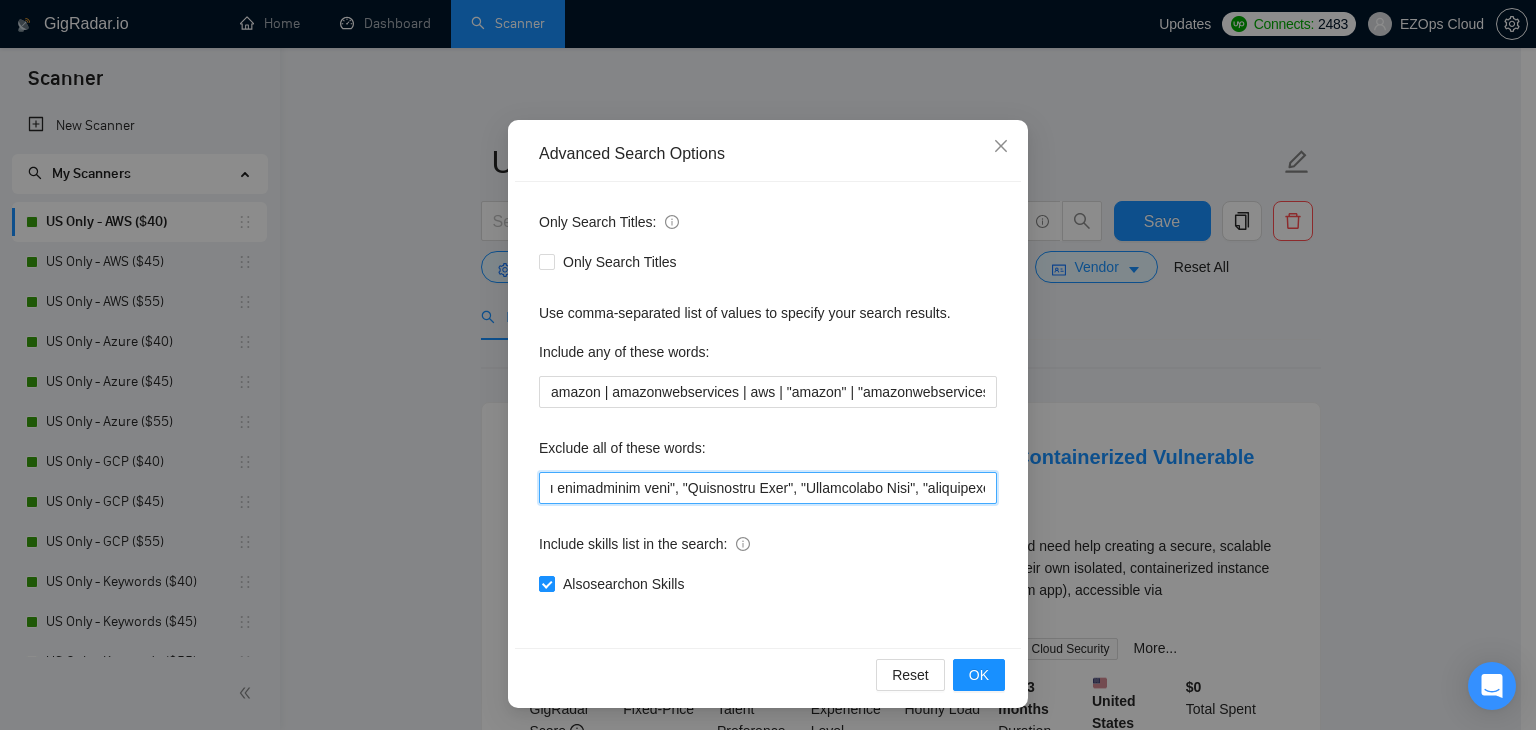scroll, scrollTop: 0, scrollLeft: 1511, axis: horizontal 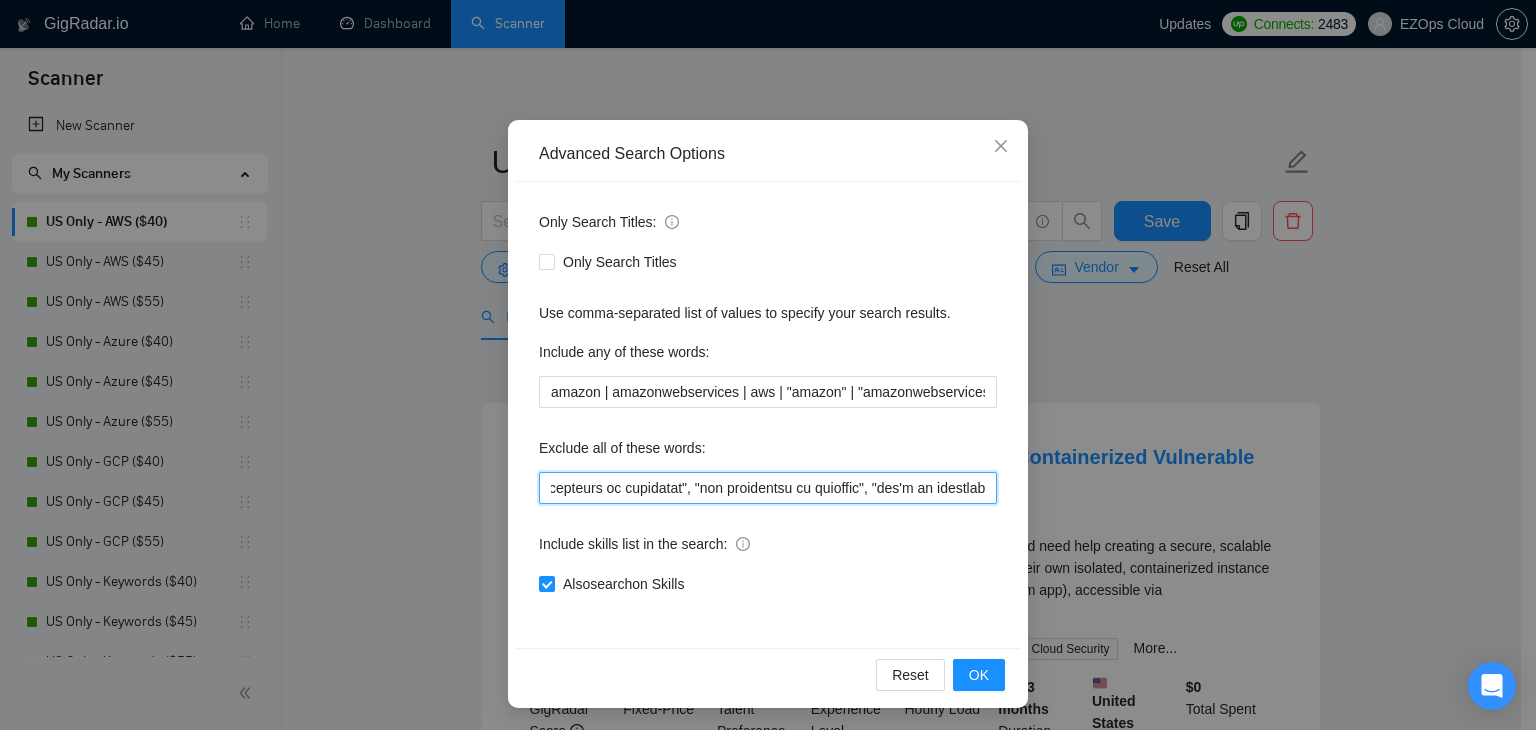 drag, startPoint x: 947, startPoint y: 485, endPoint x: 1082, endPoint y: 485, distance: 135 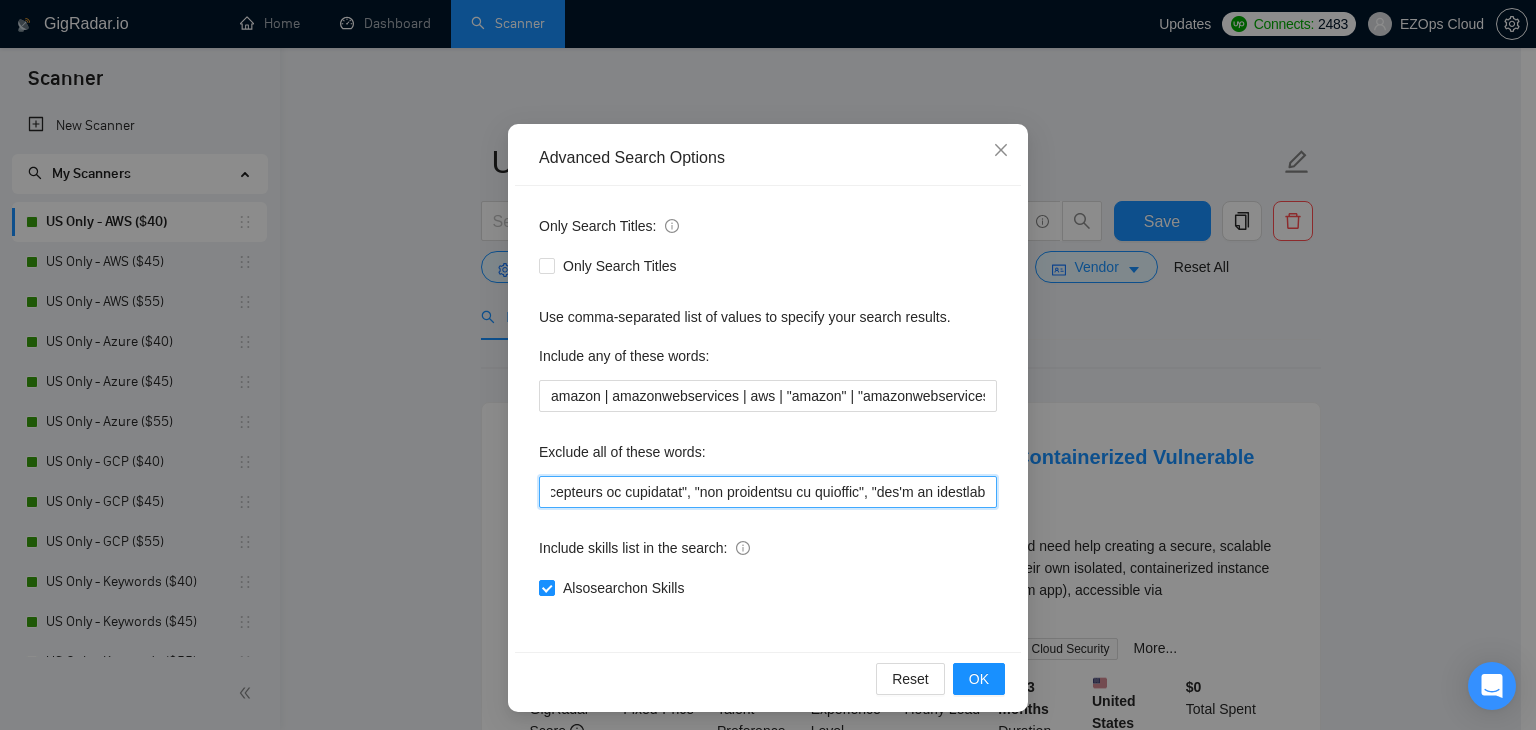 scroll, scrollTop: 102, scrollLeft: 0, axis: vertical 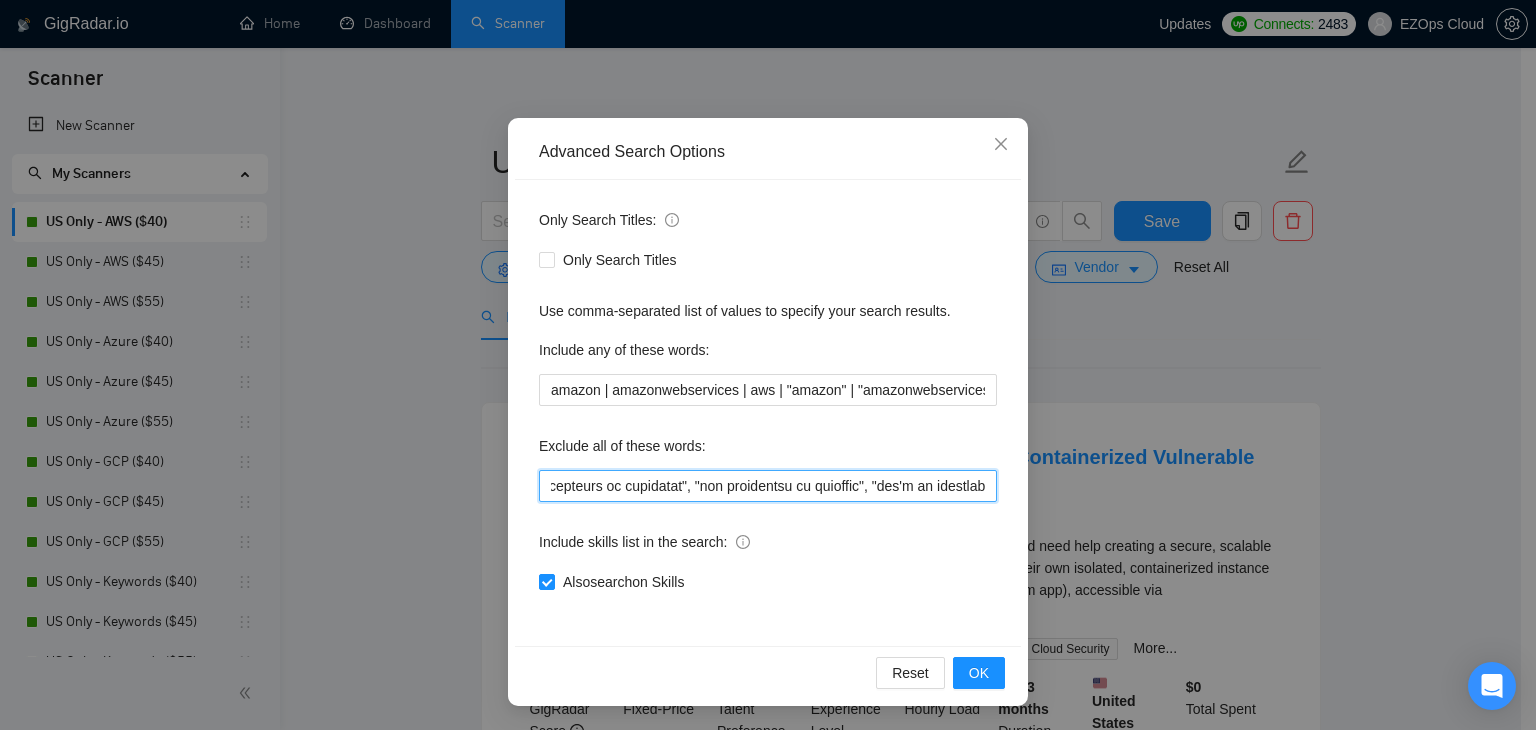 click at bounding box center [768, 486] 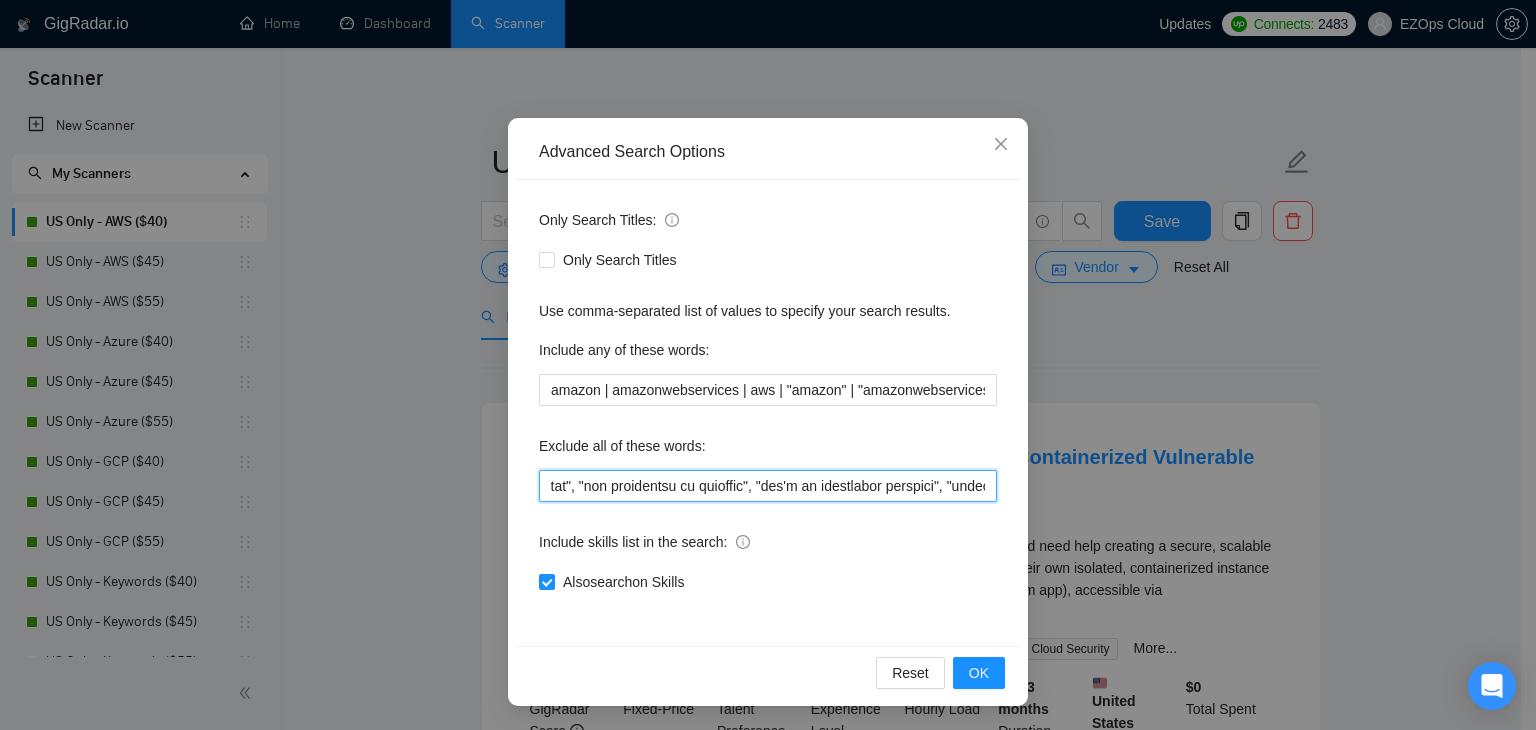 drag, startPoint x: 947, startPoint y: 485, endPoint x: 976, endPoint y: 489, distance: 29.274563 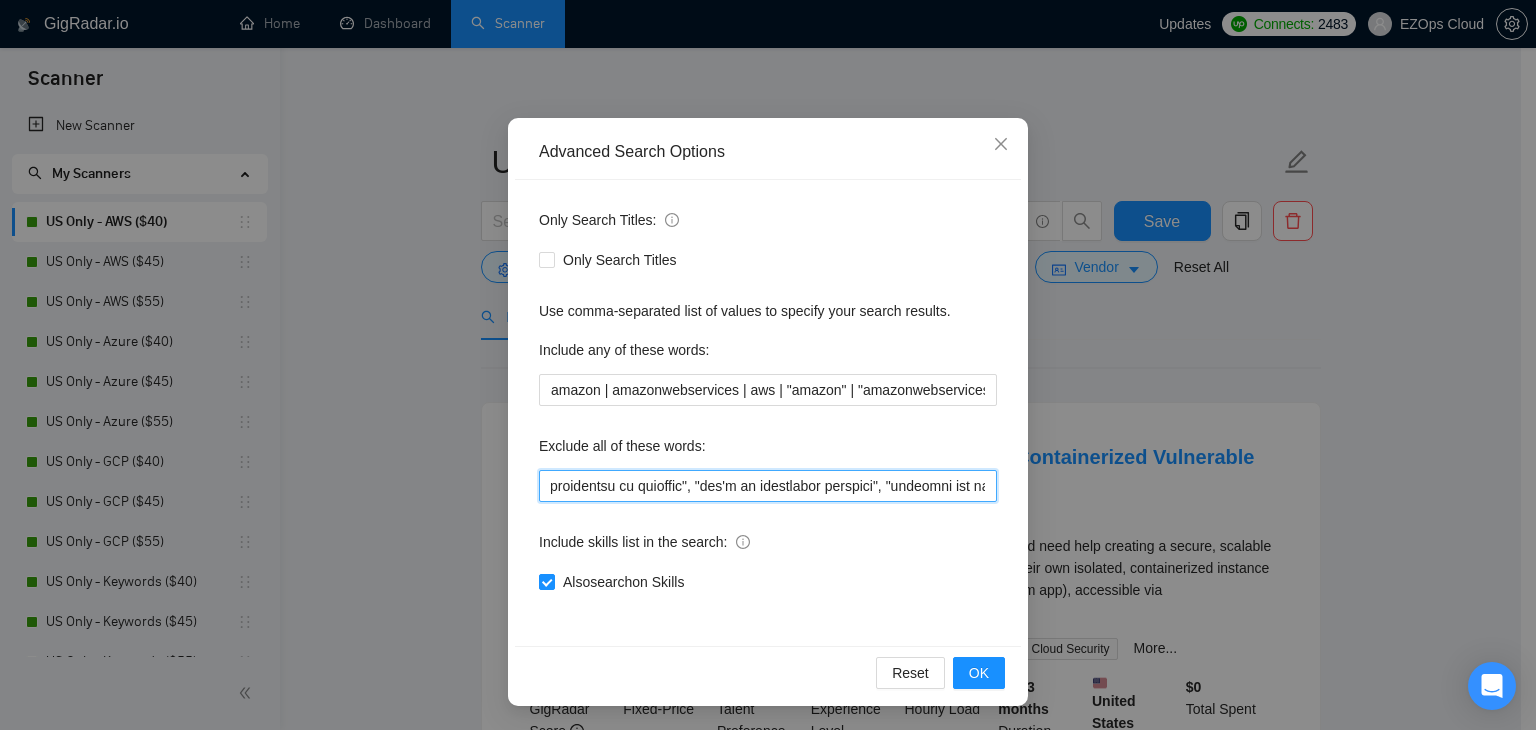 click at bounding box center (768, 486) 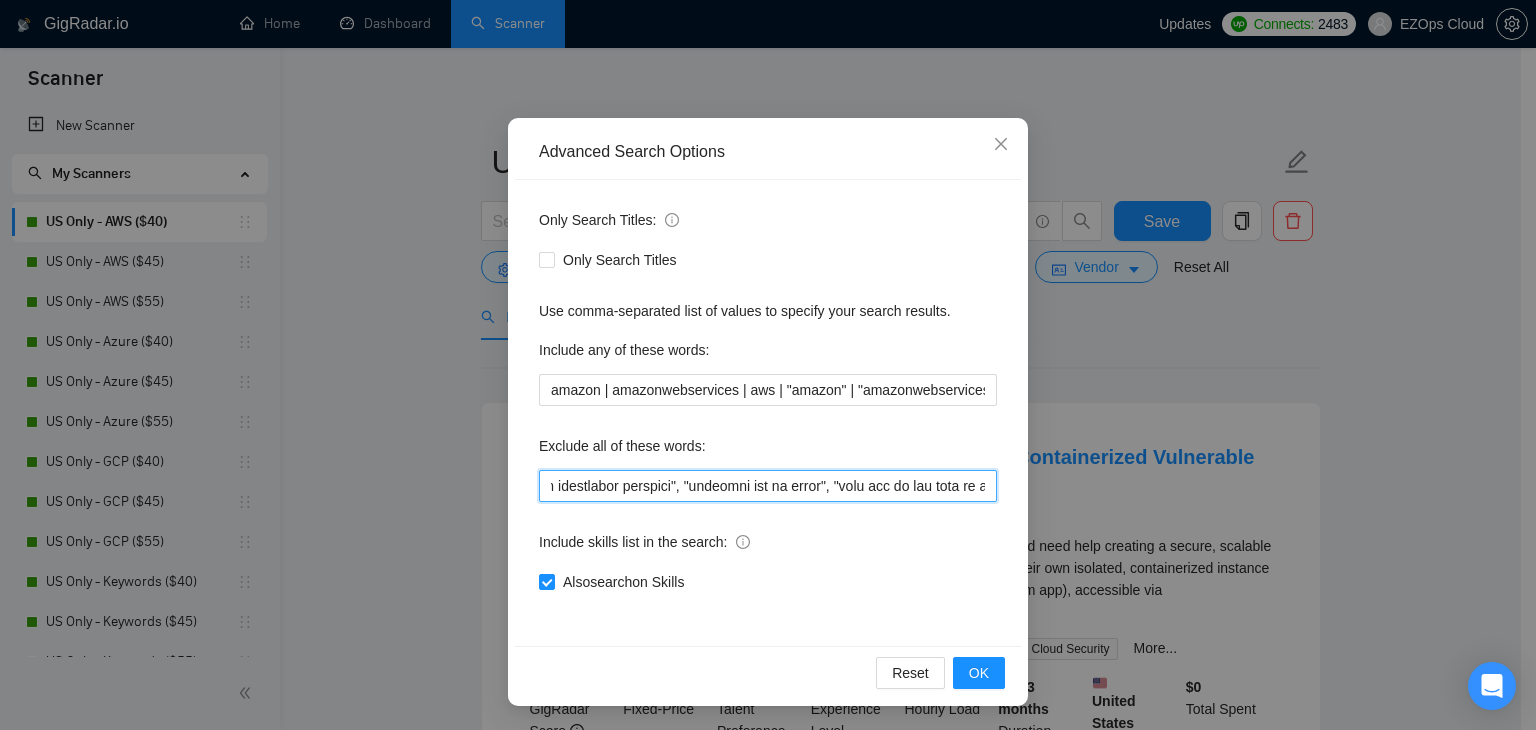 scroll, scrollTop: 0, scrollLeft: 2252, axis: horizontal 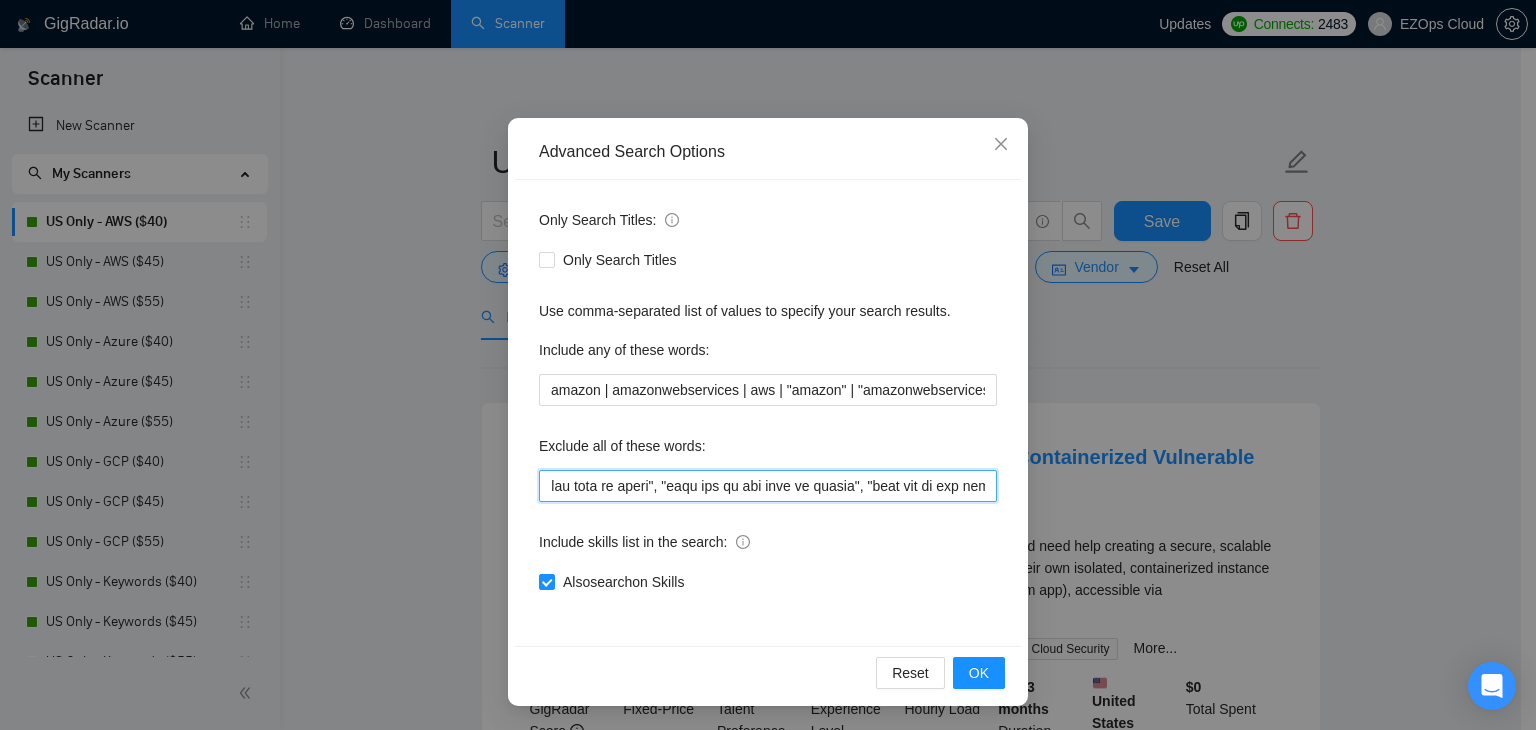 drag, startPoint x: 897, startPoint y: 496, endPoint x: 1012, endPoint y: 489, distance: 115.212845 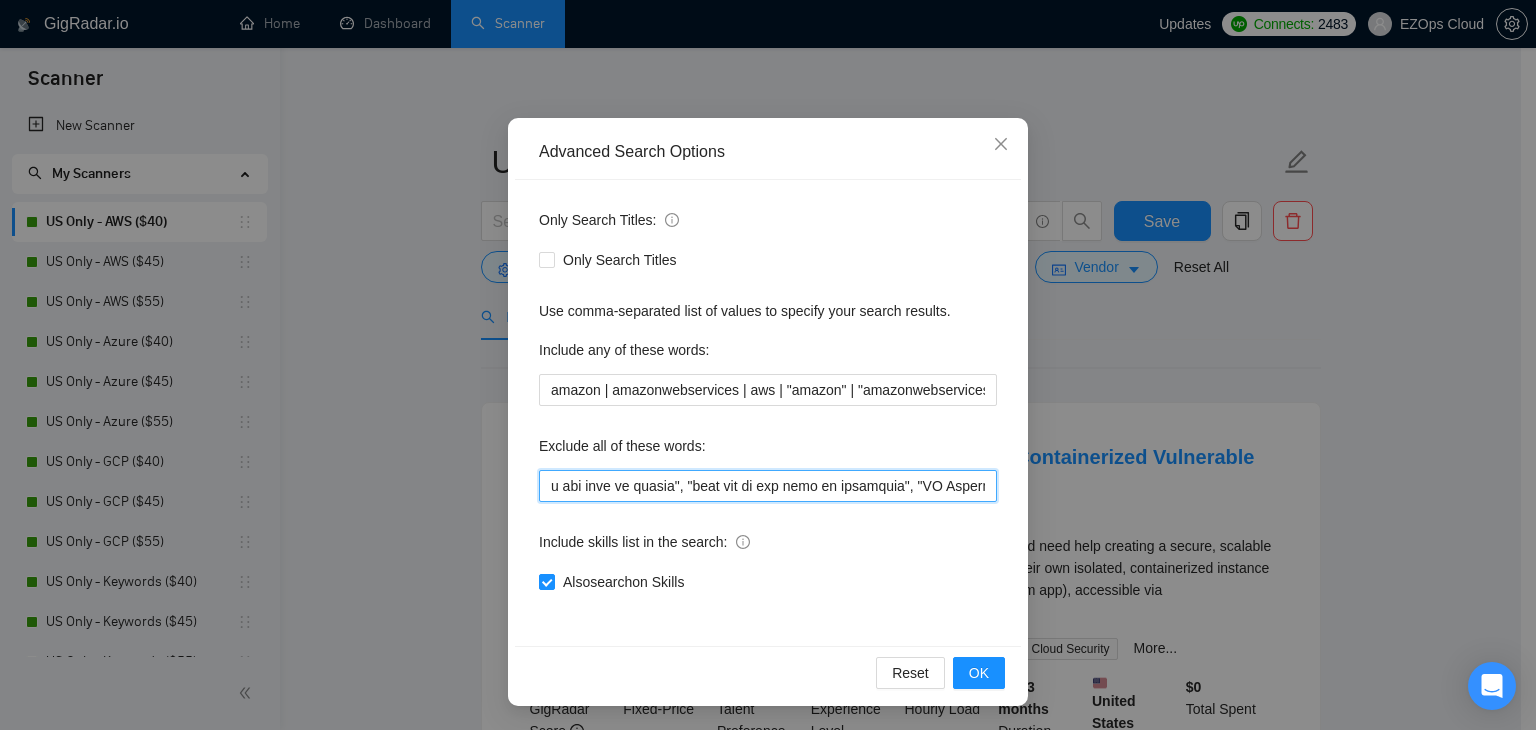 scroll, scrollTop: 0, scrollLeft: 2480, axis: horizontal 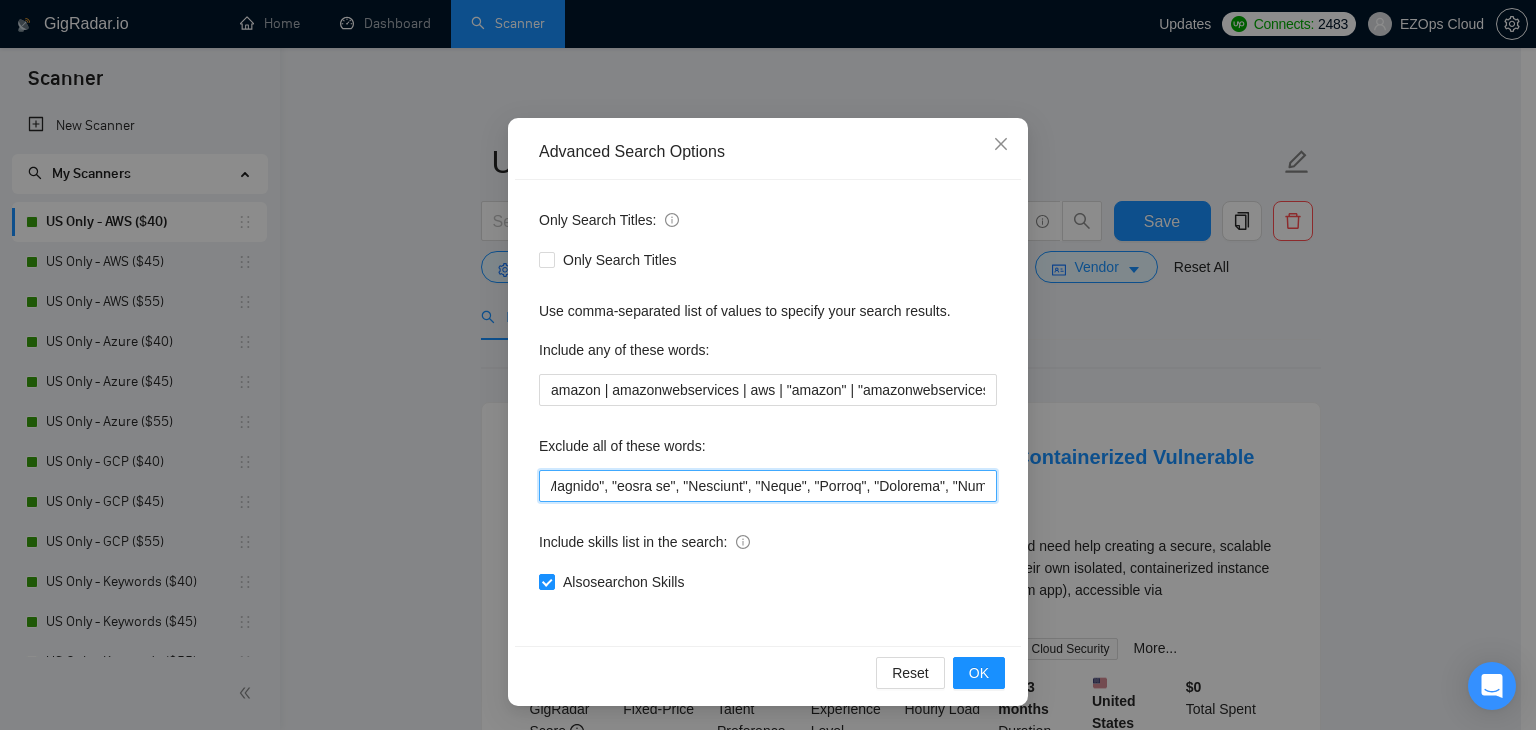 drag, startPoint x: 906, startPoint y: 487, endPoint x: 1011, endPoint y: 485, distance: 105.01904 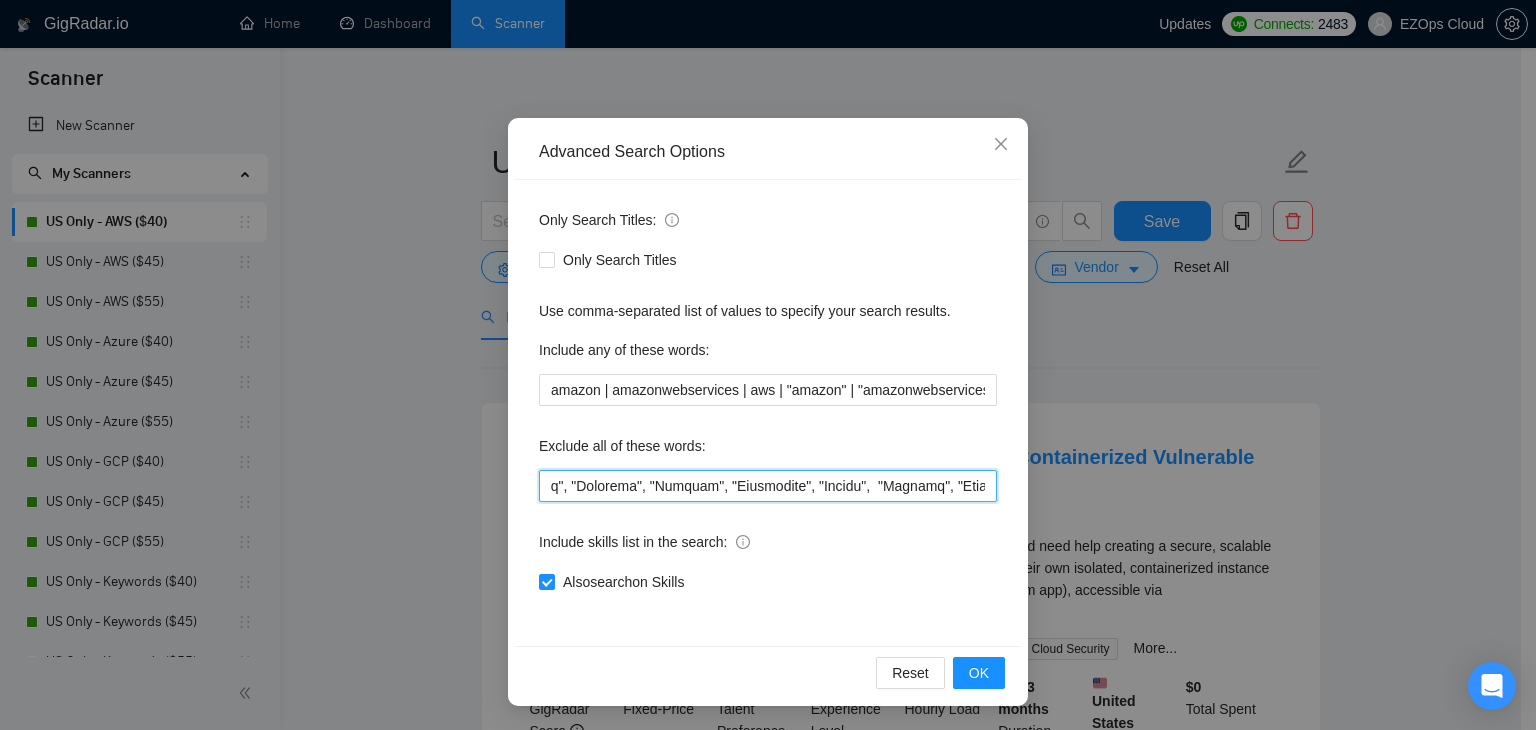 click at bounding box center [768, 486] 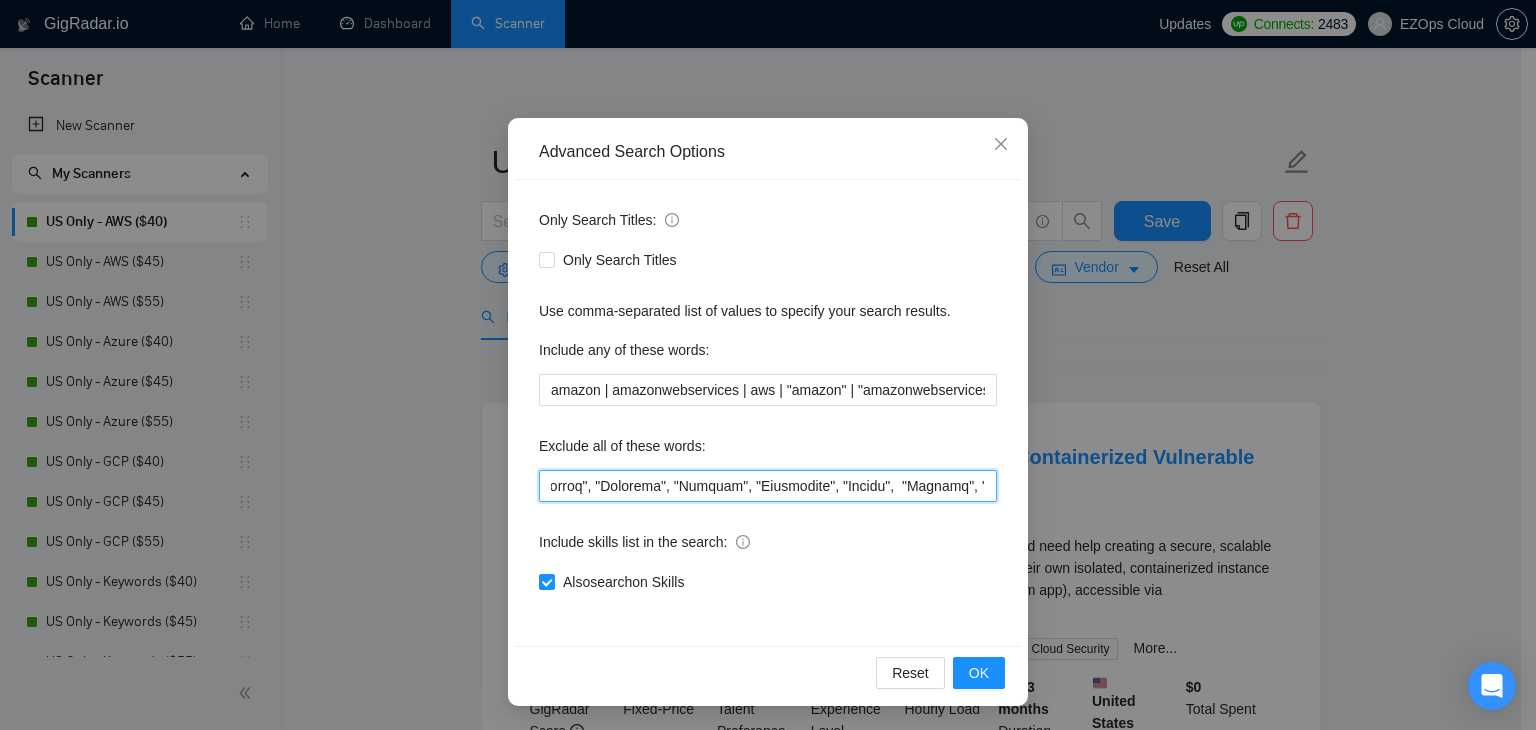scroll, scrollTop: 0, scrollLeft: 3299, axis: horizontal 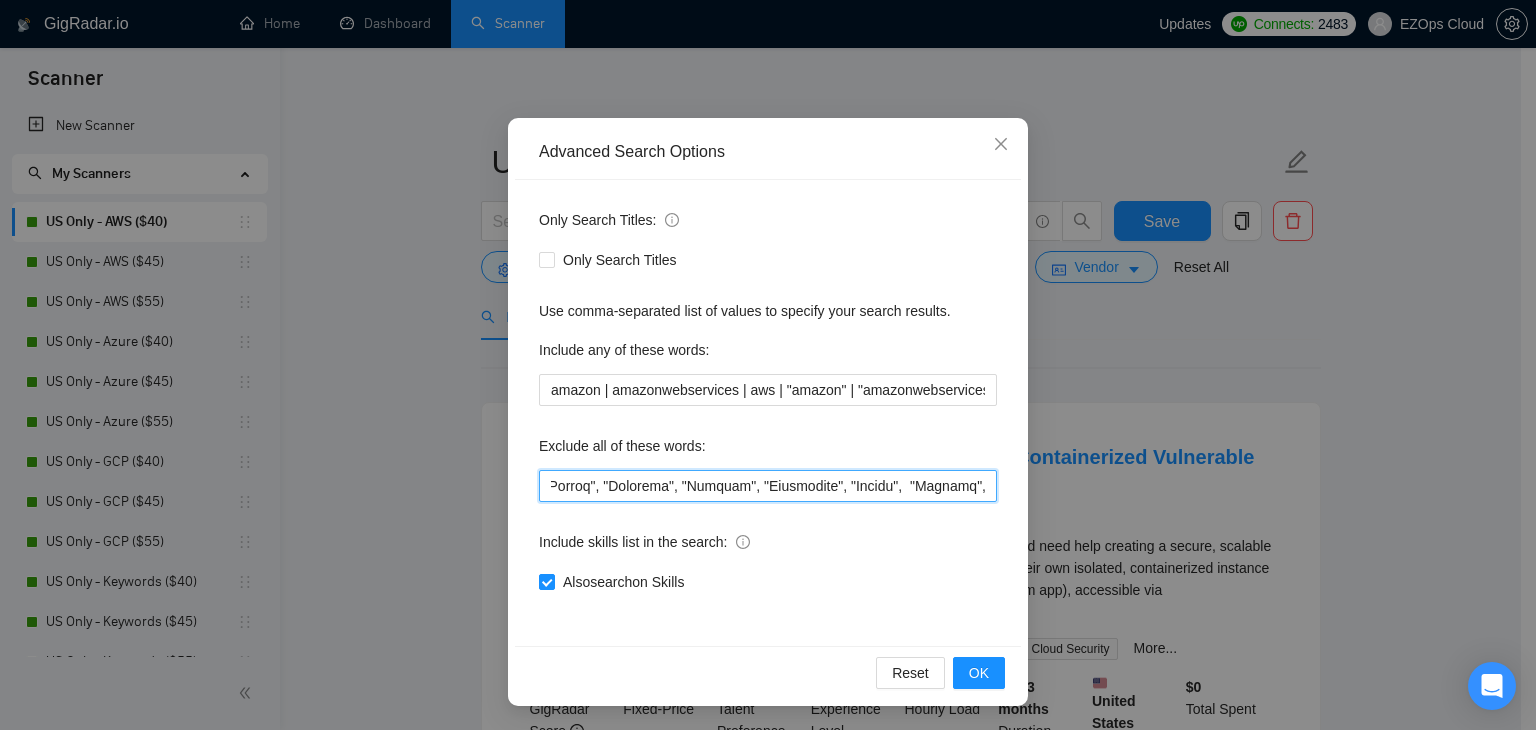 click at bounding box center (768, 486) 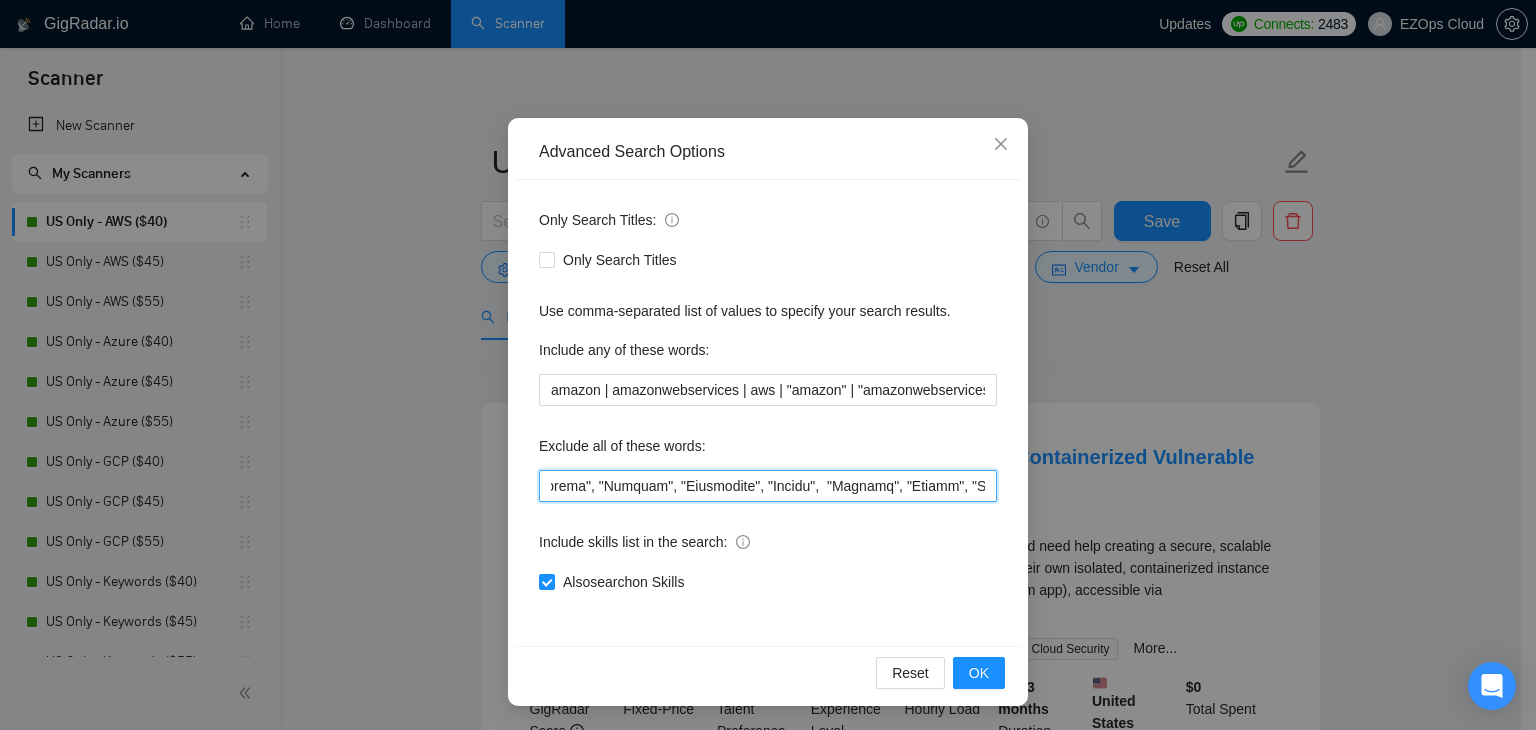 scroll, scrollTop: 0, scrollLeft: 3388, axis: horizontal 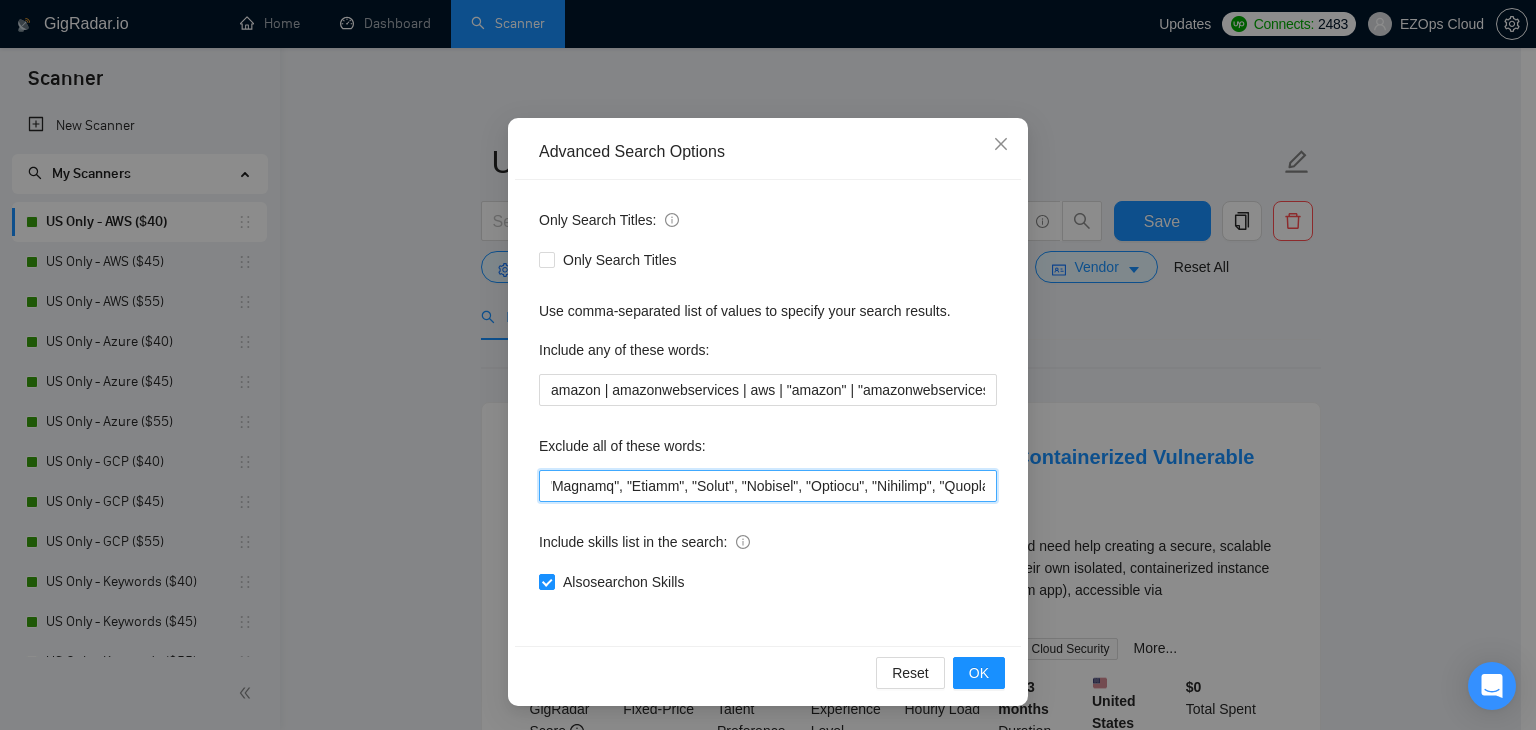 drag, startPoint x: 889, startPoint y: 482, endPoint x: 976, endPoint y: 480, distance: 87.02299 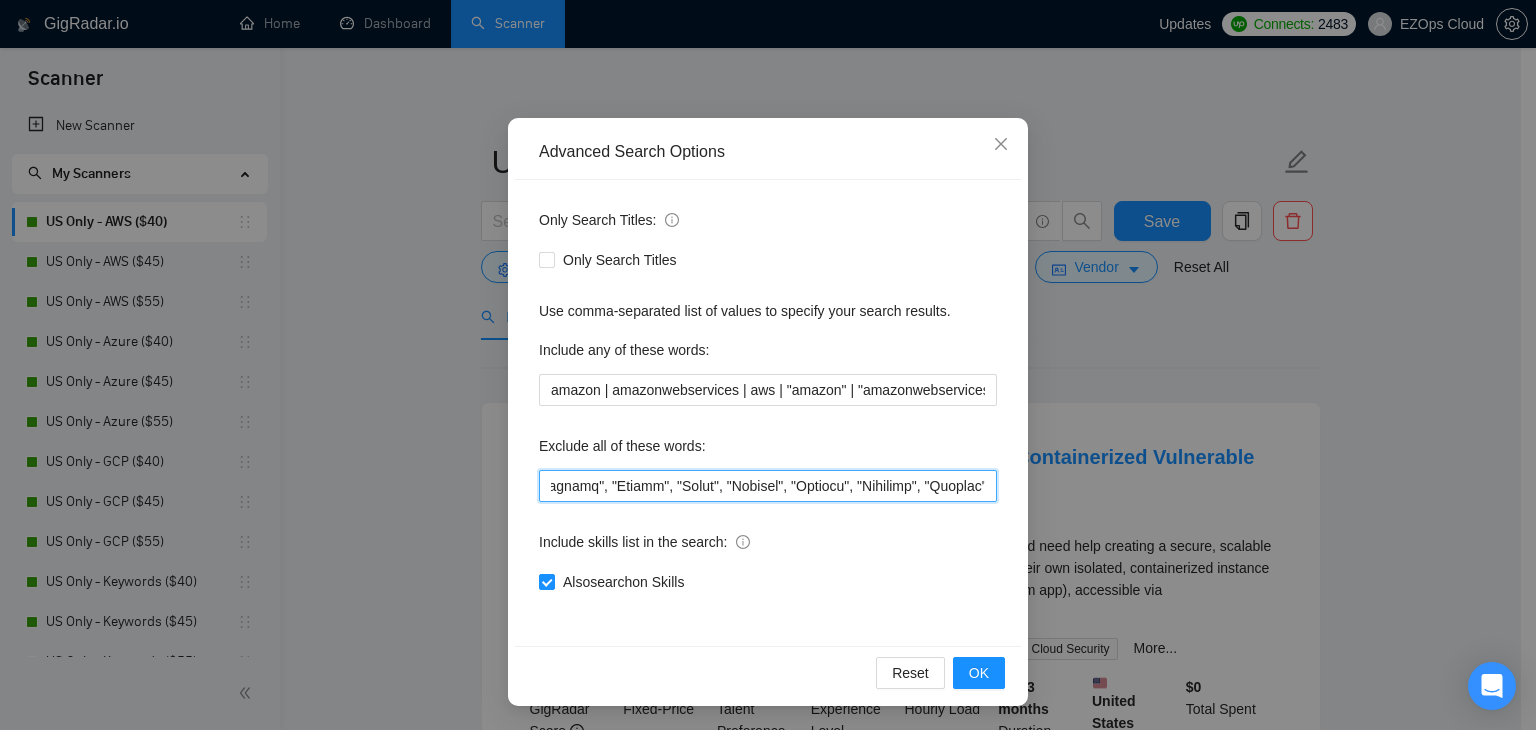click at bounding box center [768, 486] 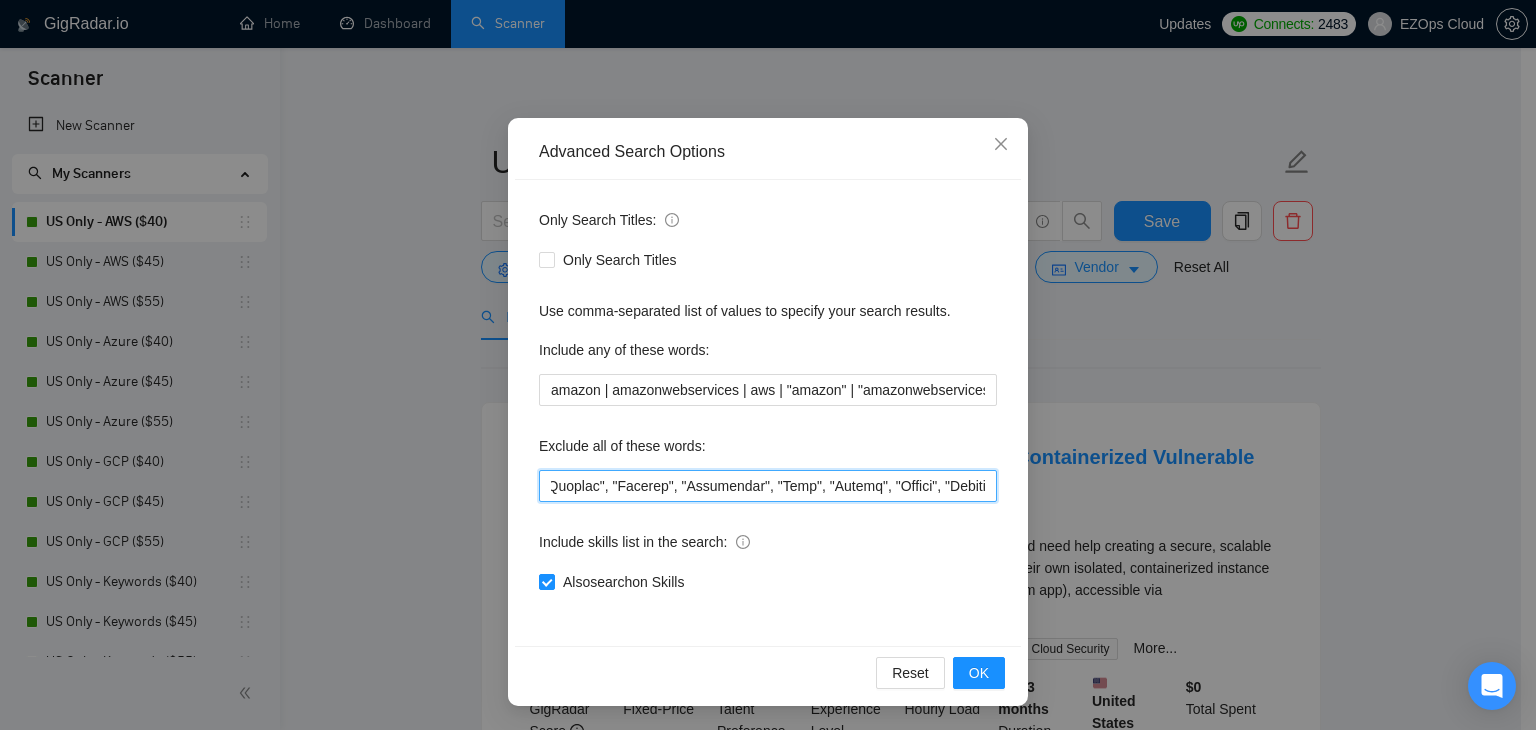 drag, startPoint x: 886, startPoint y: 489, endPoint x: 984, endPoint y: 482, distance: 98.24968 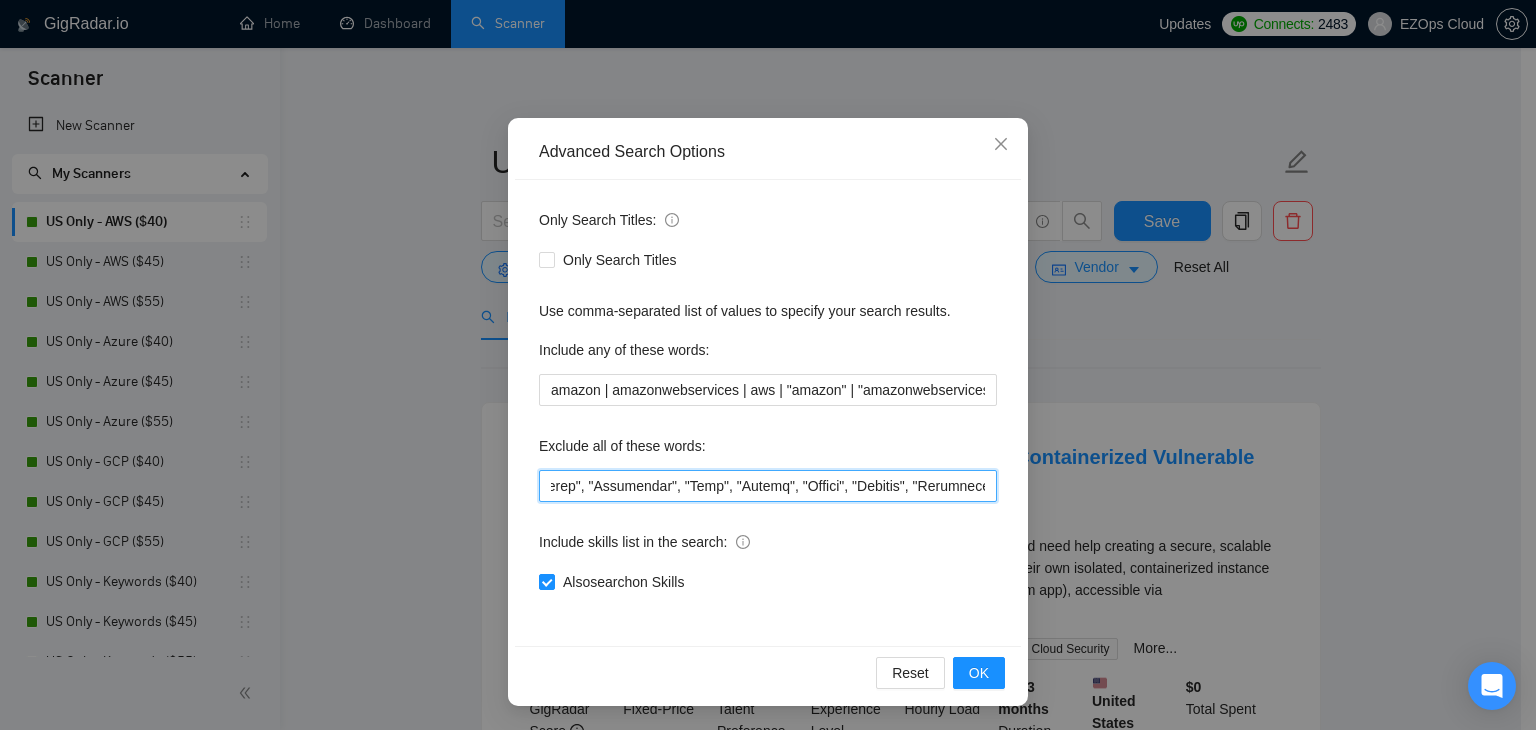 click at bounding box center [768, 486] 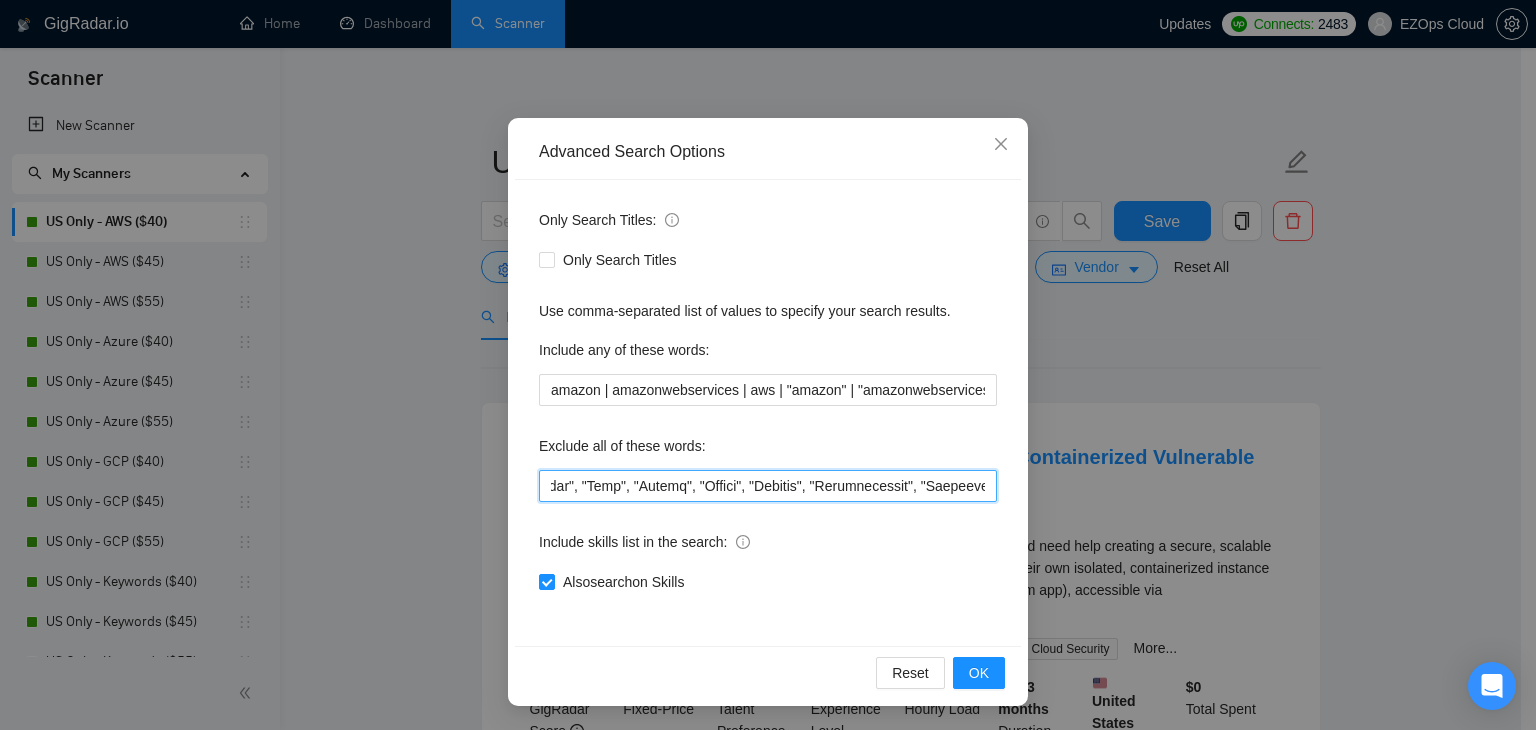 drag, startPoint x: 882, startPoint y: 485, endPoint x: 983, endPoint y: 486, distance: 101.00495 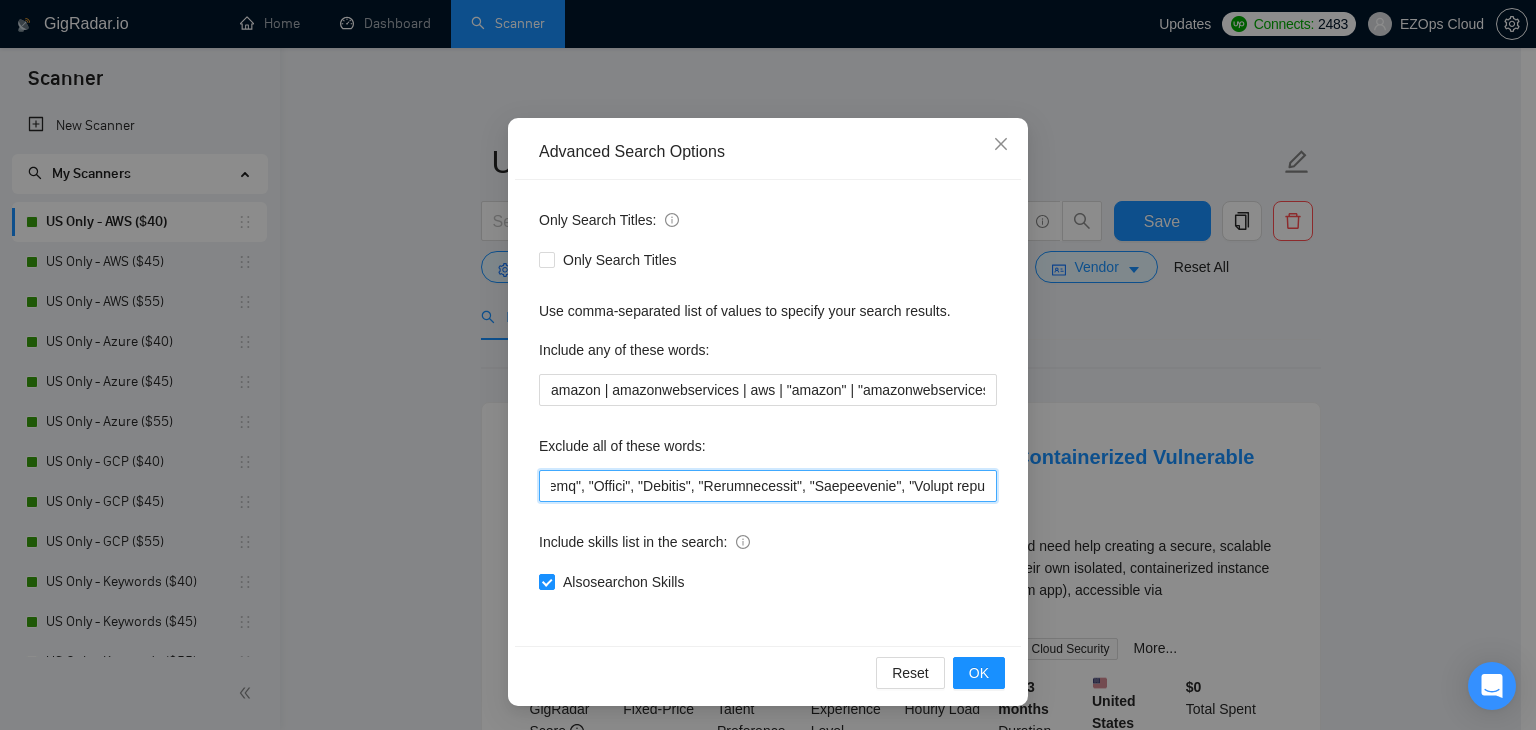 click at bounding box center [768, 486] 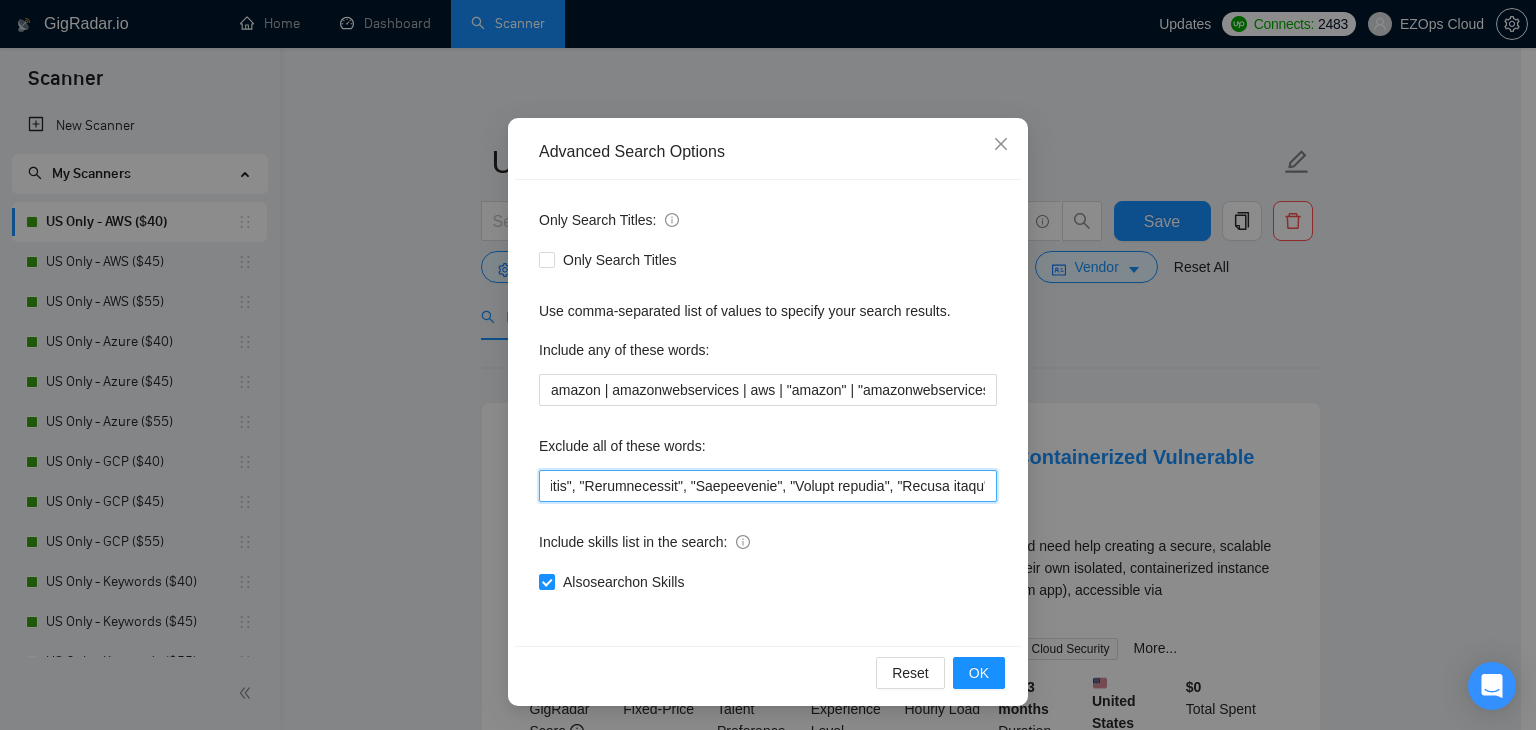drag, startPoint x: 859, startPoint y: 493, endPoint x: 980, endPoint y: 489, distance: 121.0661 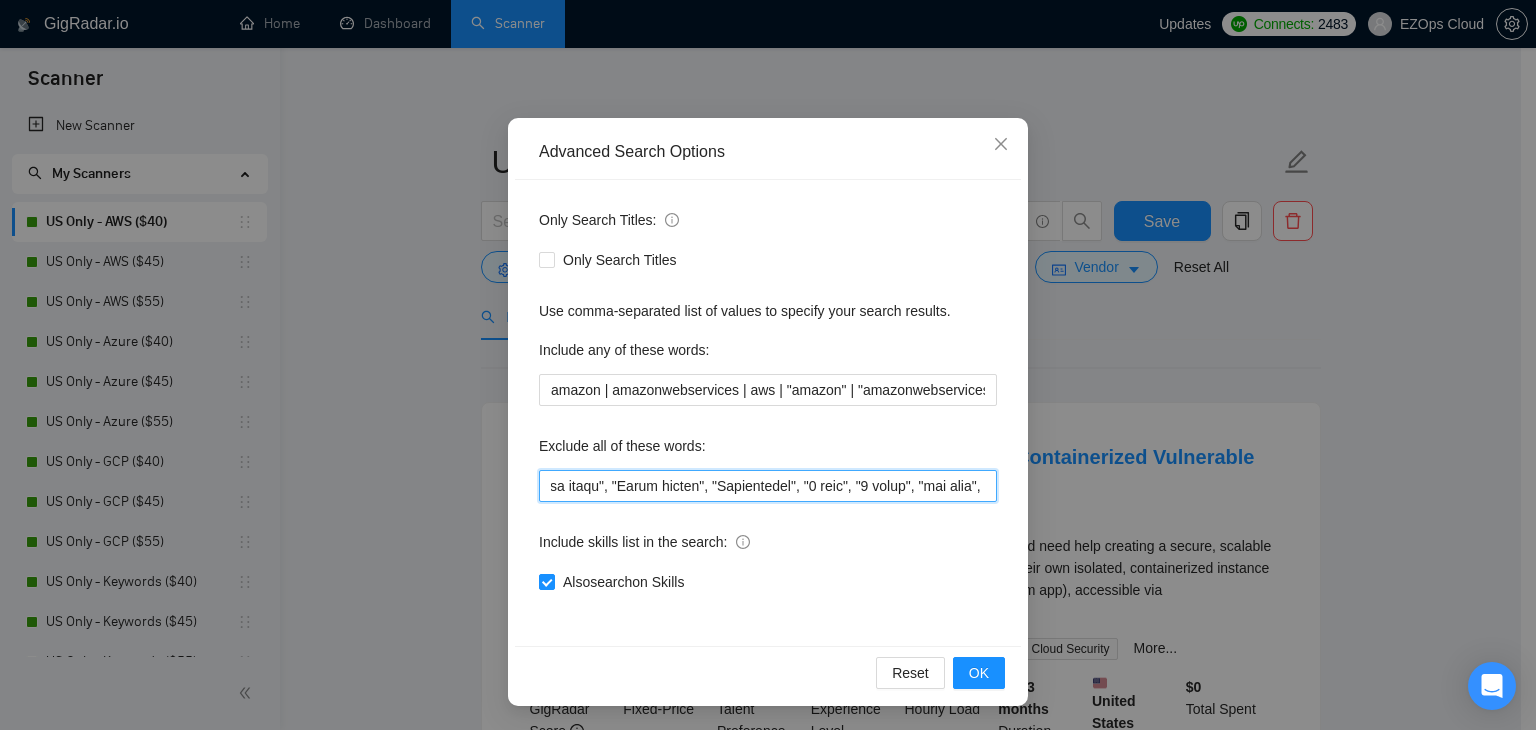 scroll, scrollTop: 0, scrollLeft: 6116, axis: horizontal 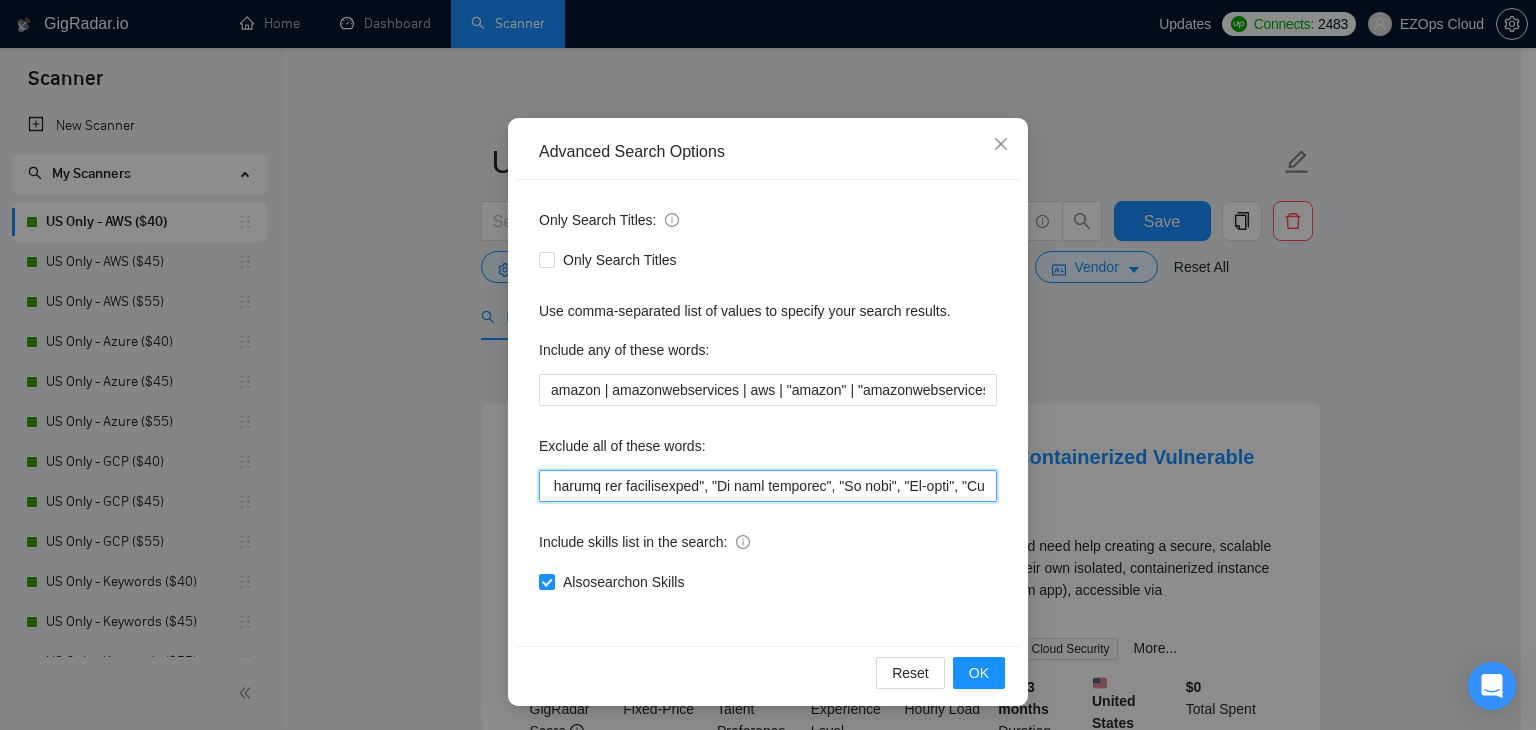 drag, startPoint x: 852, startPoint y: 477, endPoint x: 1064, endPoint y: 481, distance: 212.03773 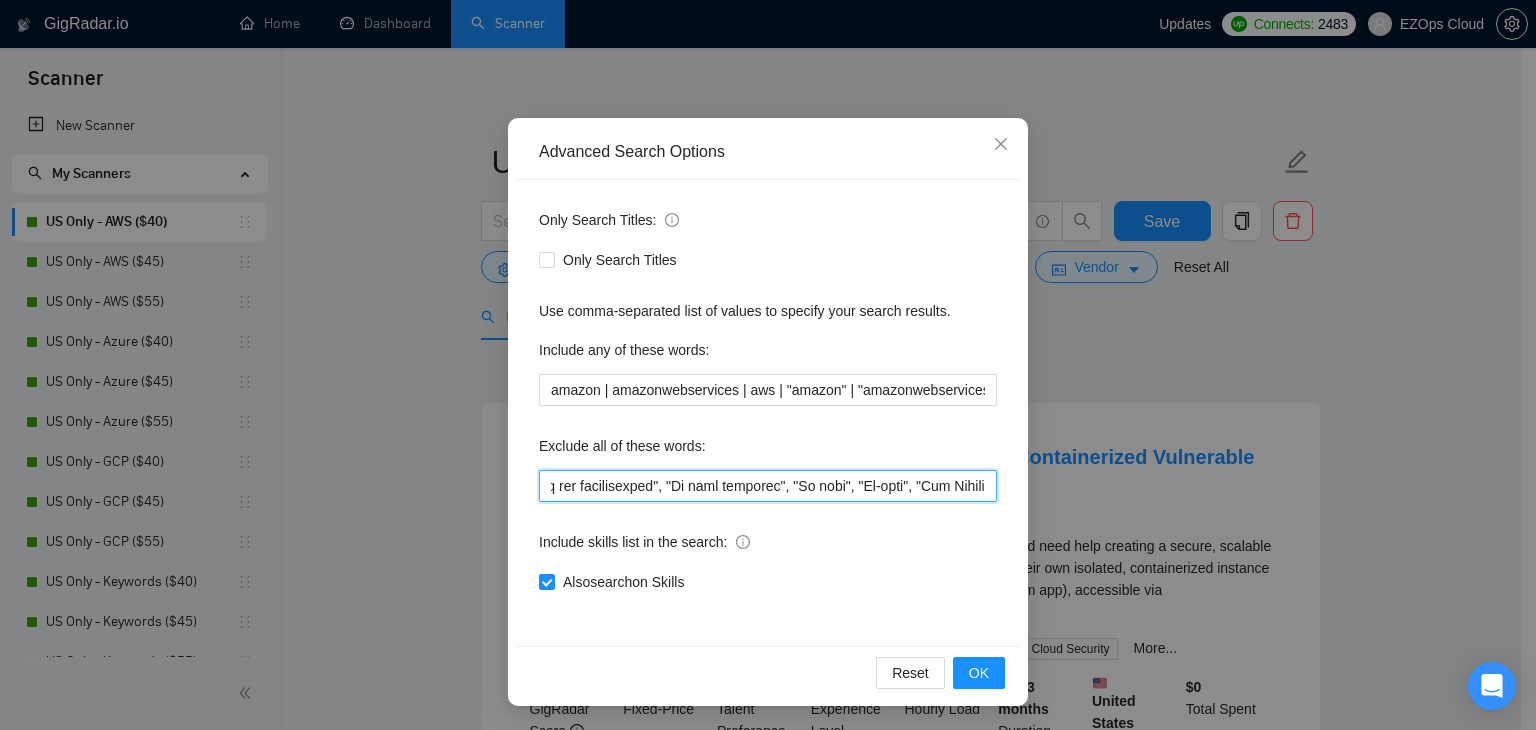 click at bounding box center (768, 486) 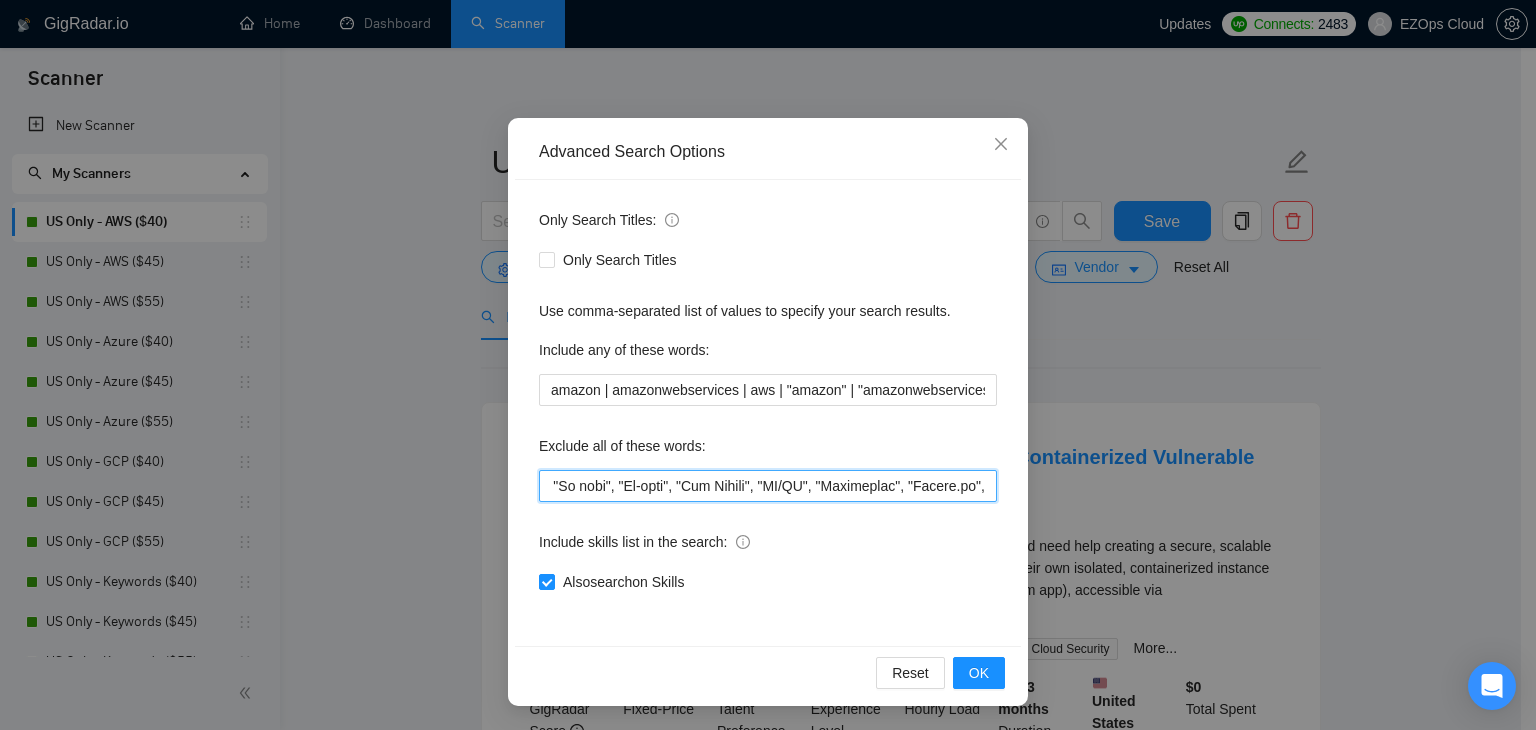 drag, startPoint x: 919, startPoint y: 486, endPoint x: 1067, endPoint y: 492, distance: 148.12157 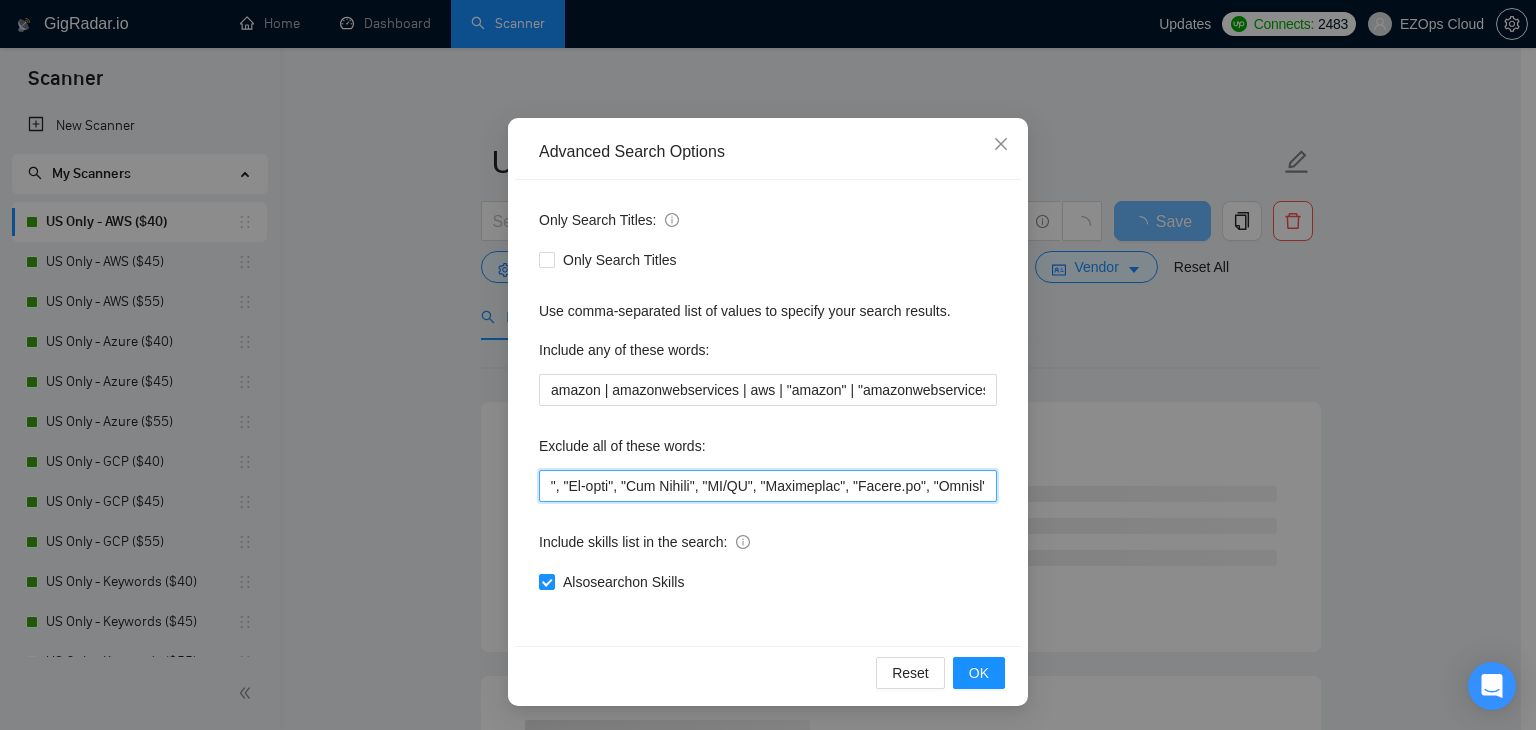 scroll, scrollTop: 0, scrollLeft: 6416, axis: horizontal 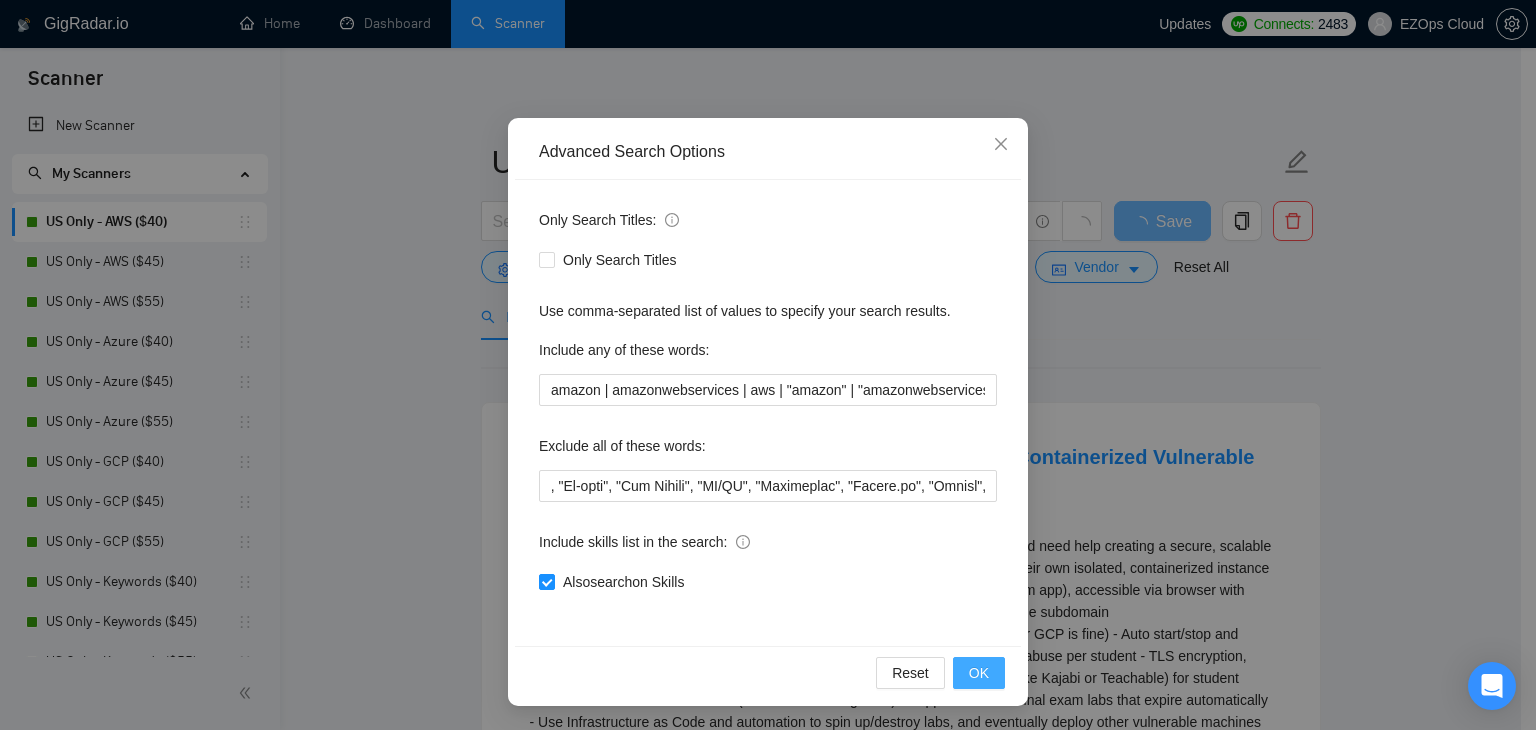 click on "OK" at bounding box center [979, 673] 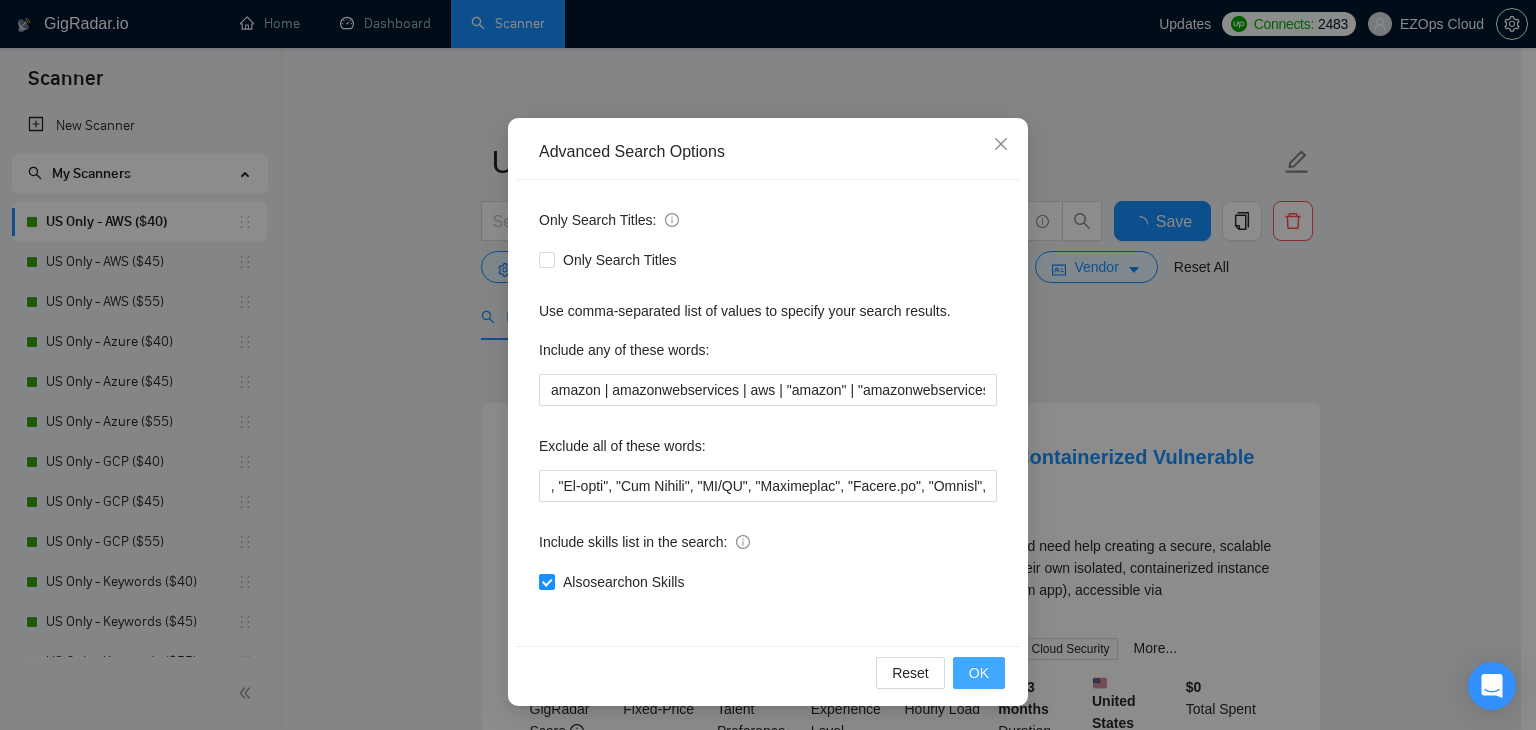 scroll, scrollTop: 0, scrollLeft: 0, axis: both 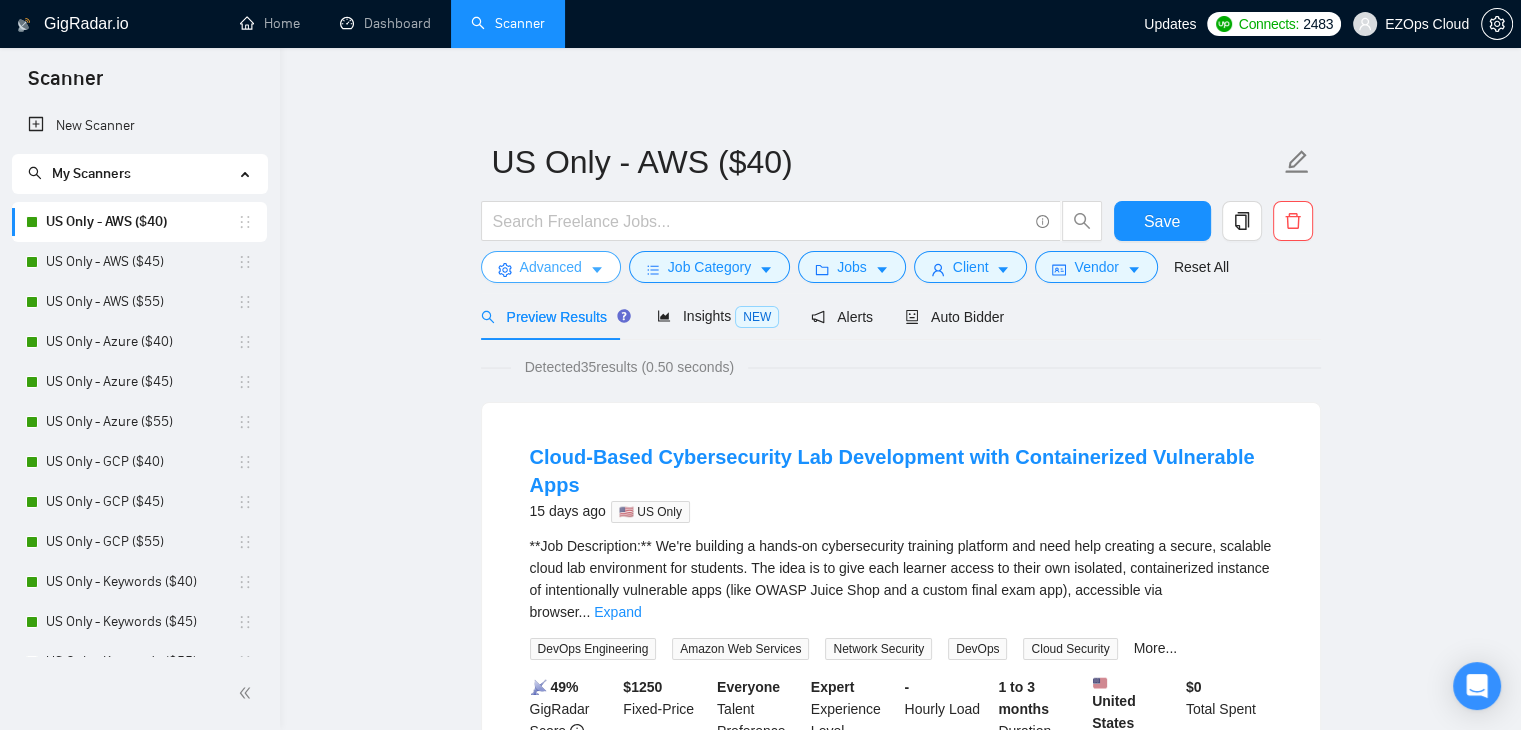 click on "Advanced" at bounding box center [551, 267] 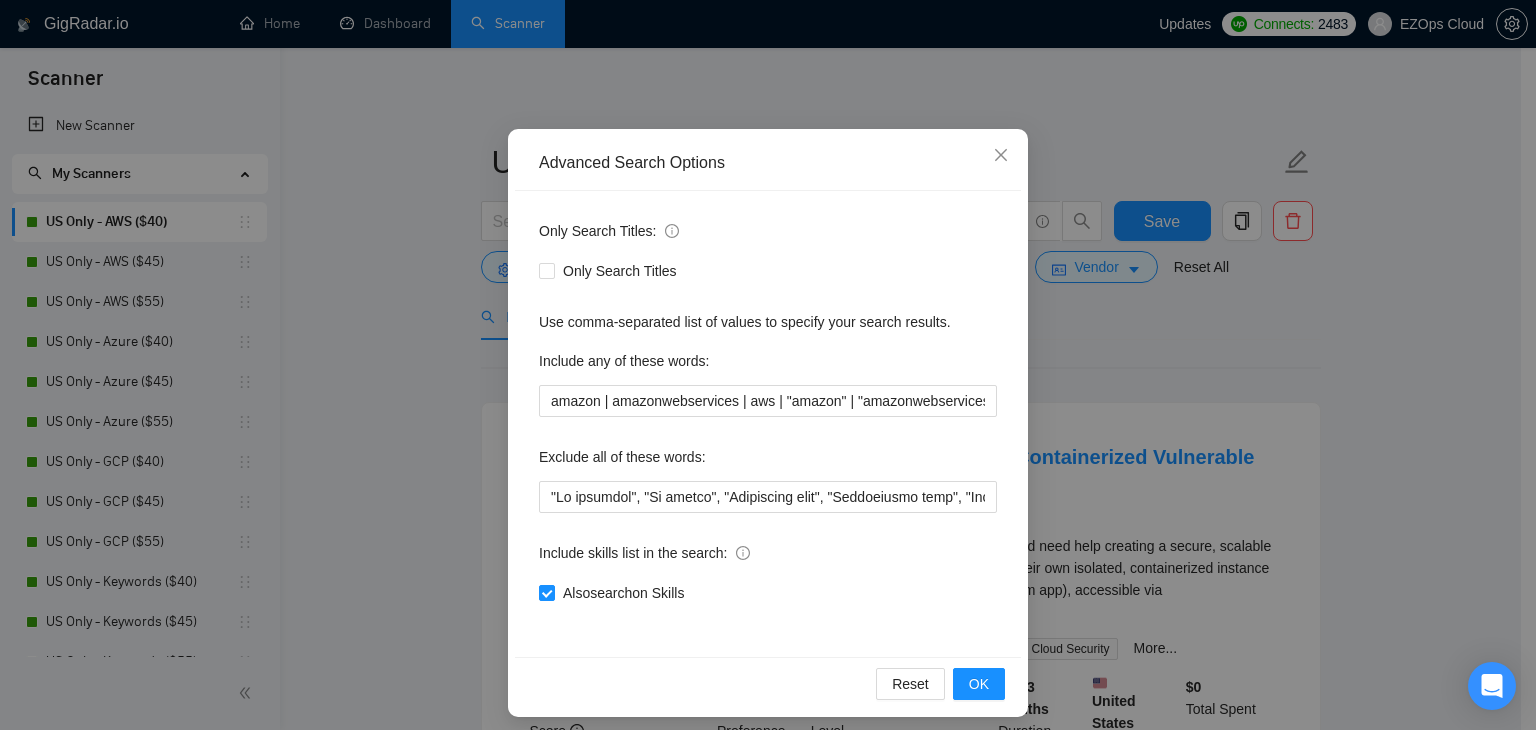 scroll, scrollTop: 102, scrollLeft: 0, axis: vertical 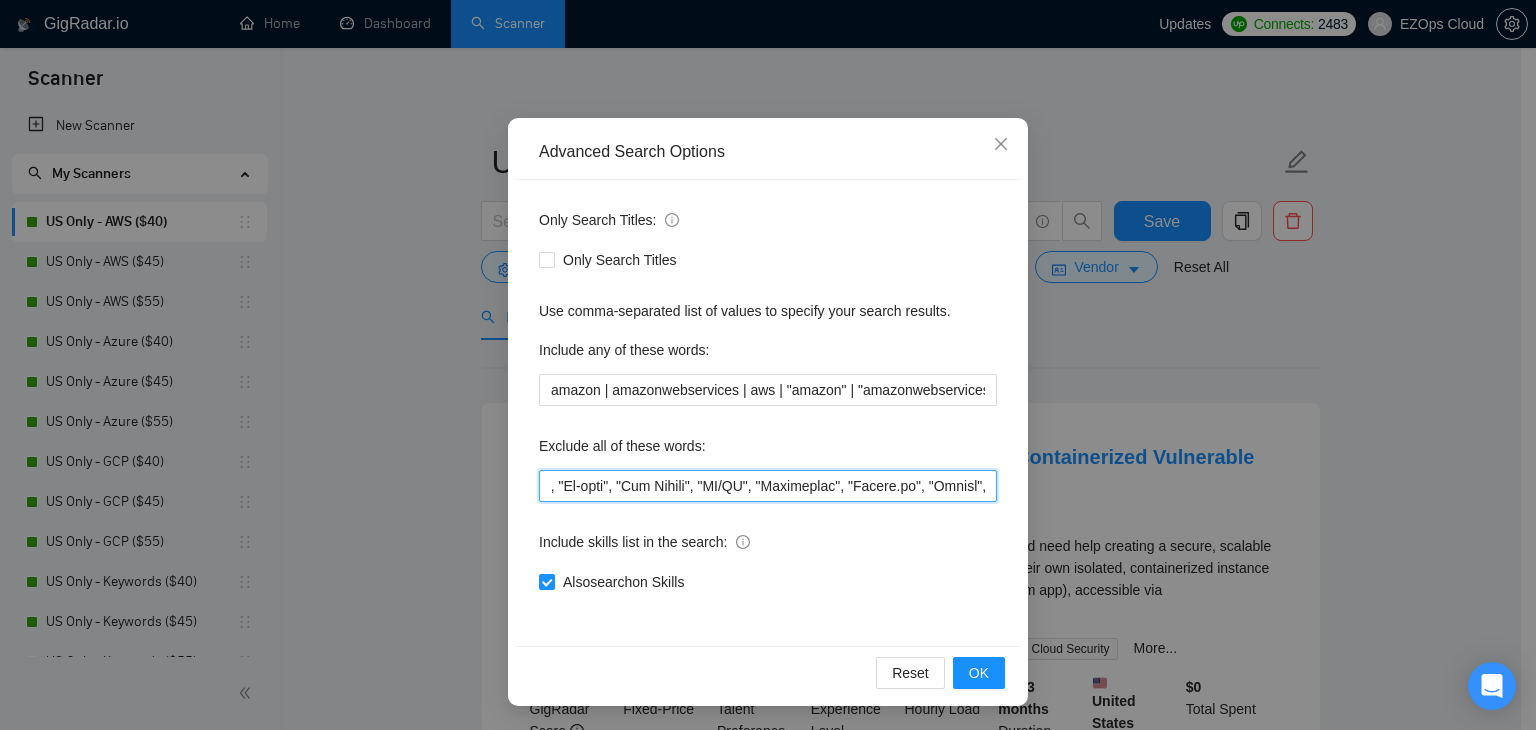 drag, startPoint x: 817, startPoint y: 490, endPoint x: 1440, endPoint y: 492, distance: 623.00323 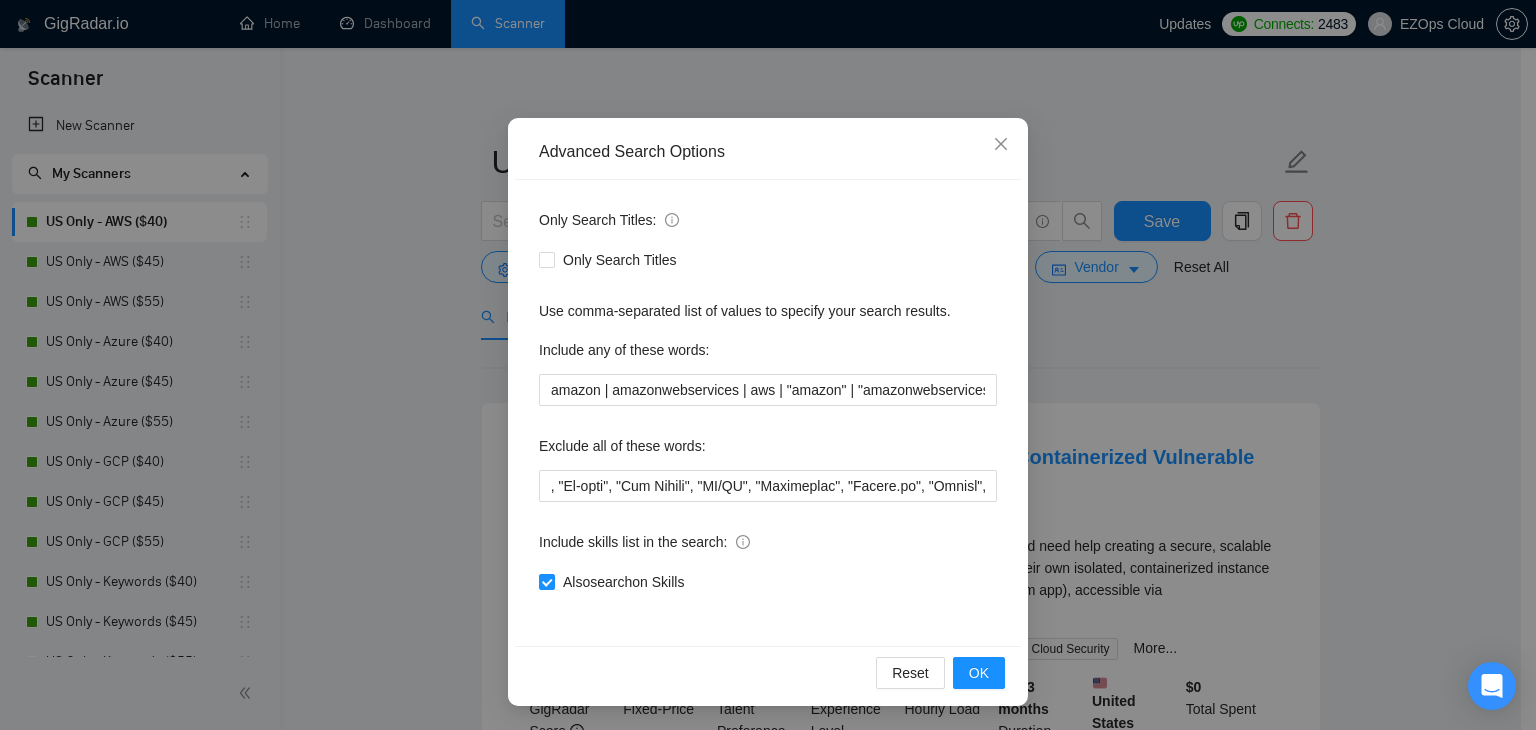 click on "Only Search Titles:   Only Search Titles Use comma-separated list of values to specify your search results. Include any of these words: amazon | amazonwebservices | aws | "amazon" | "amazonwebservices" | "aws" | "(amazon)" | "(amazonwebservices)" | "(aws)" | "/amazon" | "/amazonwebservices" | "/aws" | "(amazon" | "(amazonwebservices" | "(aws" | "amazon!" | "amazonwebservices!" | "aws!" | amazon* | amazonwebservices* | aws* Exclude all of these words: Include skills list in the search:   Also  search  on Skills" at bounding box center (768, 413) 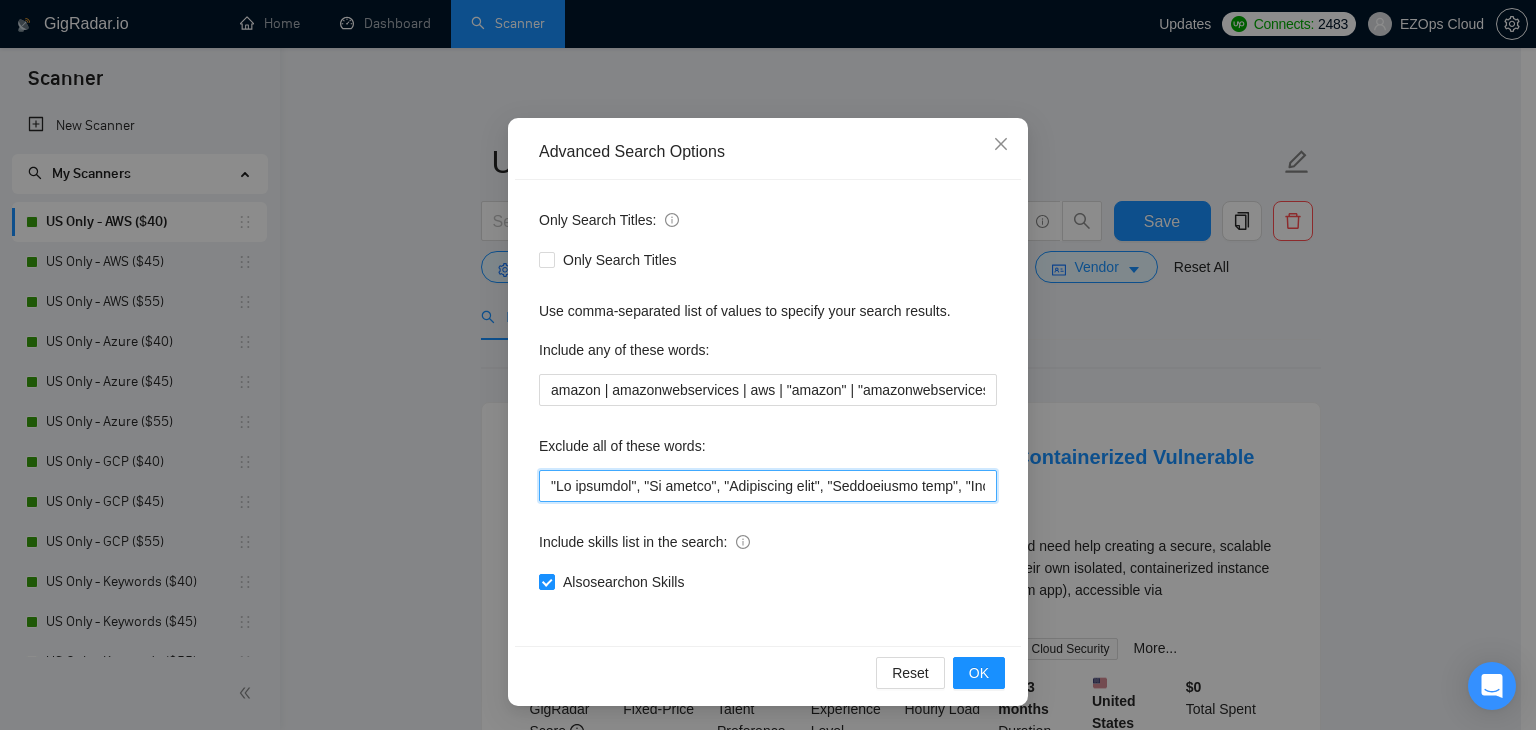 click at bounding box center [768, 486] 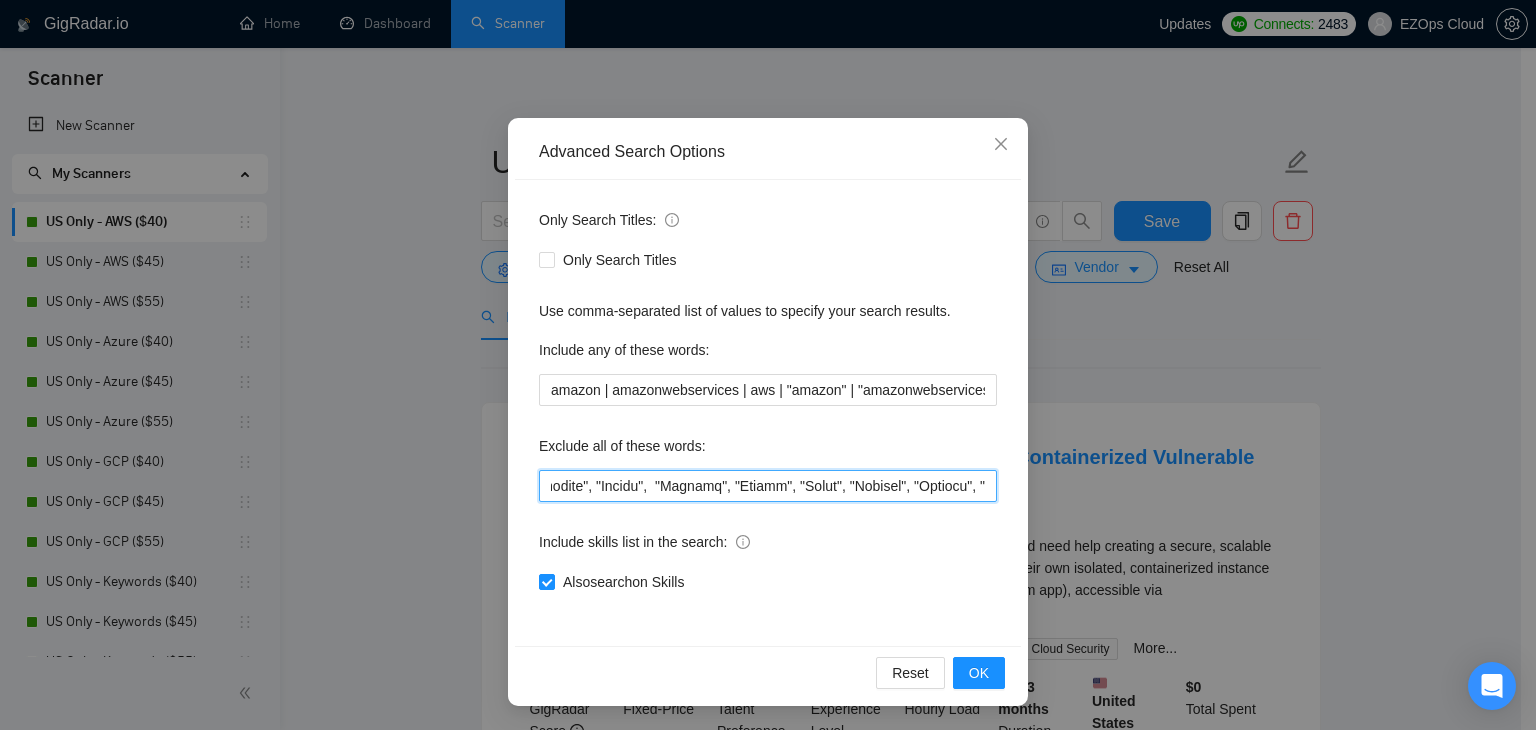 drag, startPoint x: 934, startPoint y: 485, endPoint x: 1278, endPoint y: 513, distance: 345.13766 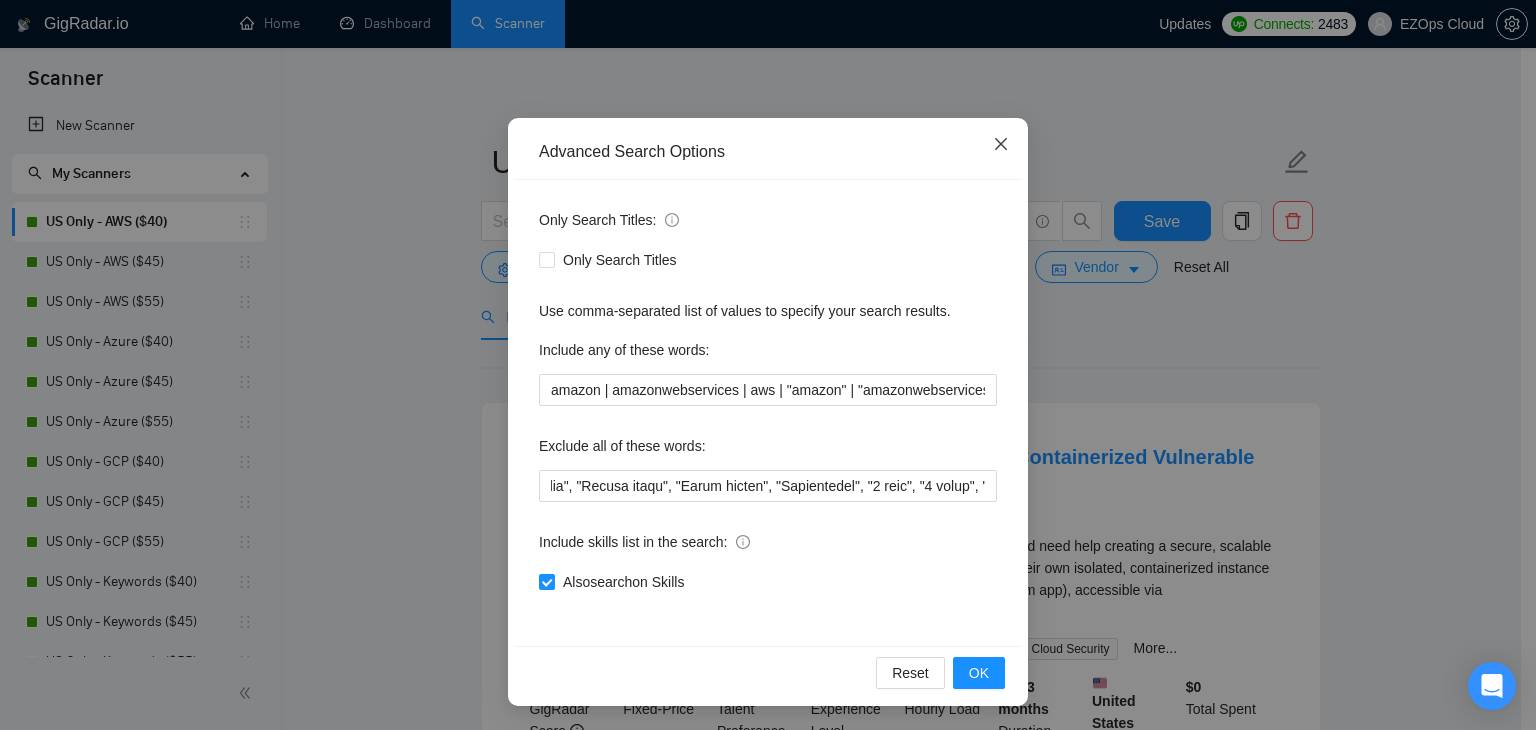 click 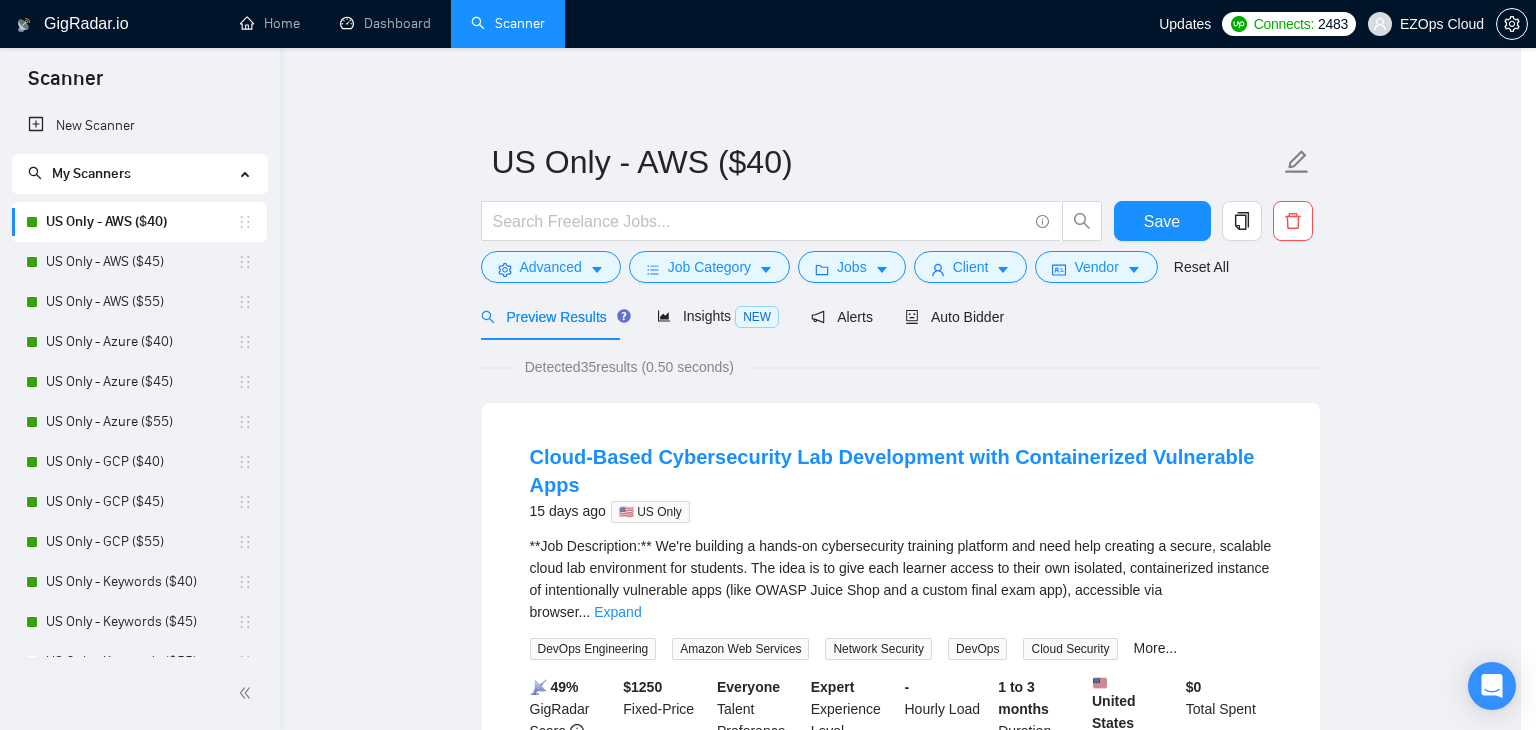 scroll, scrollTop: 2, scrollLeft: 0, axis: vertical 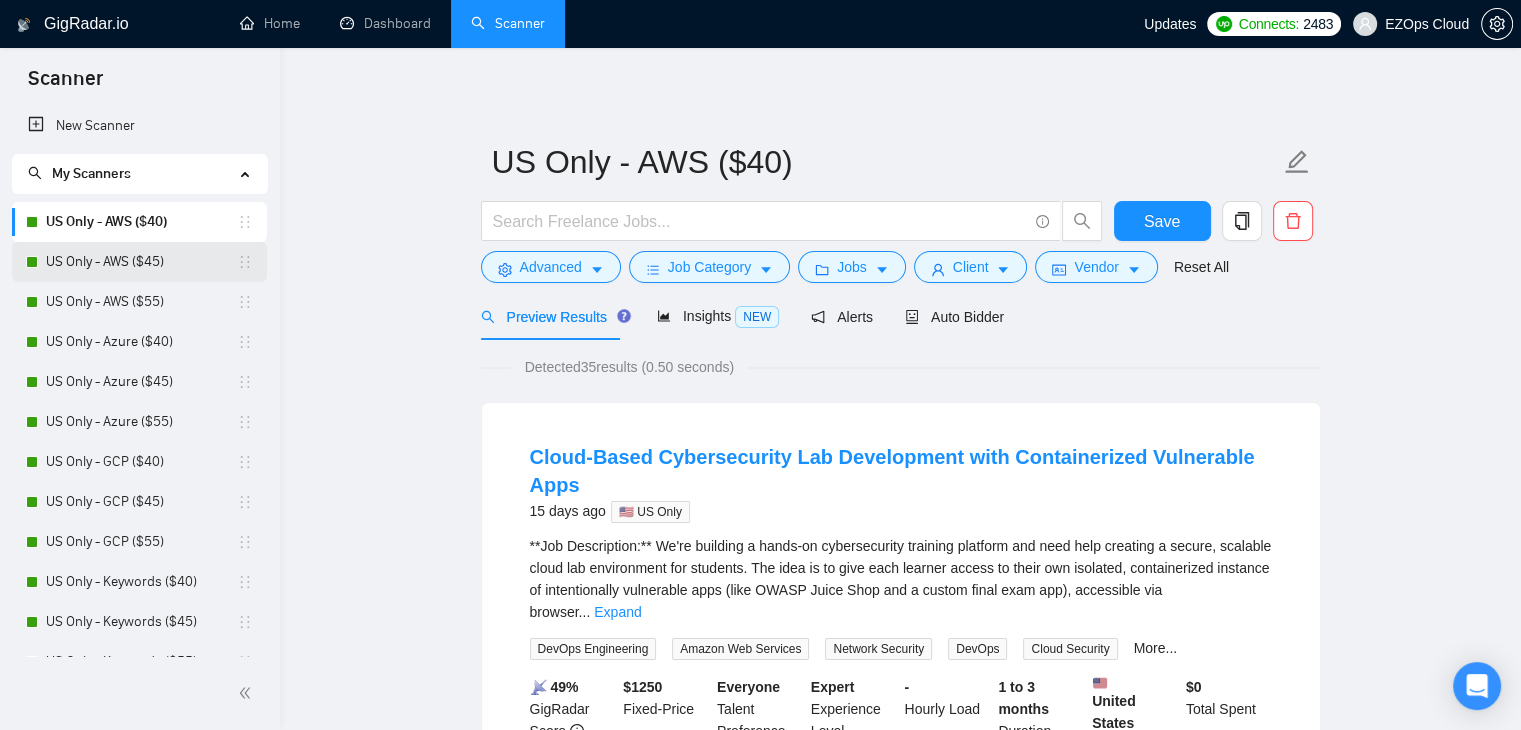 click on "US Only - AWS ($45)" at bounding box center (141, 262) 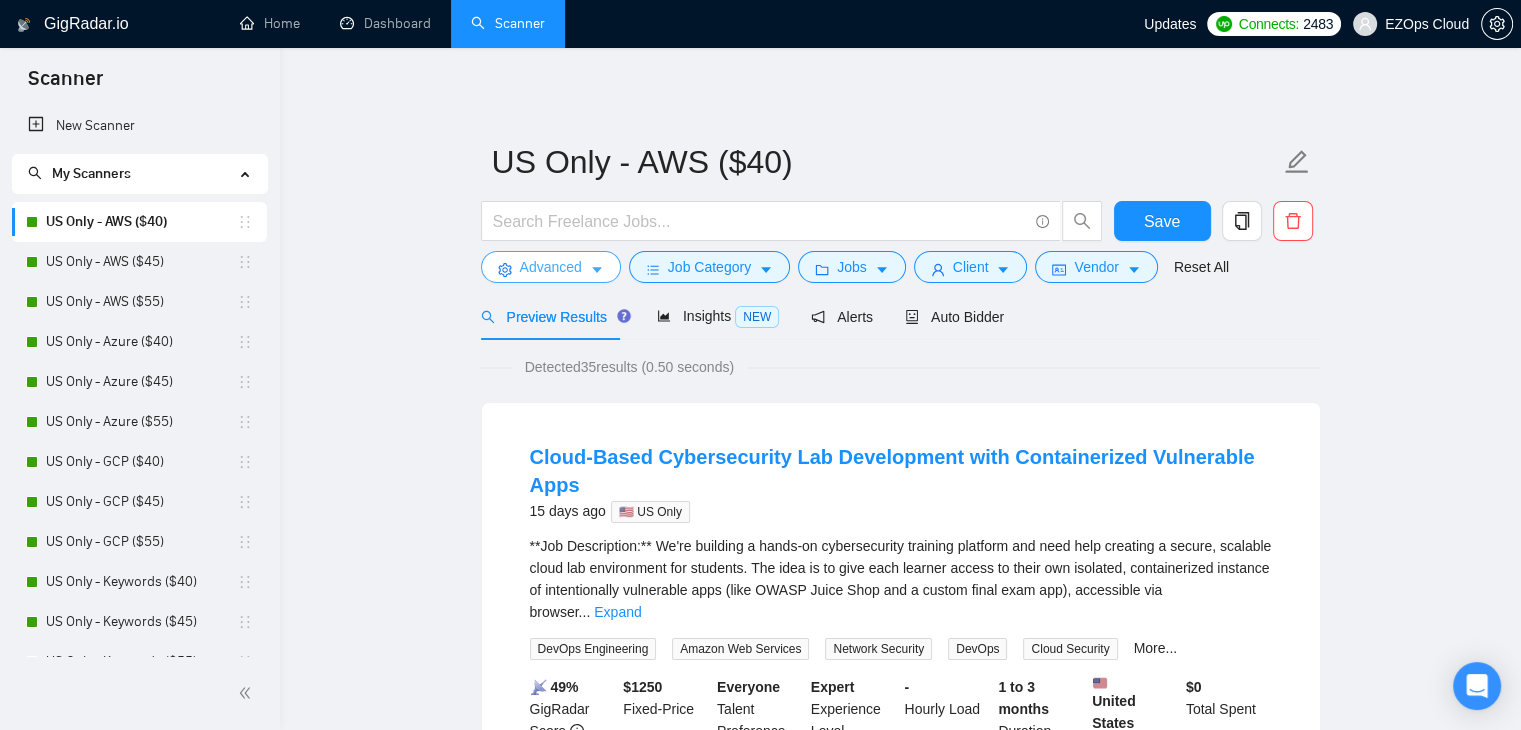 click on "Advanced" at bounding box center [551, 267] 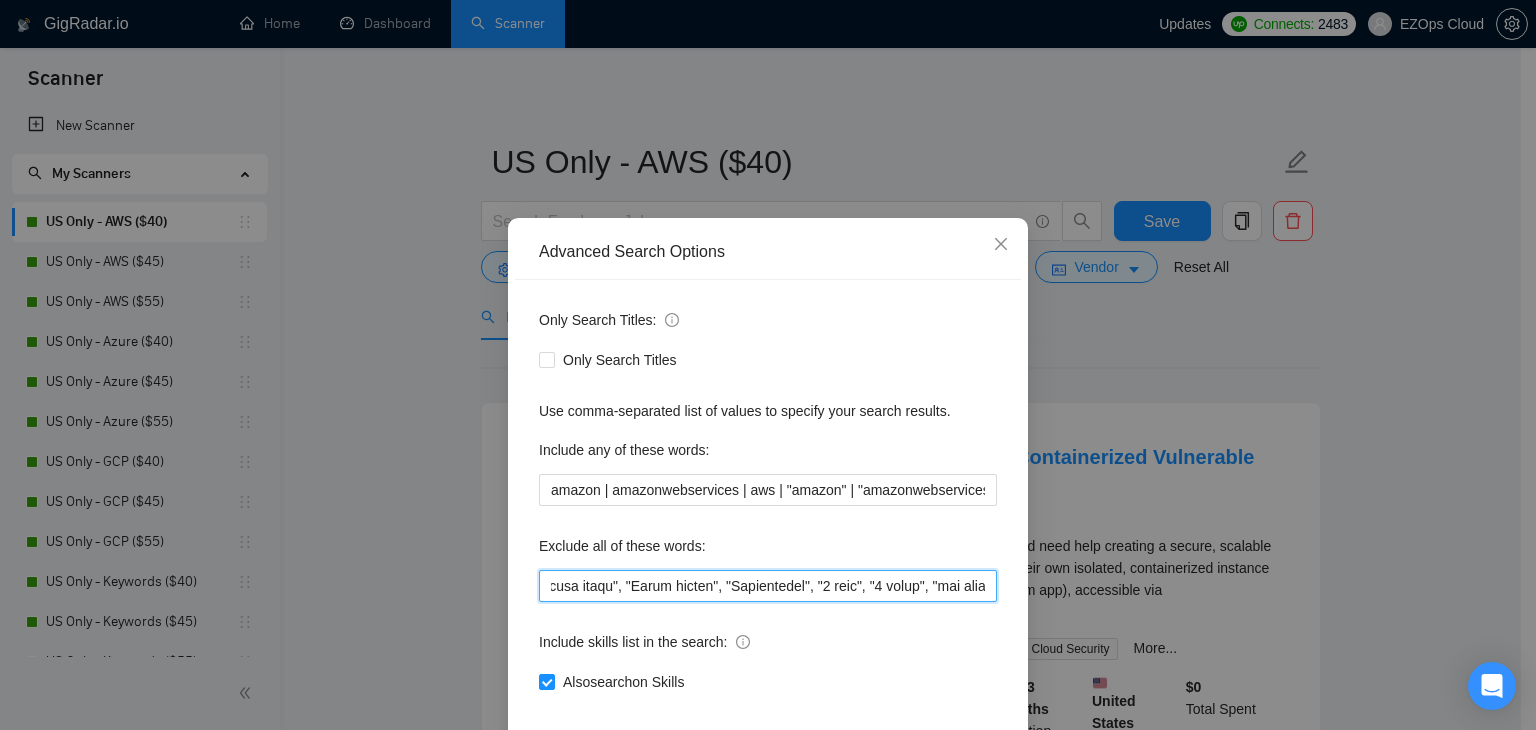 scroll, scrollTop: 0, scrollLeft: 6416, axis: horizontal 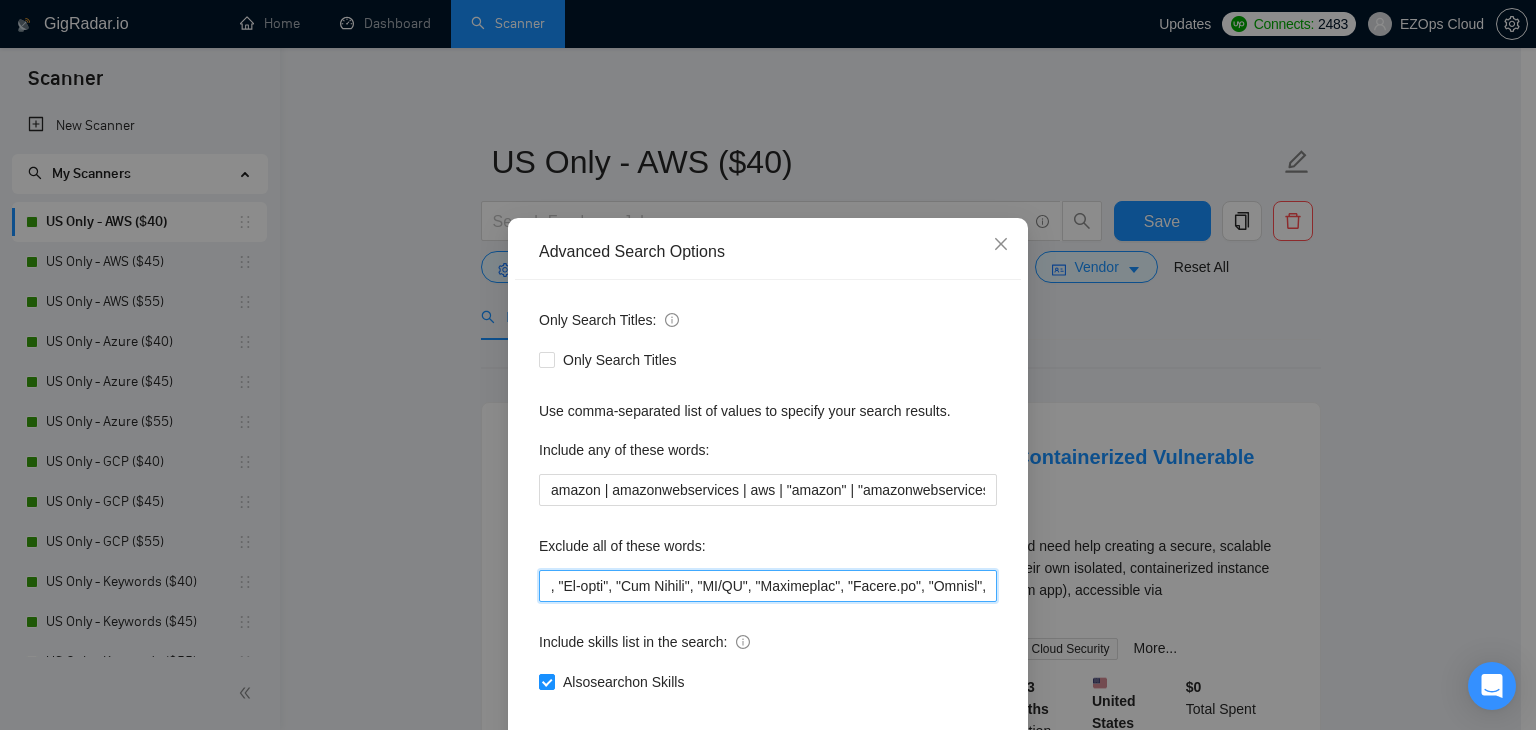 drag, startPoint x: 803, startPoint y: 587, endPoint x: 1296, endPoint y: 590, distance: 493.00912 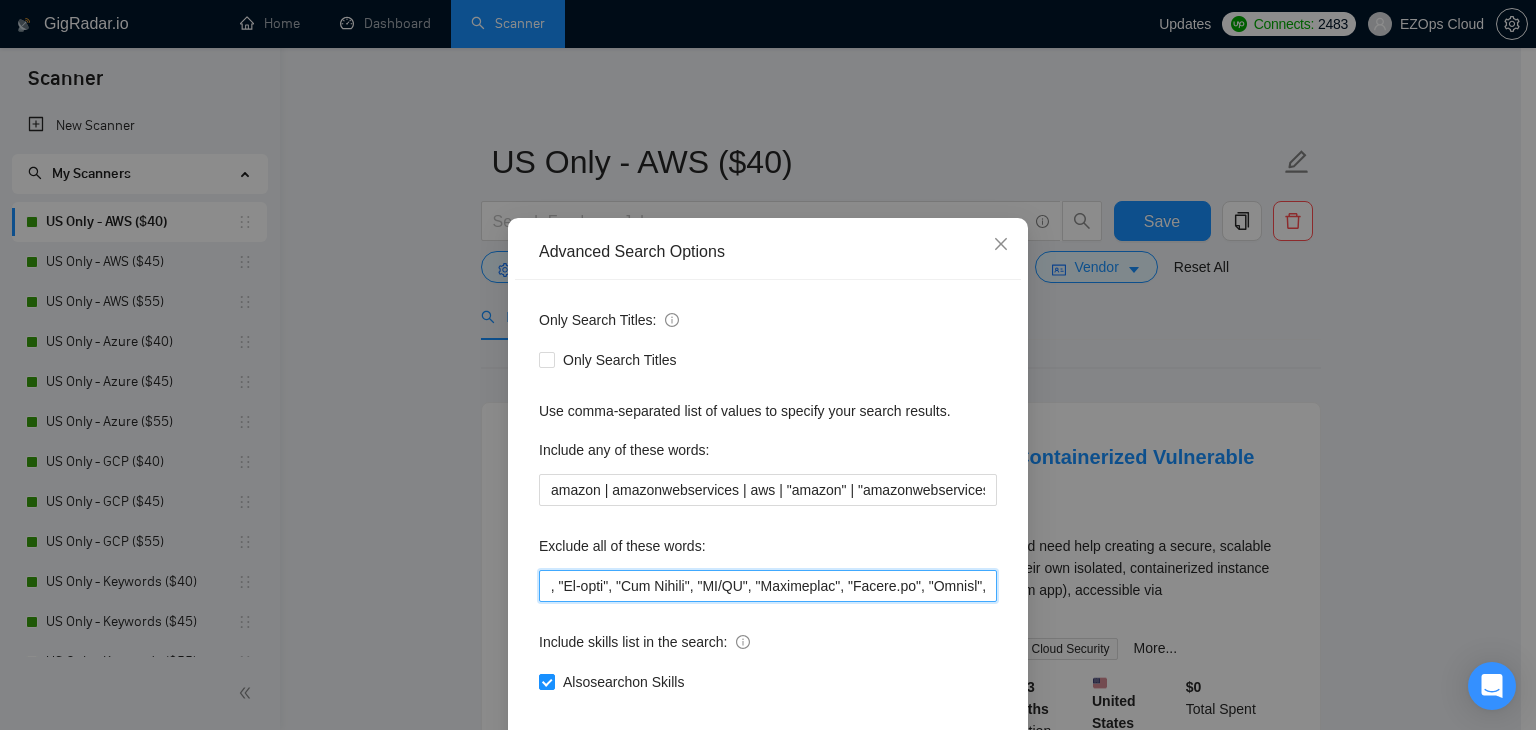 click at bounding box center [768, 586] 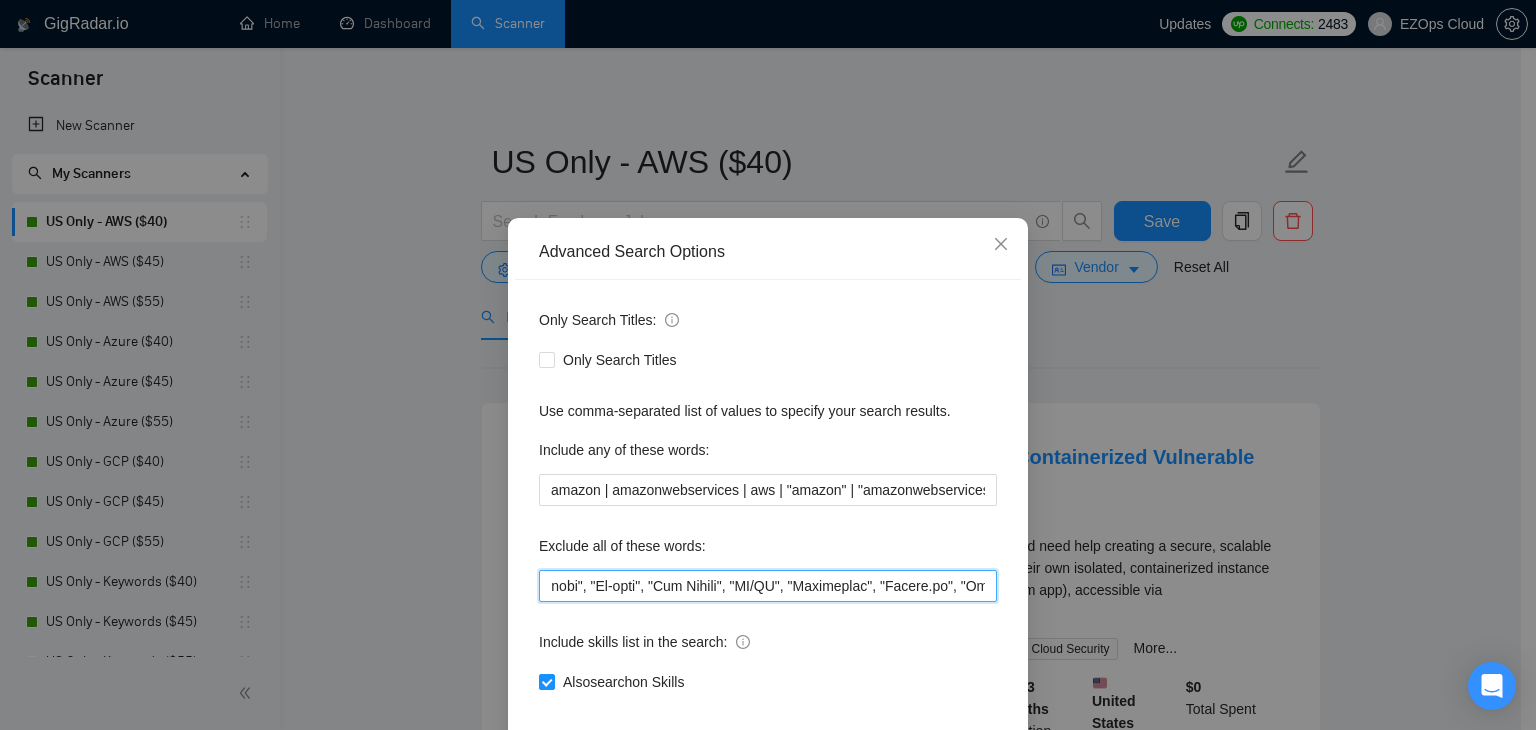 click at bounding box center (768, 586) 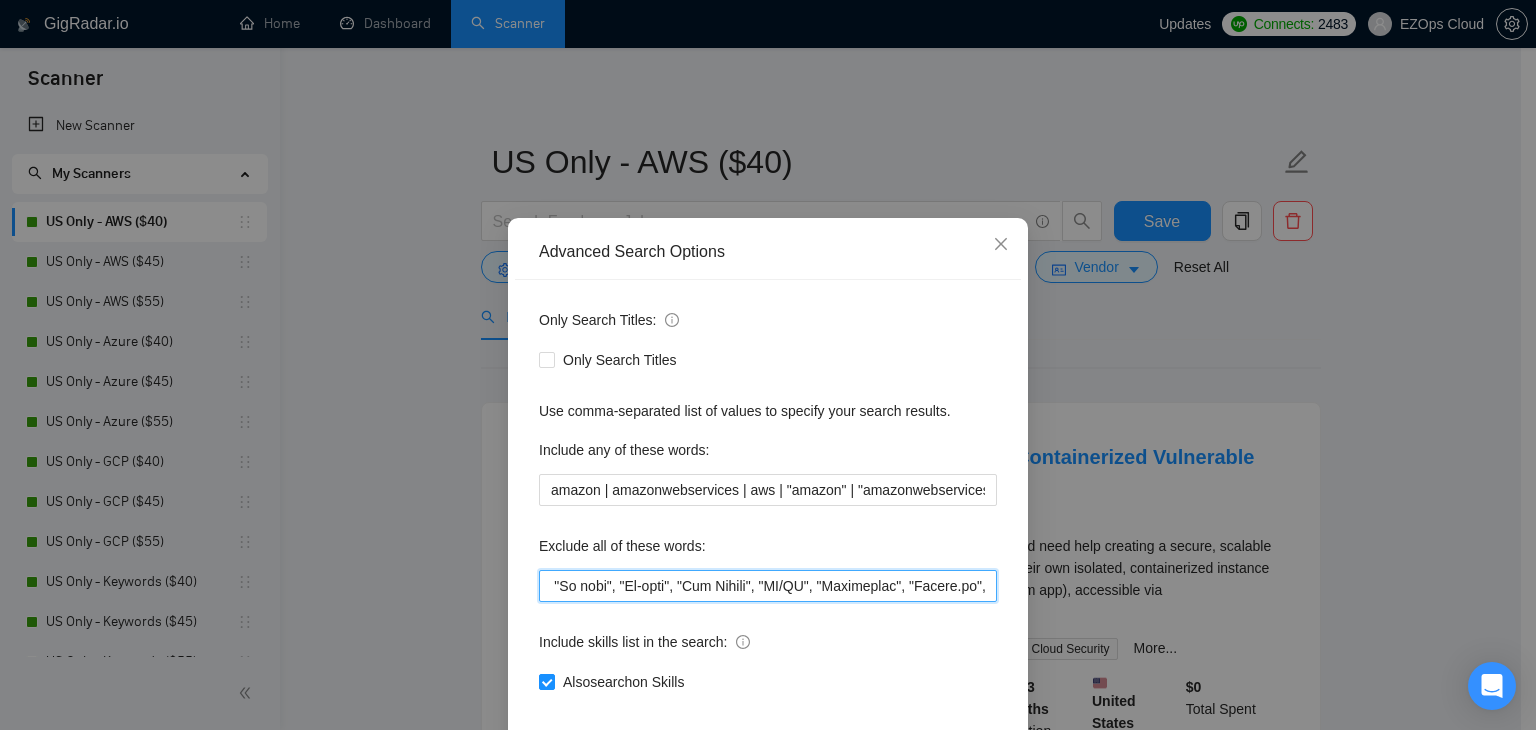 scroll, scrollTop: 0, scrollLeft: 6352, axis: horizontal 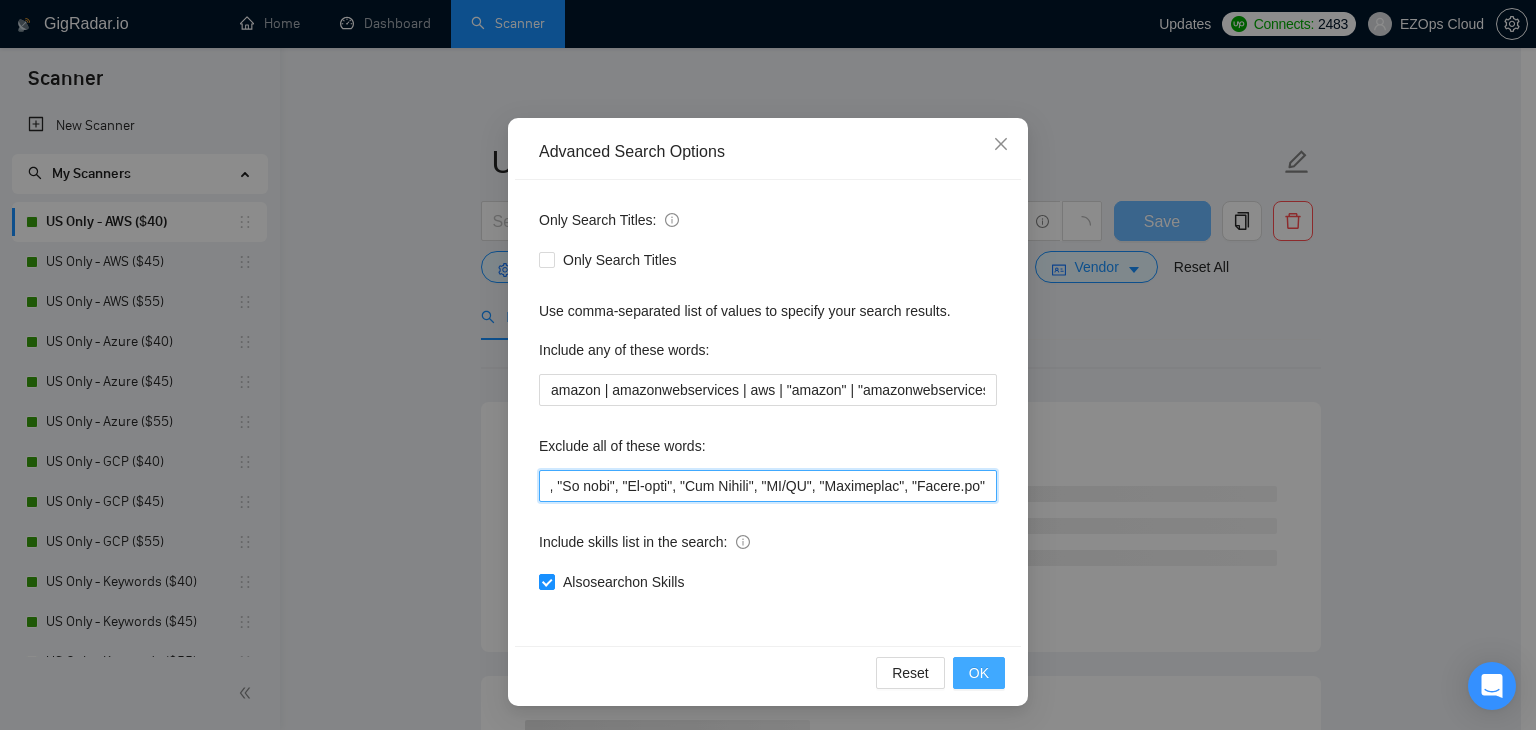 type on ""No agencies", "No agency", "Individual only", "Individuals only", "Individual freelancer only", "Individual freelancers only", "Freelancer Only", "Freelancers Only", "independent contractors only", "looking for a freelancer individual", "not interested in companies", "not interested in agencies", "won't be recruiting agencies", "agencies not to apply", "this job is not open to teams", "this job is not open to agency", "this job is not open to companies", "US Citizen", "Teach", "Teaching", "Teacher", "teach me", "Tutorial", "Tutor", "Tutors", "Tutoring", "Trainer", "Instructor", "Lesson",  "Lessons", "Mentor", "Class", "Classes", "Stalker", "Stalking", "Stalked", "Recover", "Recovering", "Hack", "Hacker", "Hacked", "Hacking", "Screensharing", "Screenshare", "Screen sharing", "Screen share", "Share screen", "Sharescreen", "1 hour", "2 hours", "one hour", "small task", "Social Media", "Instagram", "OnlyFans", "Snapchat", "Facebook", "TikTok", "Twitter", "up-to-date with the latest trends and advancements", "..." 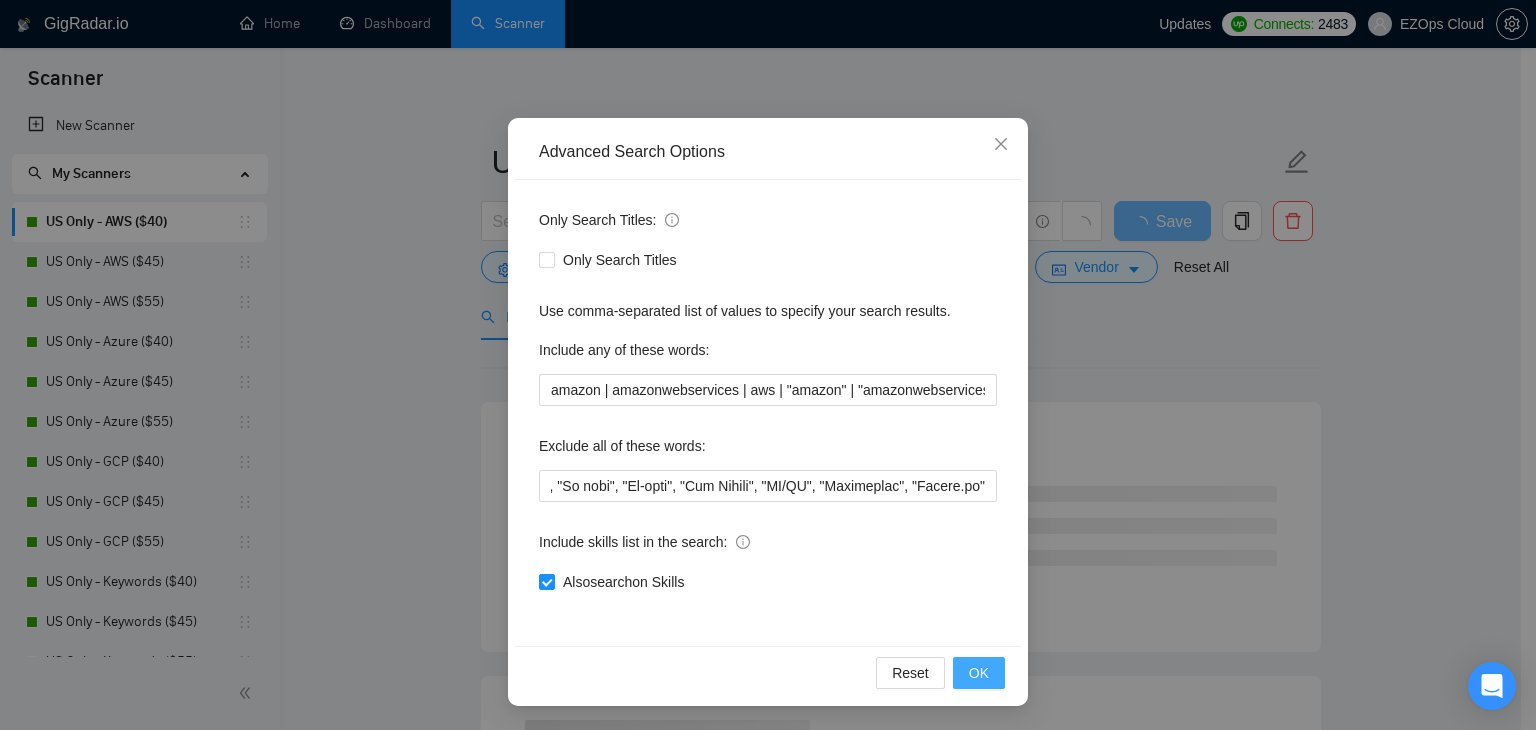 click on "OK" at bounding box center (979, 673) 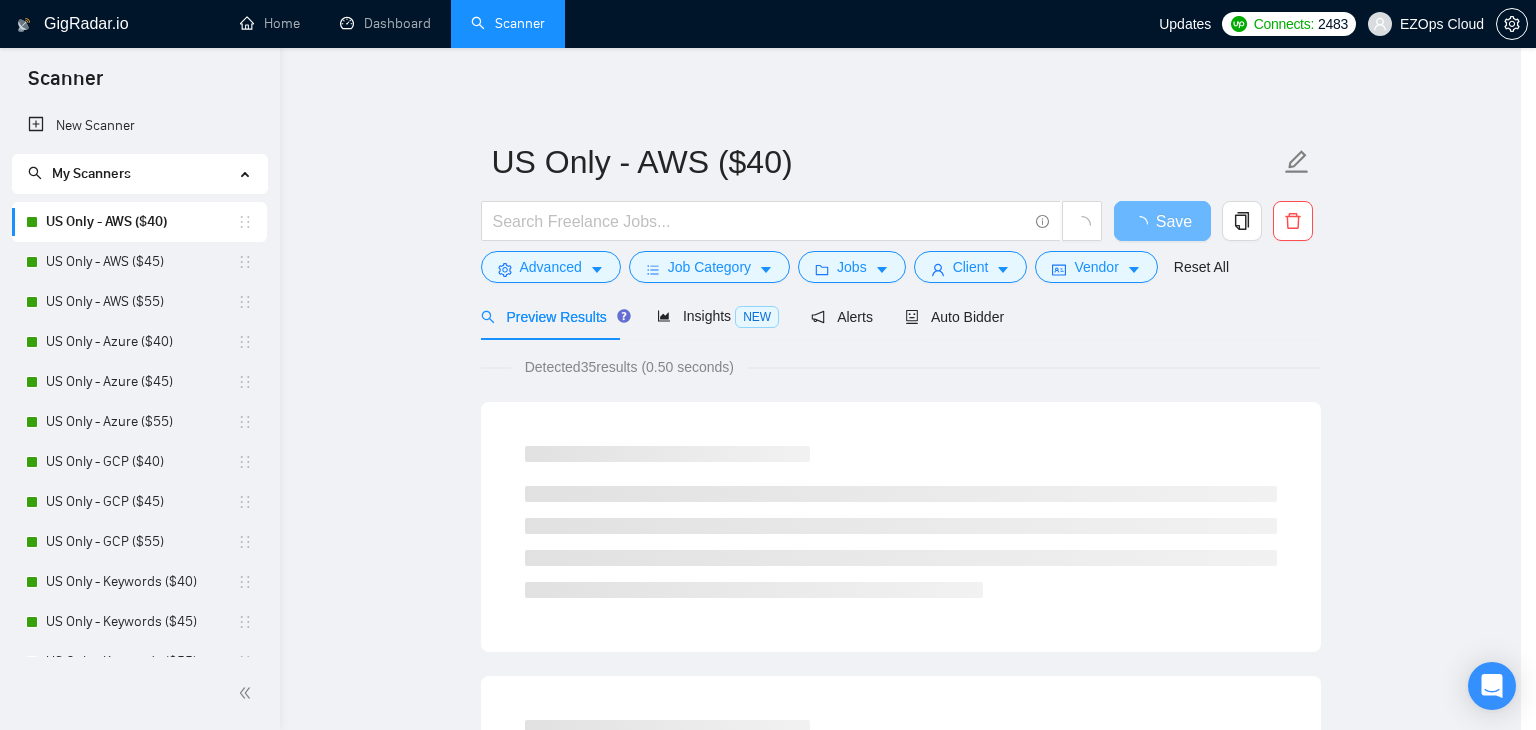 scroll, scrollTop: 2, scrollLeft: 0, axis: vertical 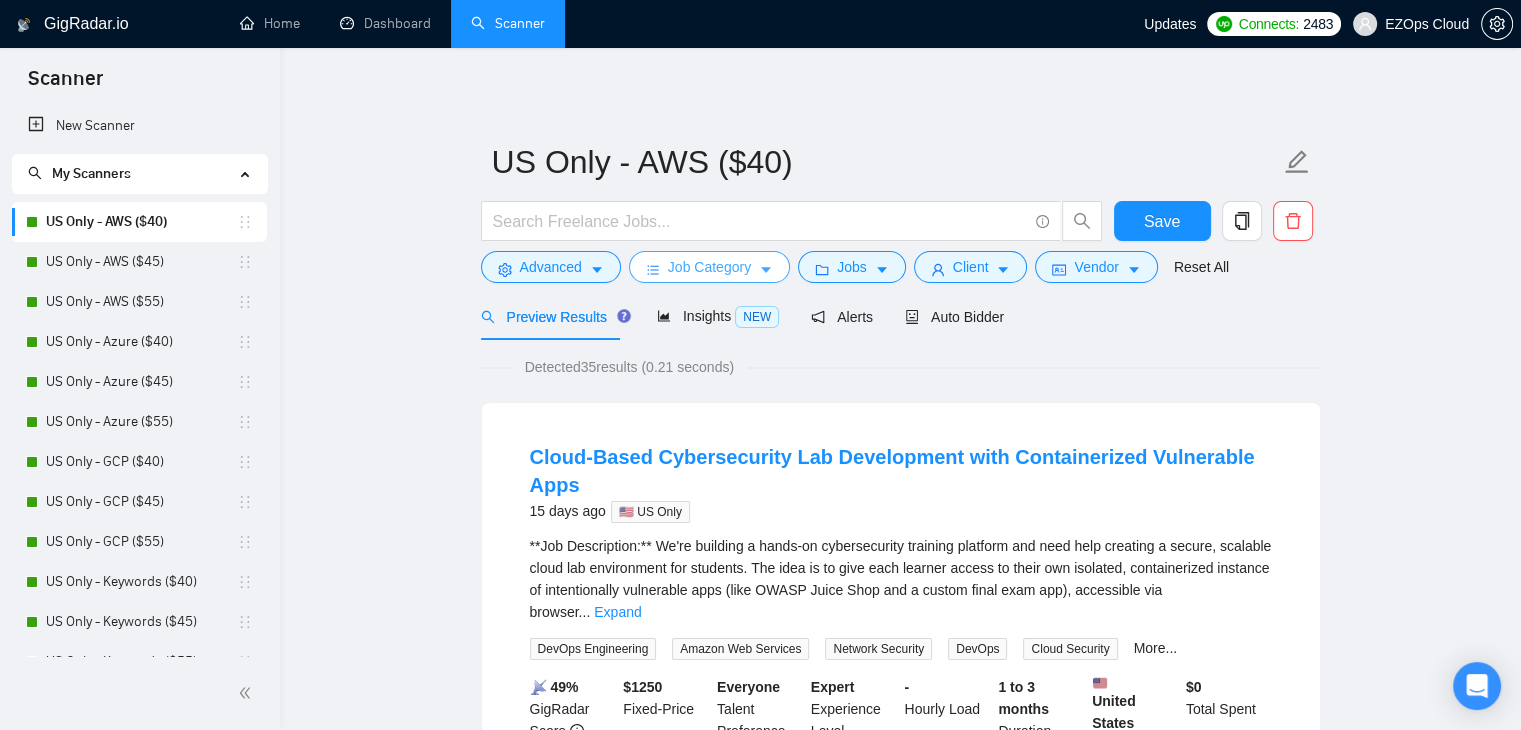 click on "Job Category" at bounding box center (709, 267) 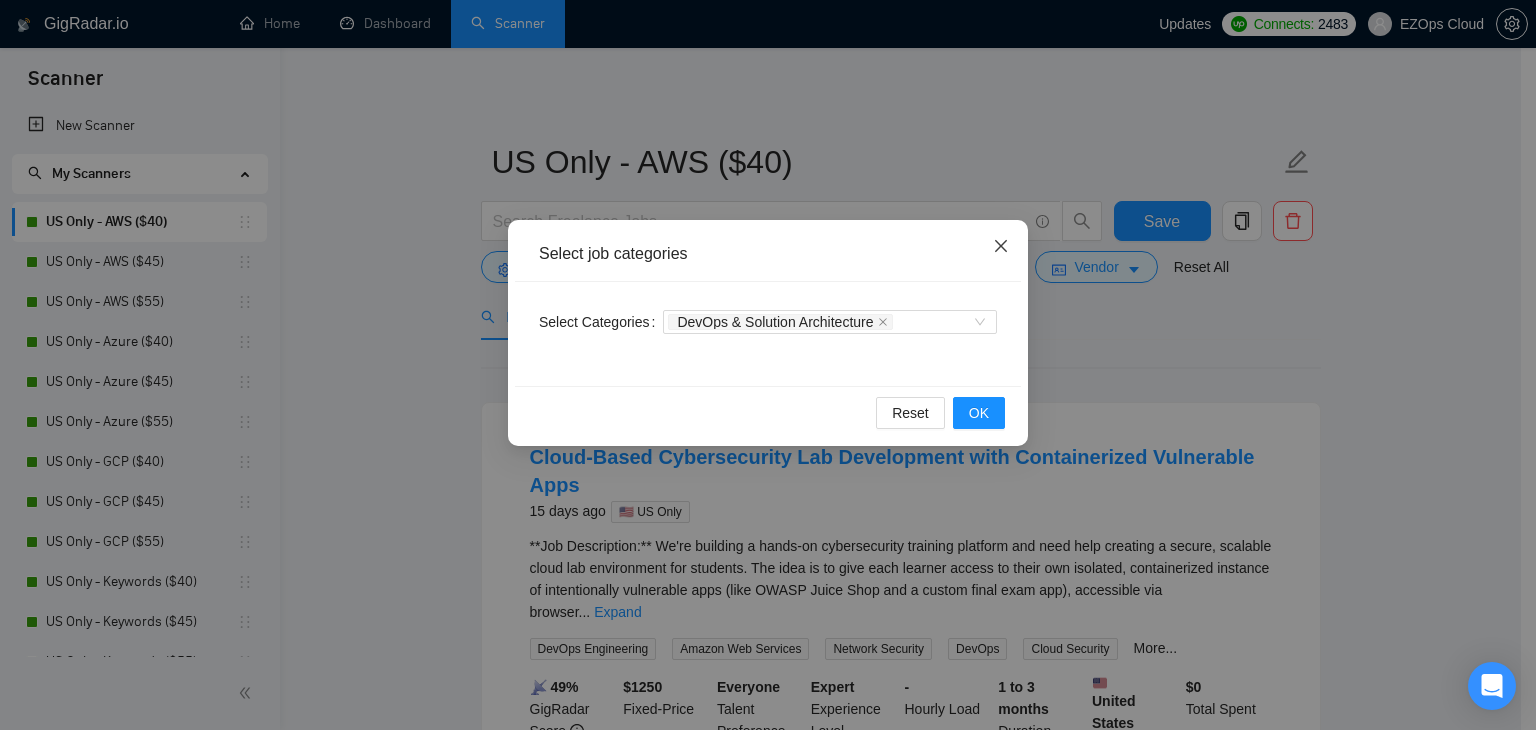 click at bounding box center [1001, 247] 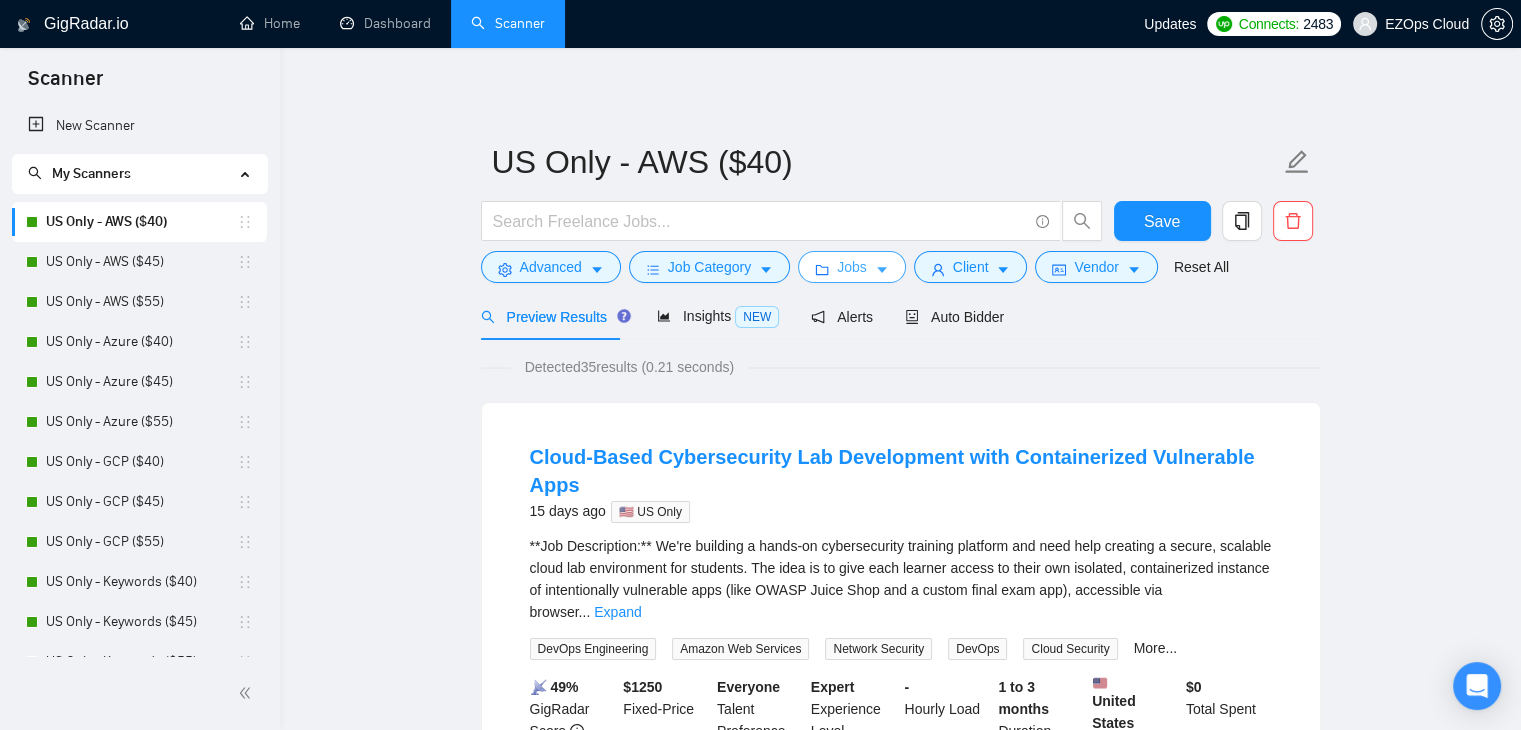 click on "Jobs" at bounding box center (852, 267) 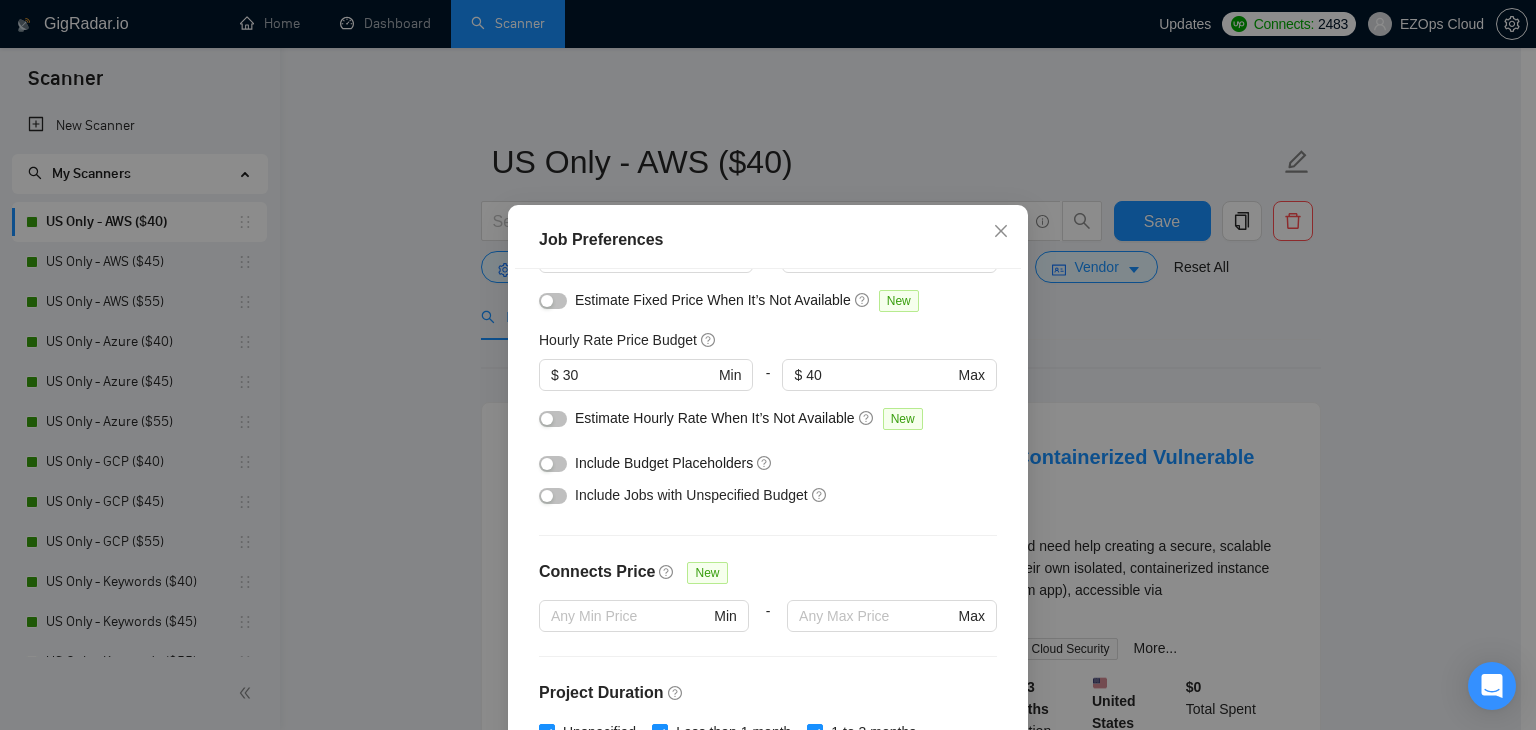scroll, scrollTop: 0, scrollLeft: 0, axis: both 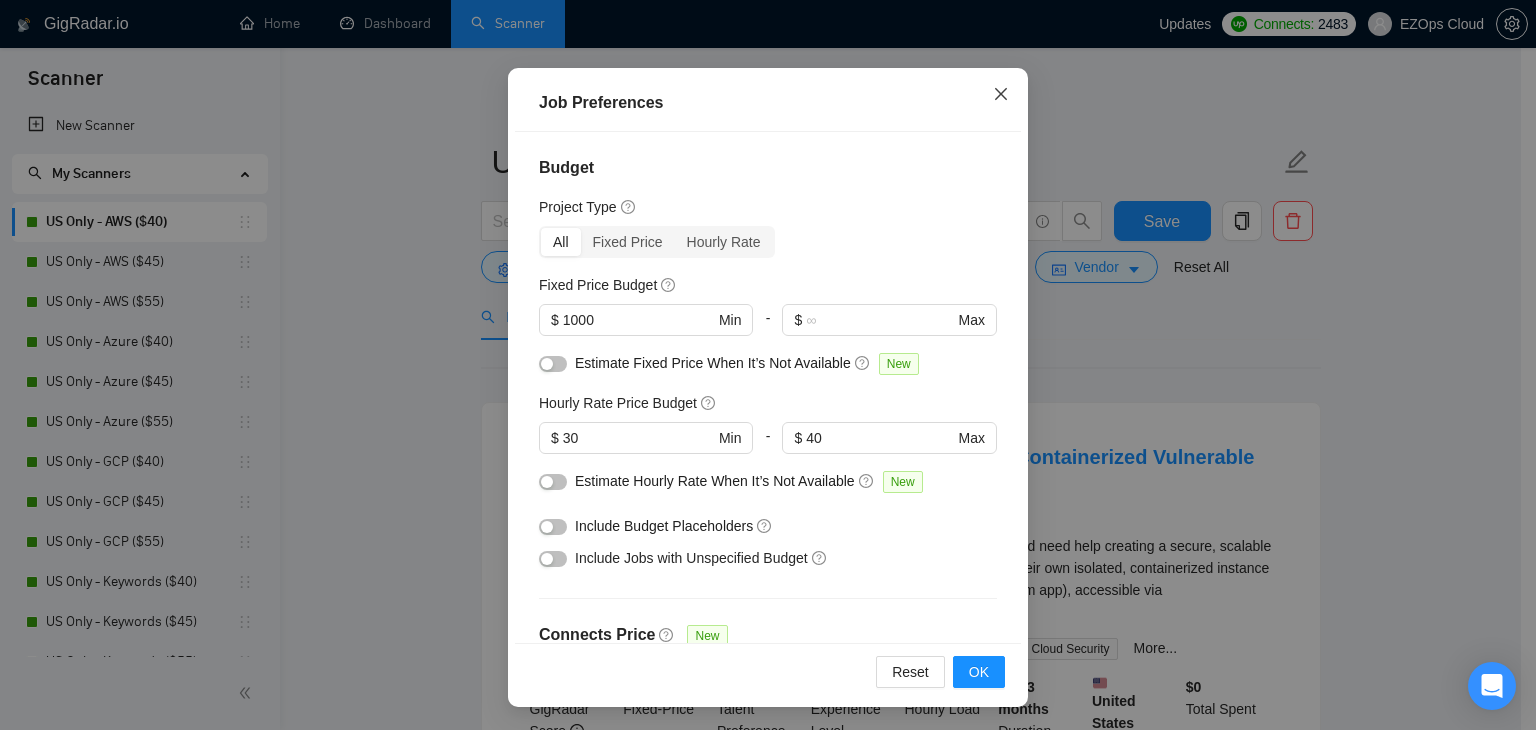 click at bounding box center [1001, 95] 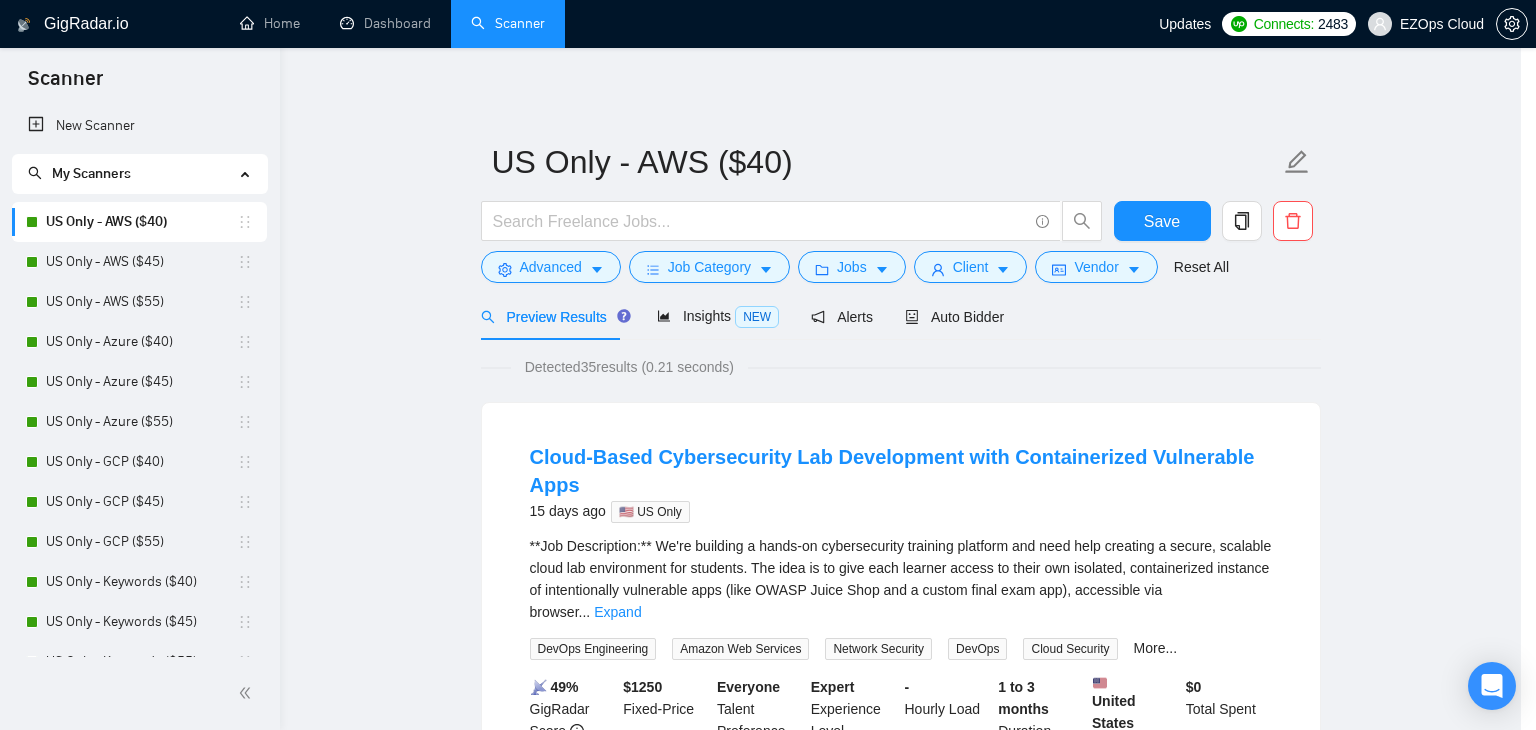scroll, scrollTop: 52, scrollLeft: 0, axis: vertical 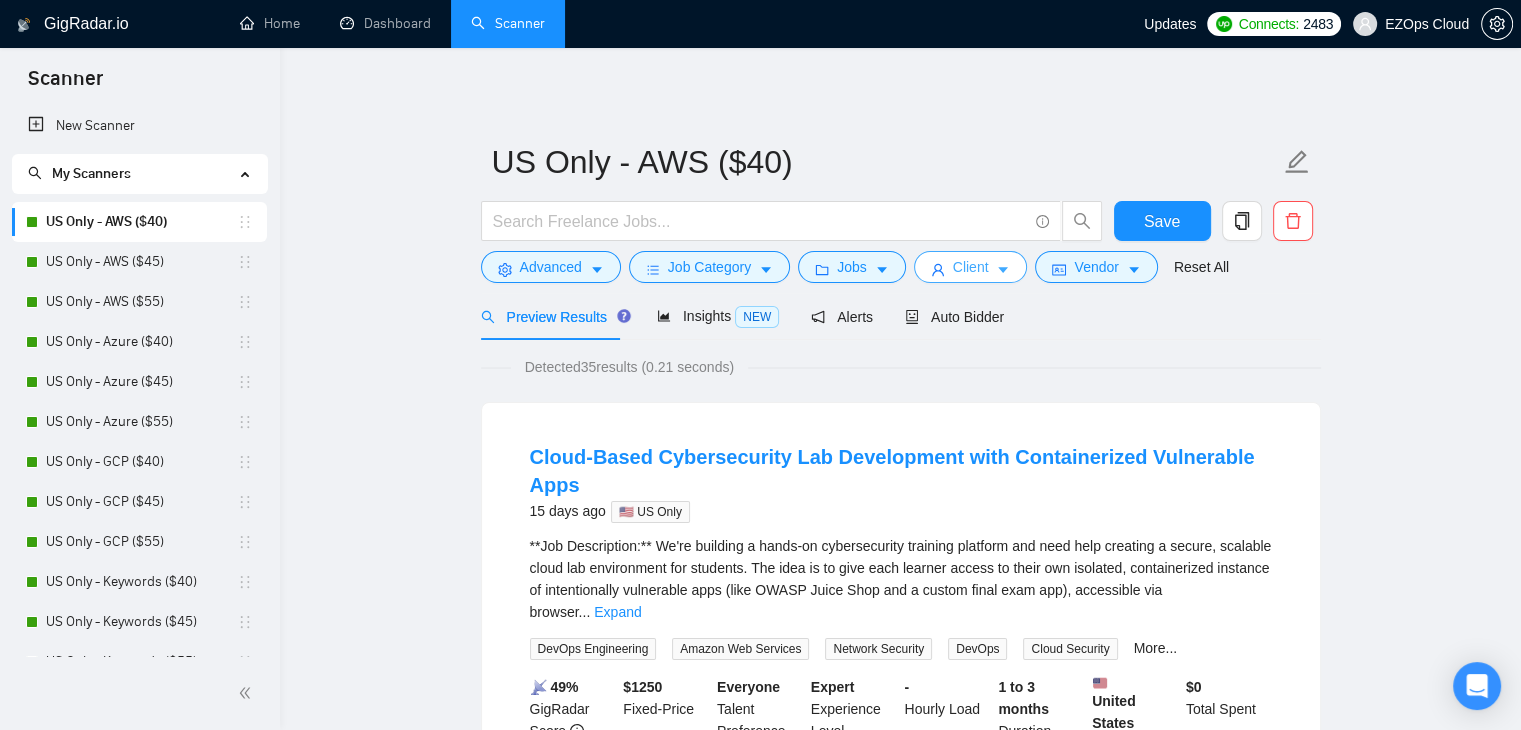 click on "Client" at bounding box center [971, 267] 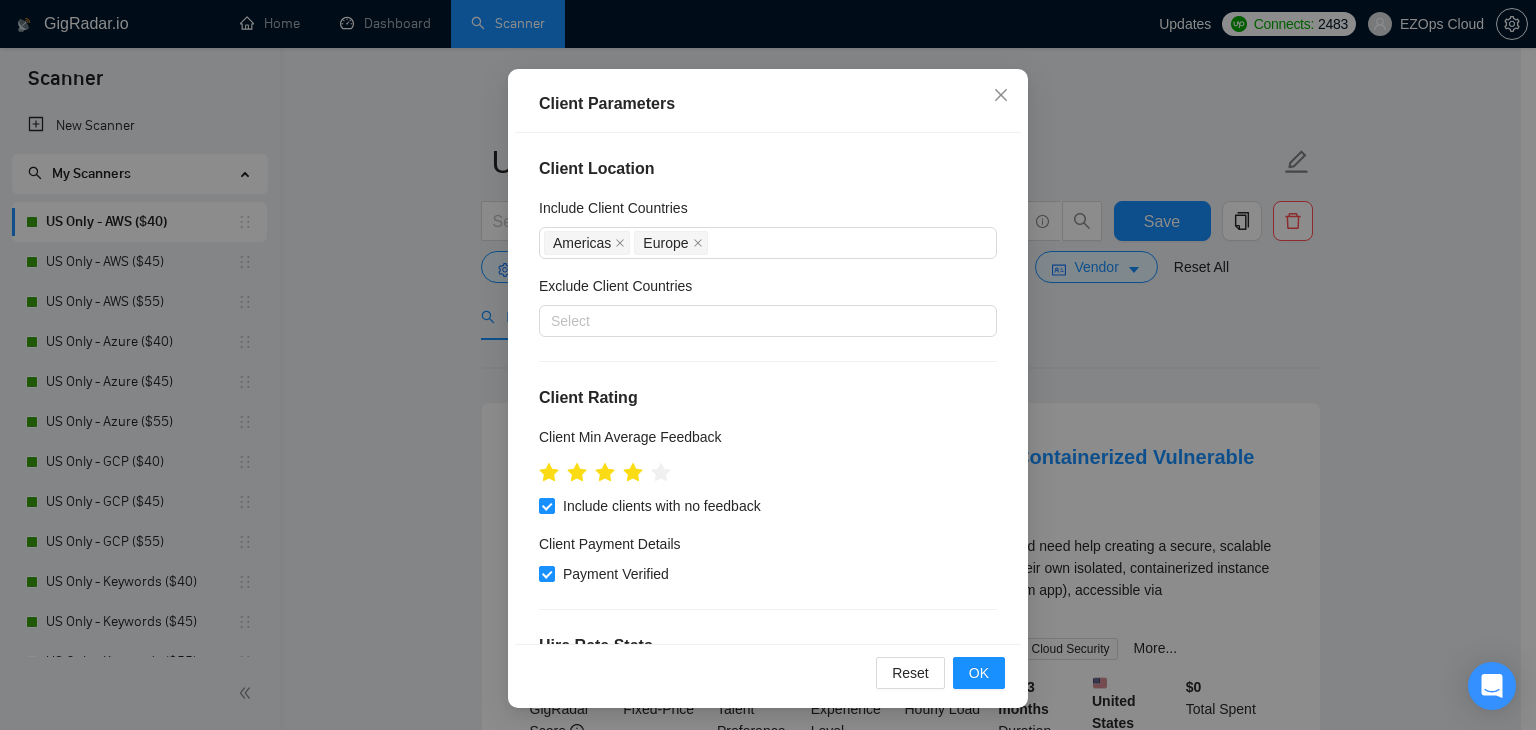 scroll, scrollTop: 137, scrollLeft: 0, axis: vertical 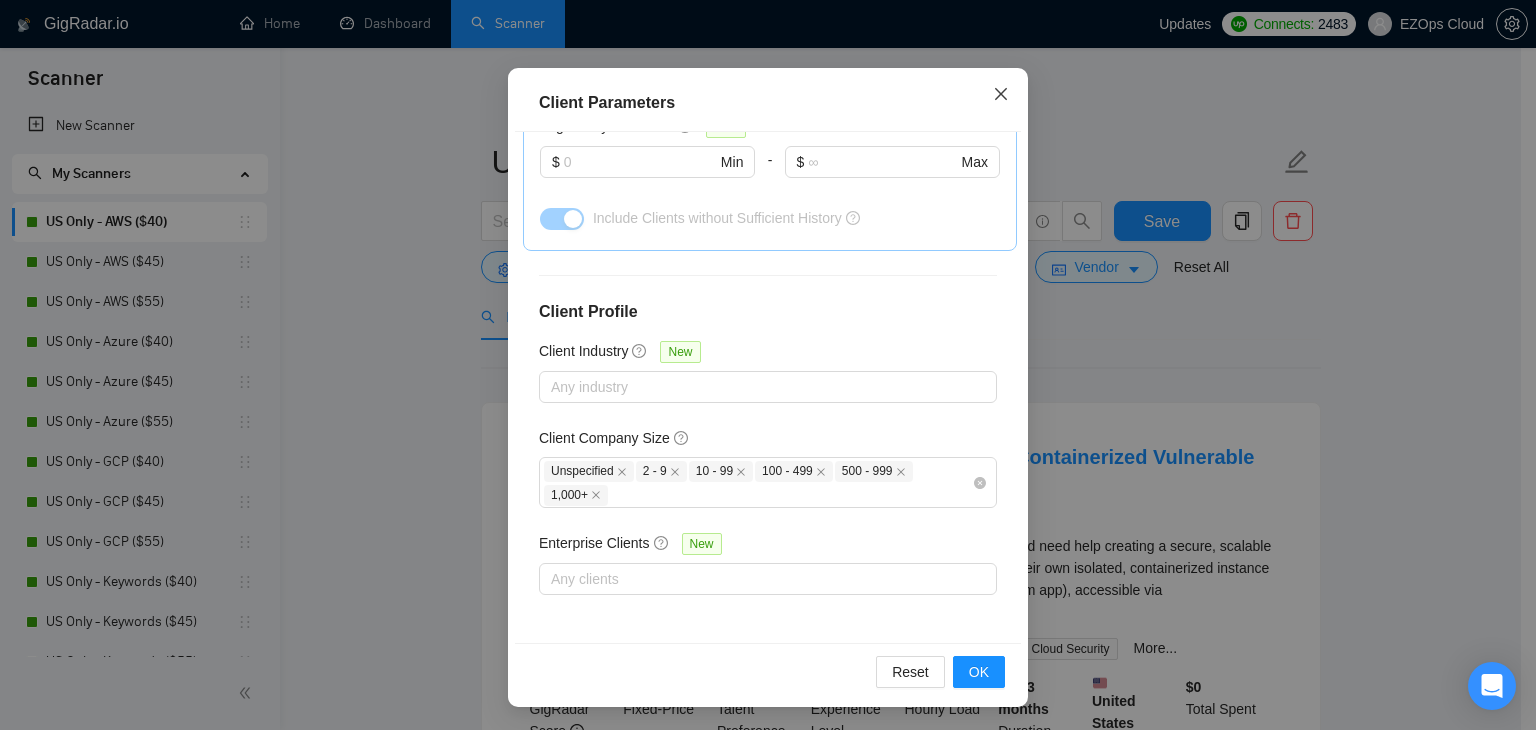 click at bounding box center (1001, 95) 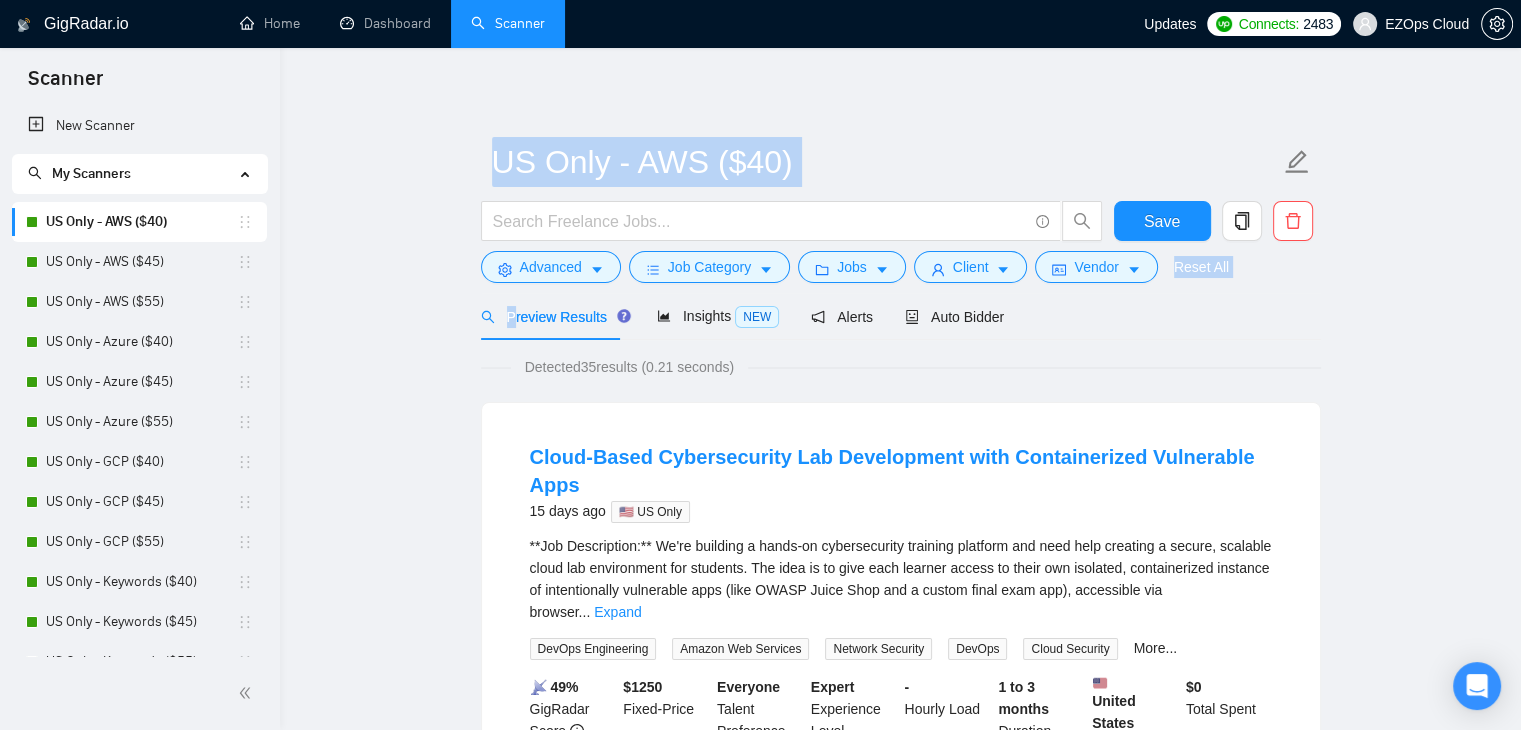 drag, startPoint x: 441, startPoint y: 241, endPoint x: 512, endPoint y: 293, distance: 88.005684 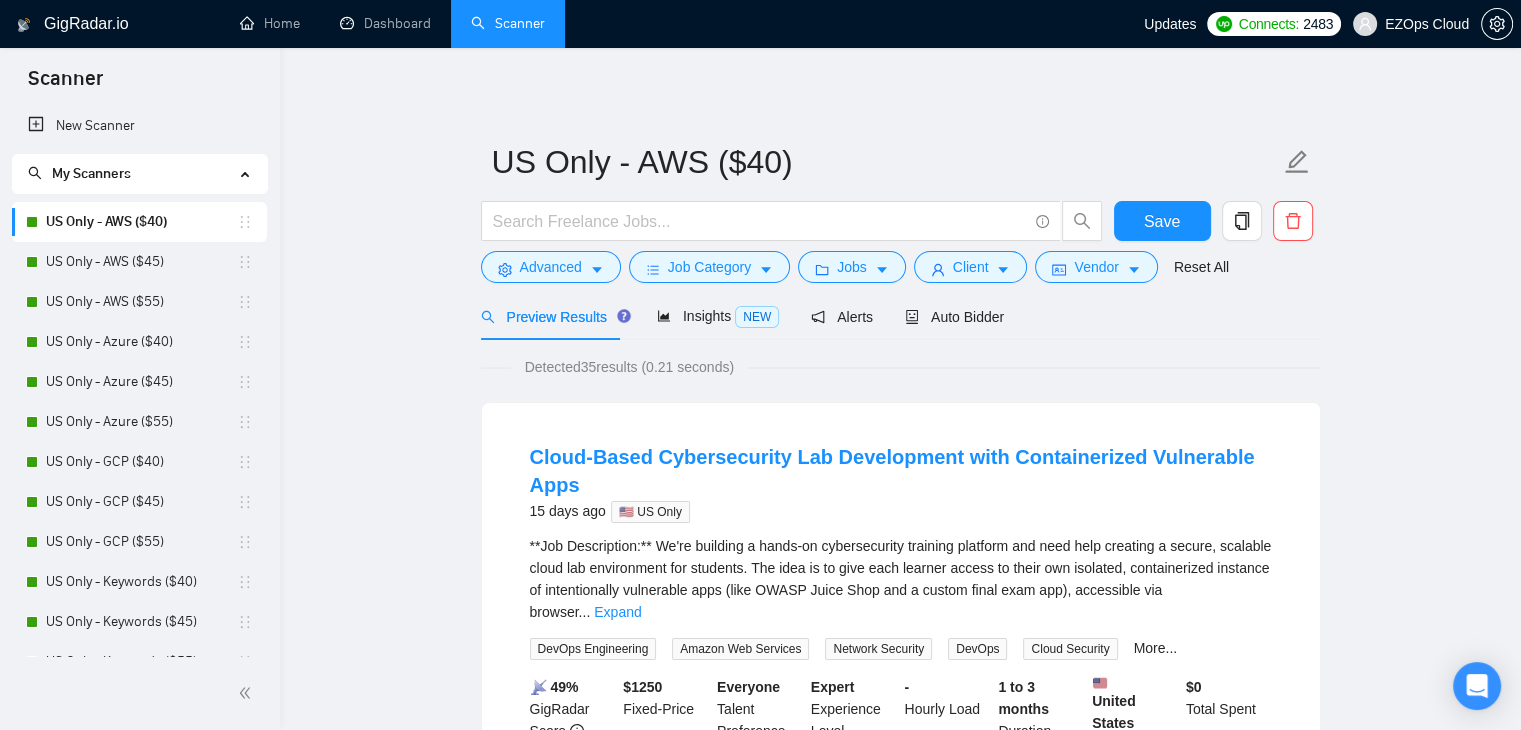 click on "US Only - AWS ($40) Save Advanced   Job Category   Jobs   Client   Vendor   Reset All Preview Results Insights NEW Alerts Auto Bidder Detected   35  results   (0.21 seconds) Cloud-Based Cybersecurity Lab Development with Containerized Vulnerable Apps 15 days ago 🇺🇸 US Only **Job Description:**
We're building a hands-on cybersecurity training platform and need help creating a secure, scalable cloud lab environment for students. The idea is to give each learner access to their own isolated, containerized instance of intentionally vulnerable apps (like OWASP Juice Shop and a custom final exam app), accessible via browser  ... Expand DevOps Engineering Amazon Web Services Network Security DevOps Cloud Security More... 📡   49% GigRadar Score   $ 1250 Fixed-Price Everyone Talent Preference Expert Experience Level - Hourly Load 1 to 3 months Duration   United States Country $ 0 Total Spent $0.00 Avg Rate Paid - Company Size Verified Payment Verified - Member Since ⭐️  0.00 Client Feedback 17 days ago" at bounding box center (900, 2608) 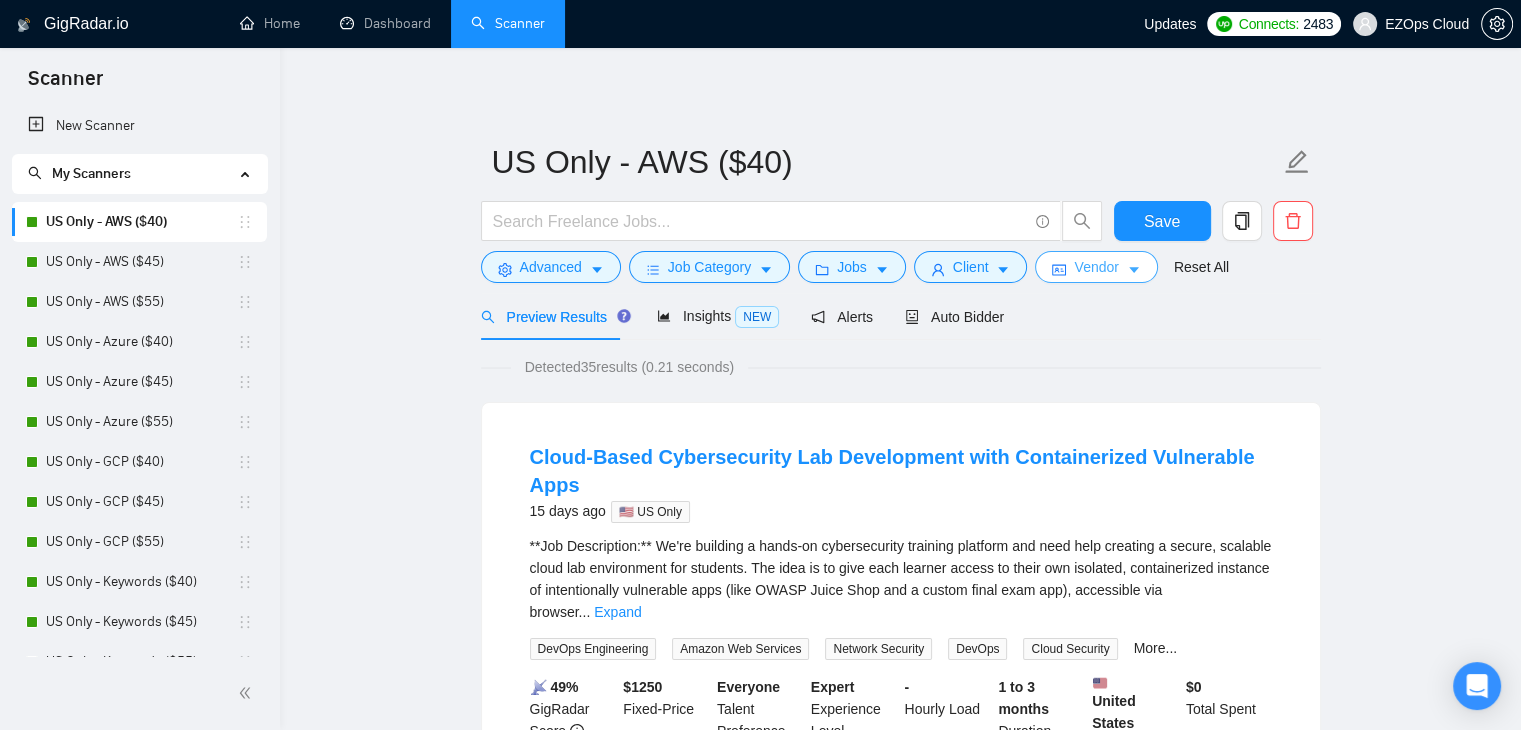 click on "Vendor" at bounding box center (1096, 267) 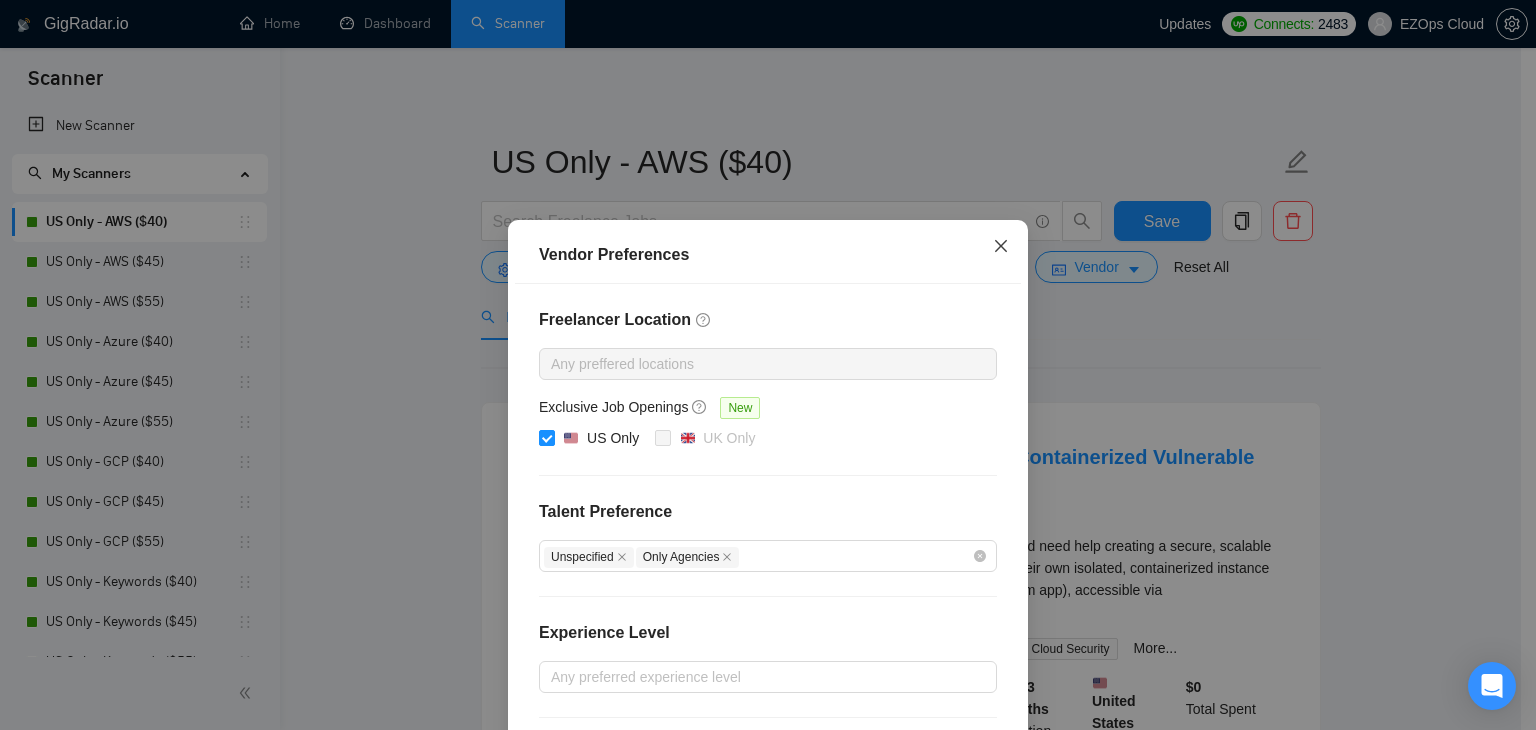 click 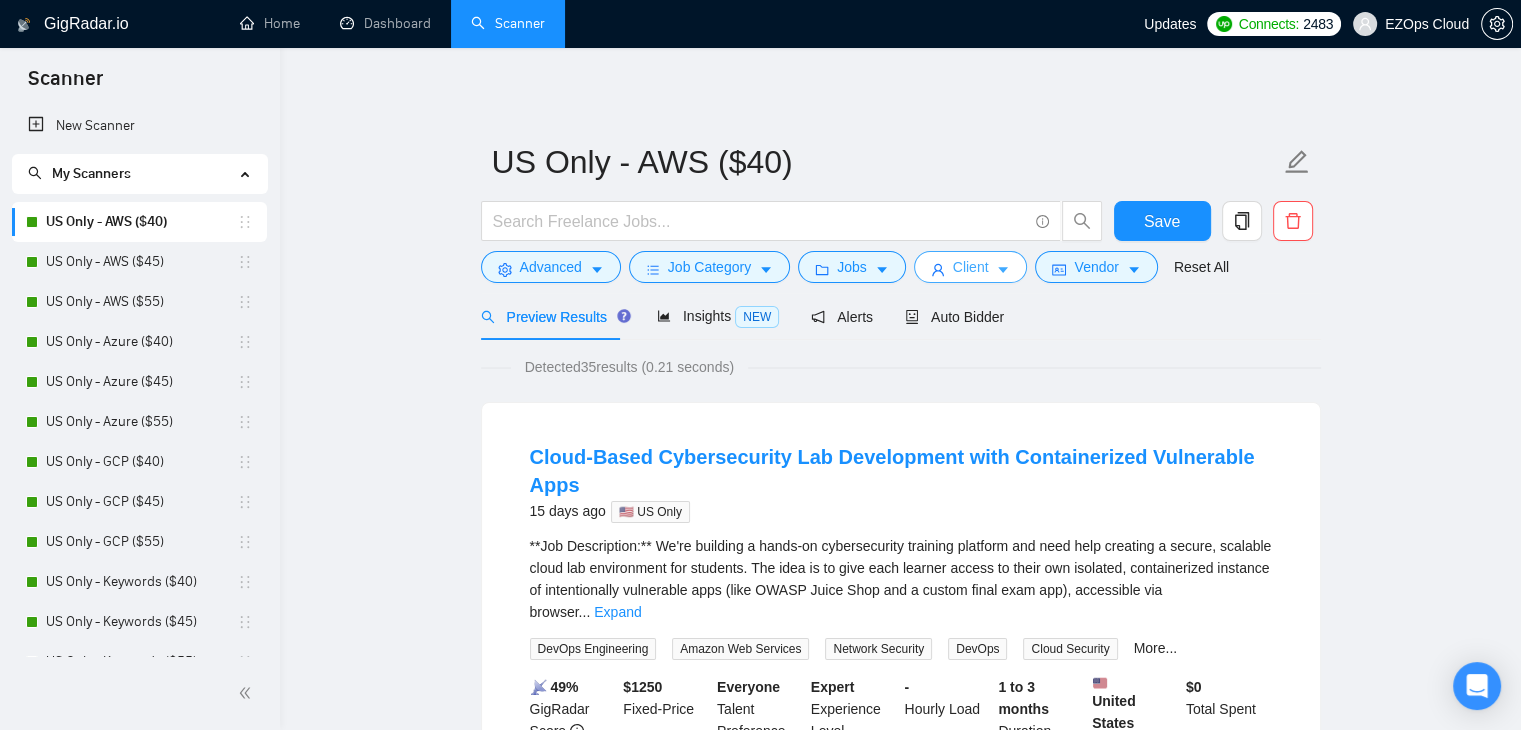 click on "Client" at bounding box center [971, 267] 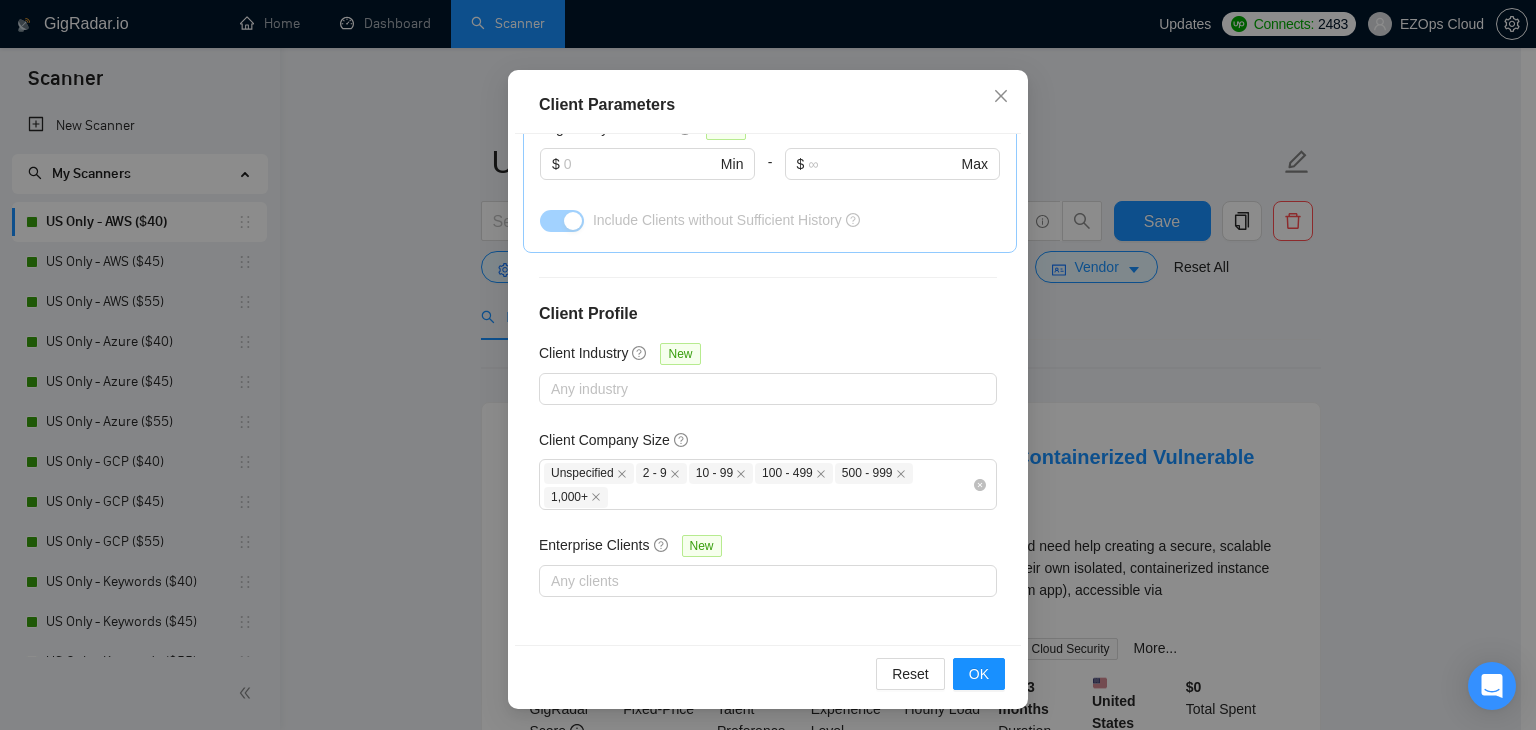 scroll, scrollTop: 137, scrollLeft: 0, axis: vertical 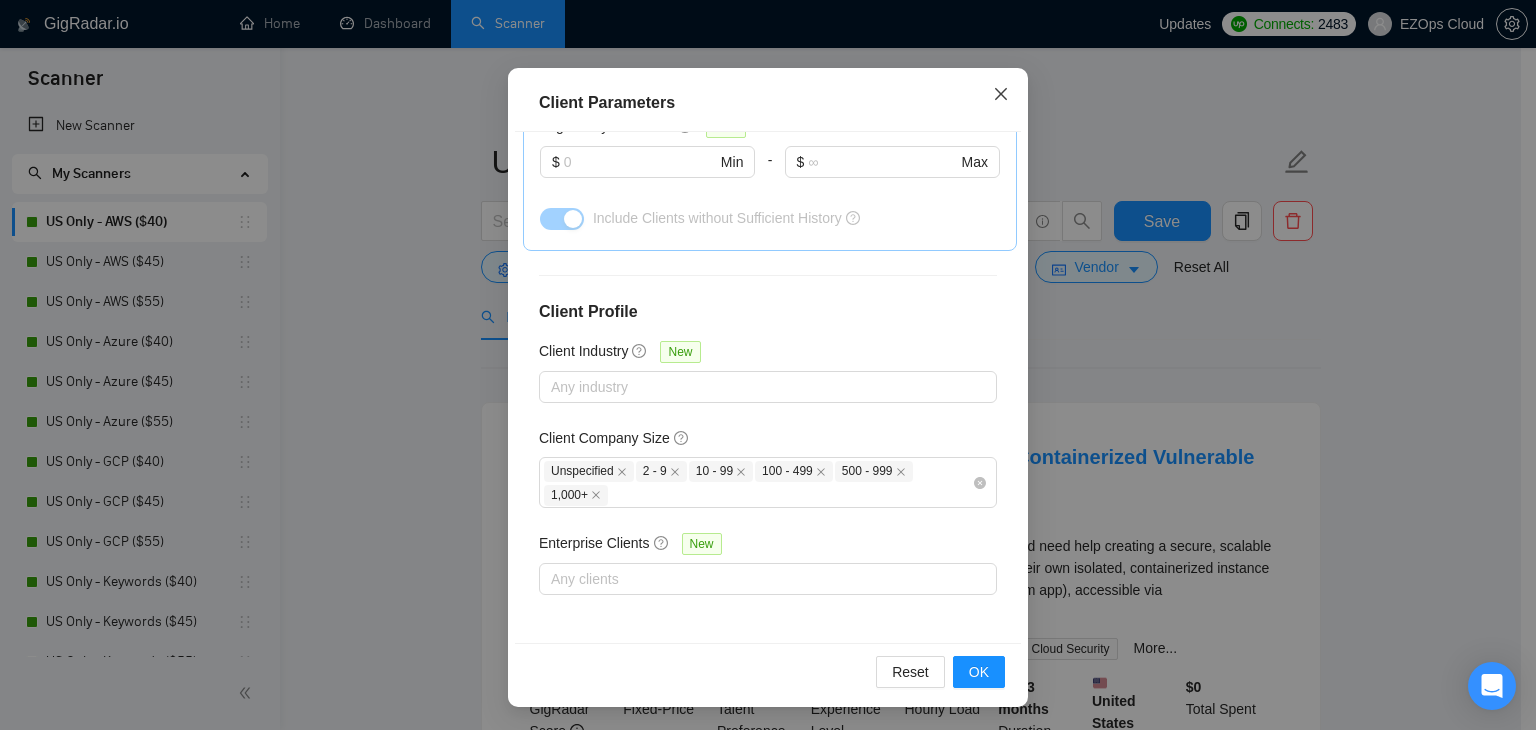 click at bounding box center [1001, 95] 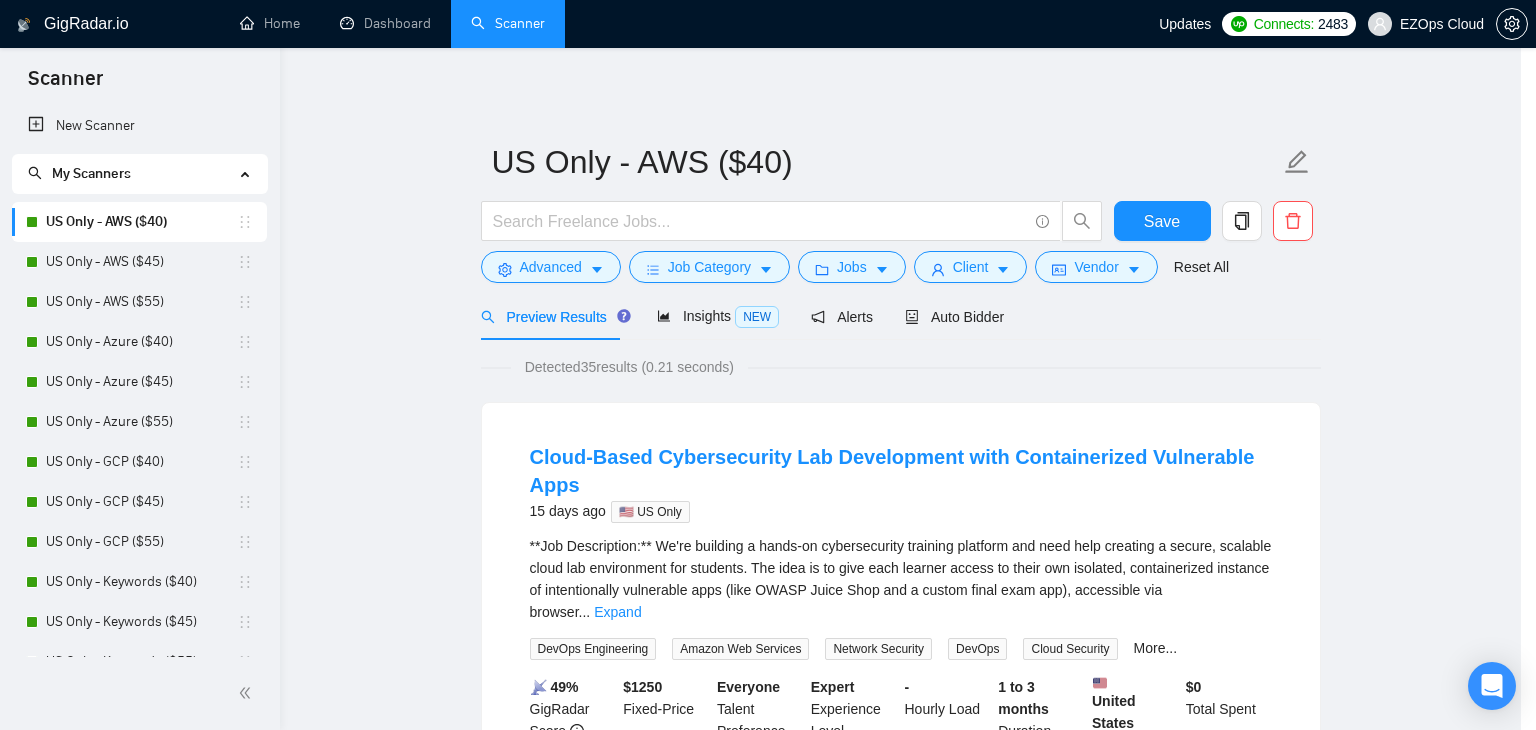 scroll, scrollTop: 52, scrollLeft: 0, axis: vertical 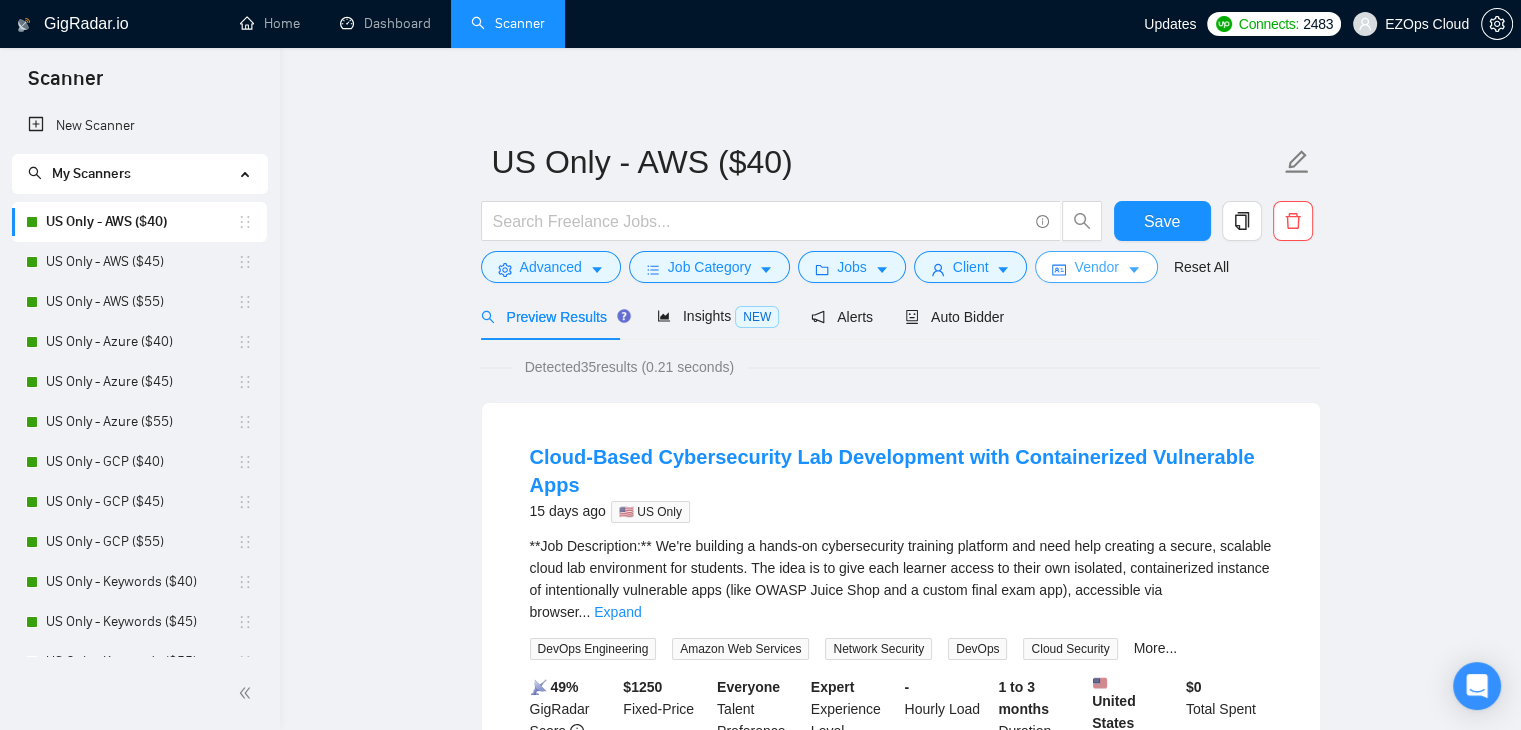 click on "Vendor" at bounding box center (1096, 267) 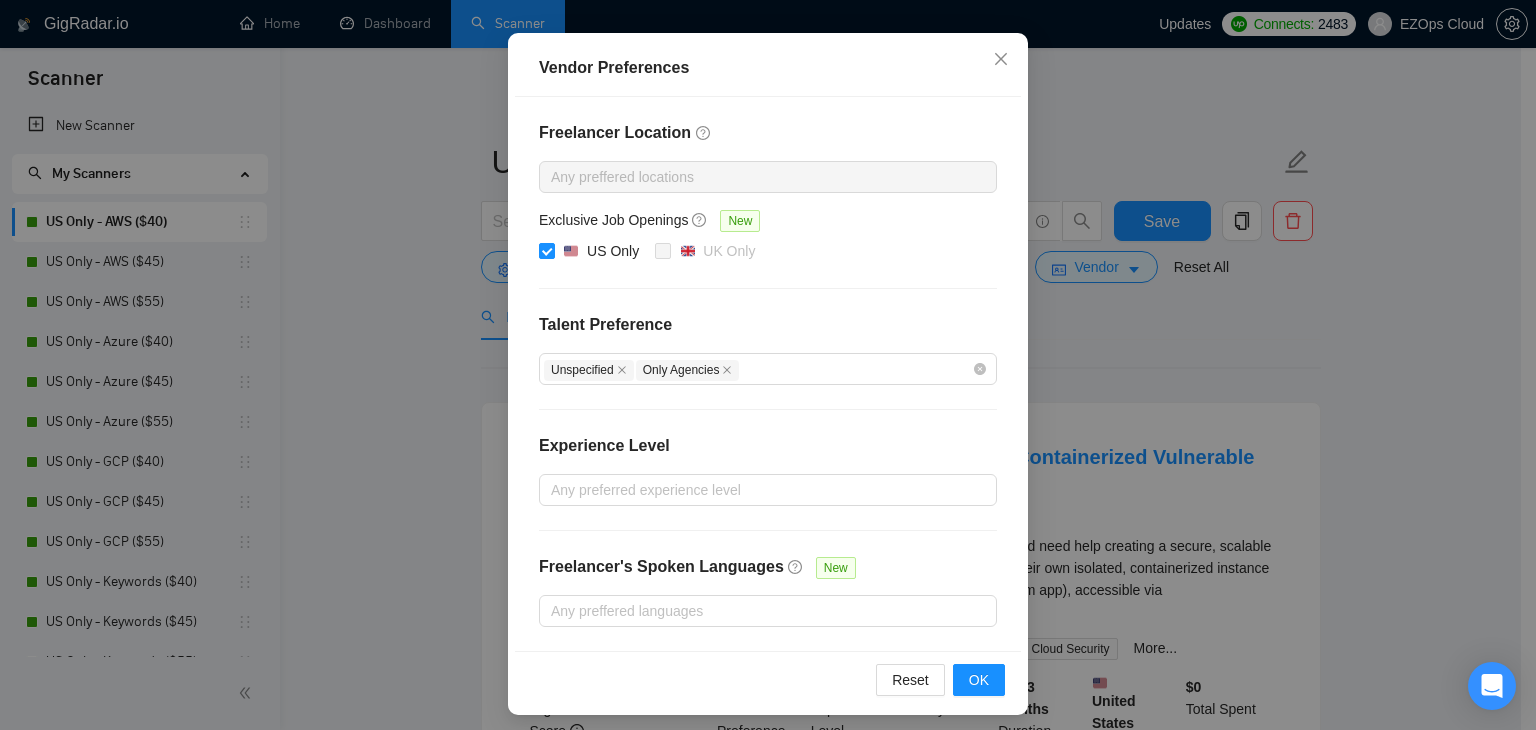 scroll, scrollTop: 194, scrollLeft: 0, axis: vertical 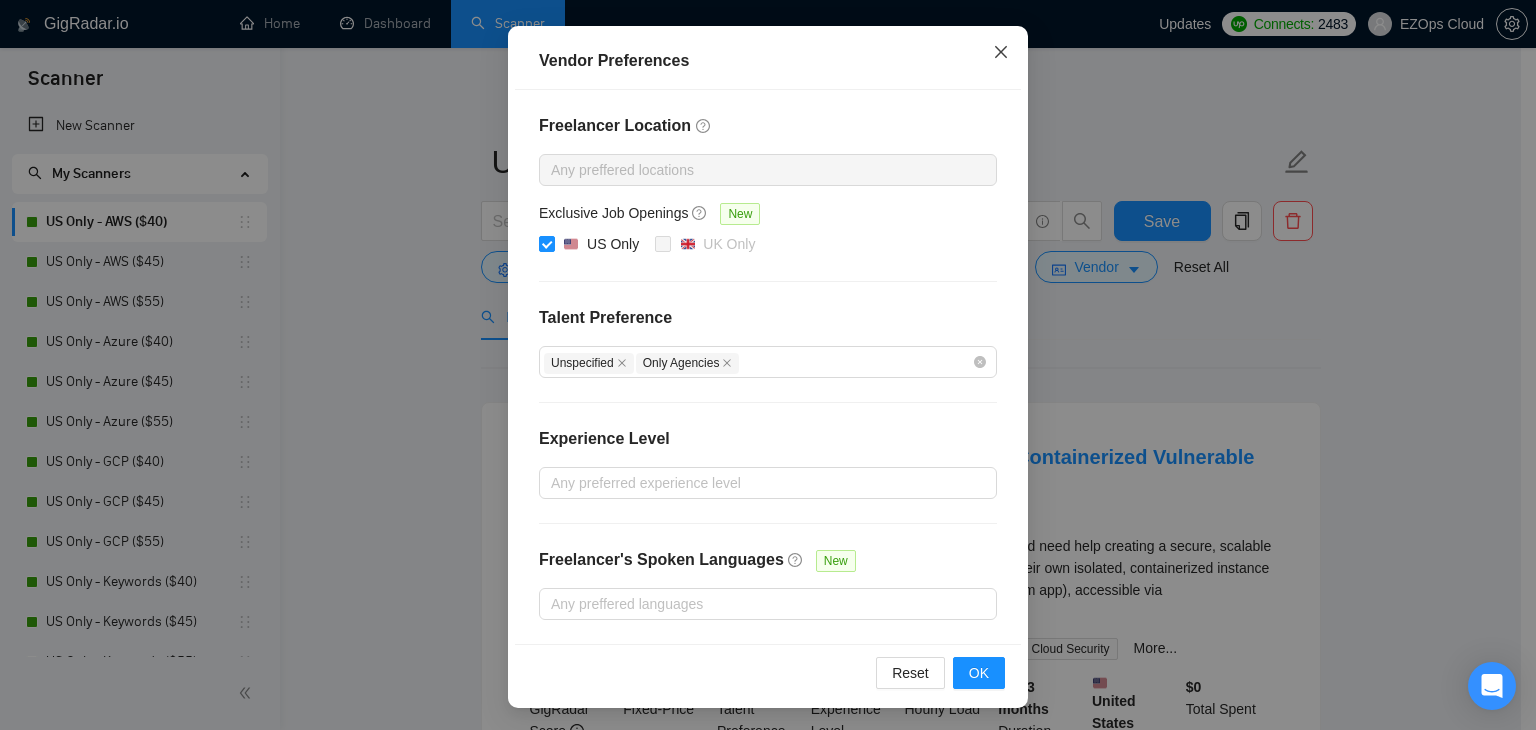 click at bounding box center (1001, 53) 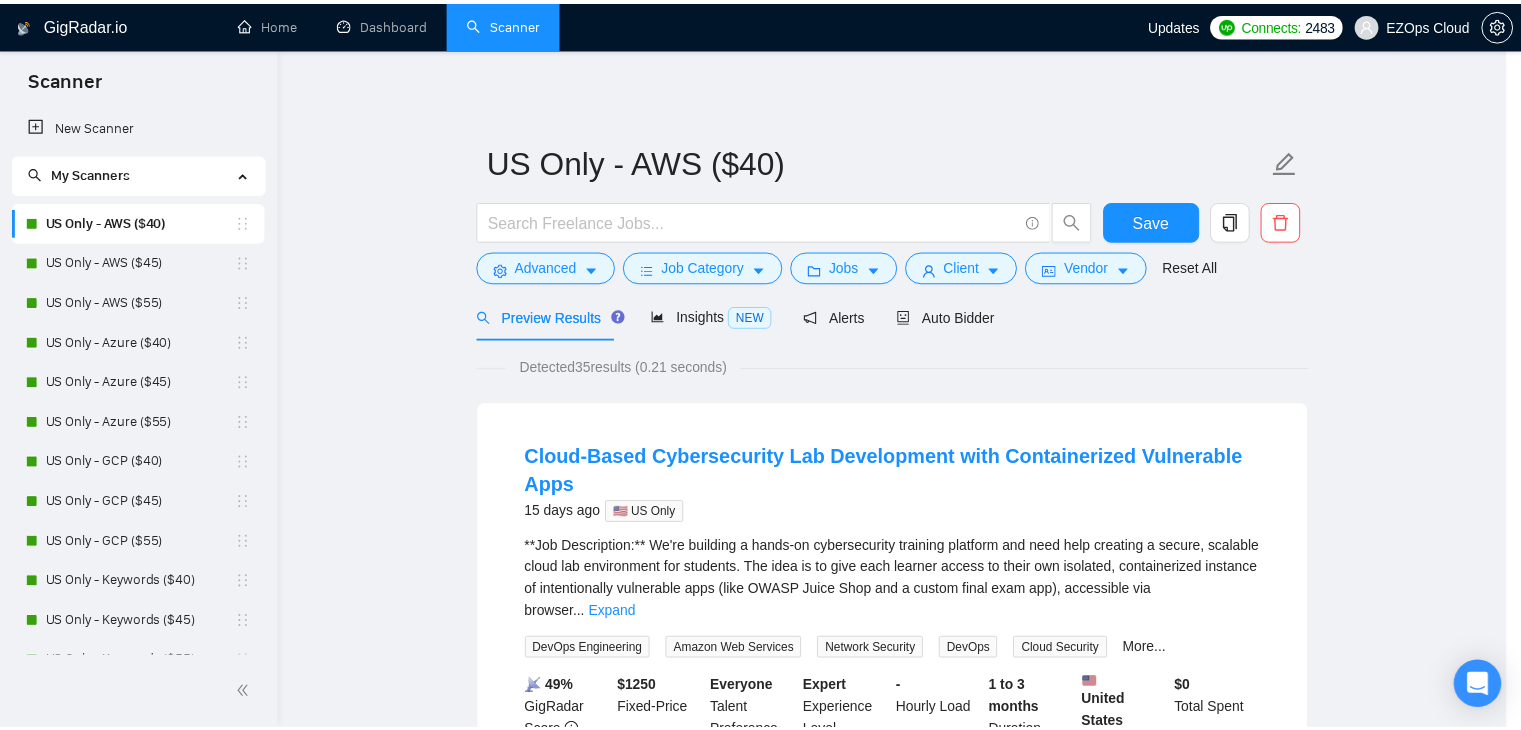 scroll, scrollTop: 94, scrollLeft: 0, axis: vertical 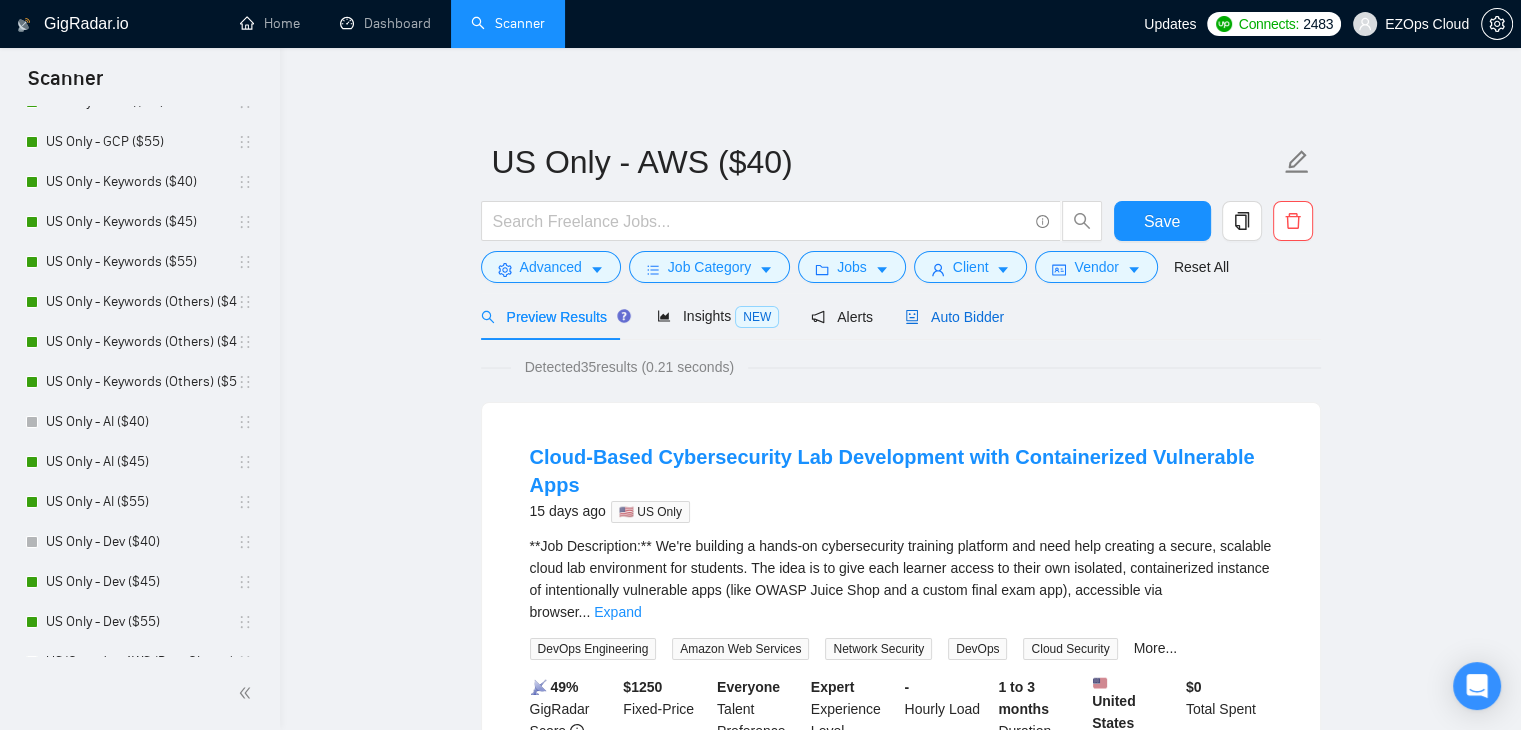 click on "Auto Bidder" at bounding box center [954, 317] 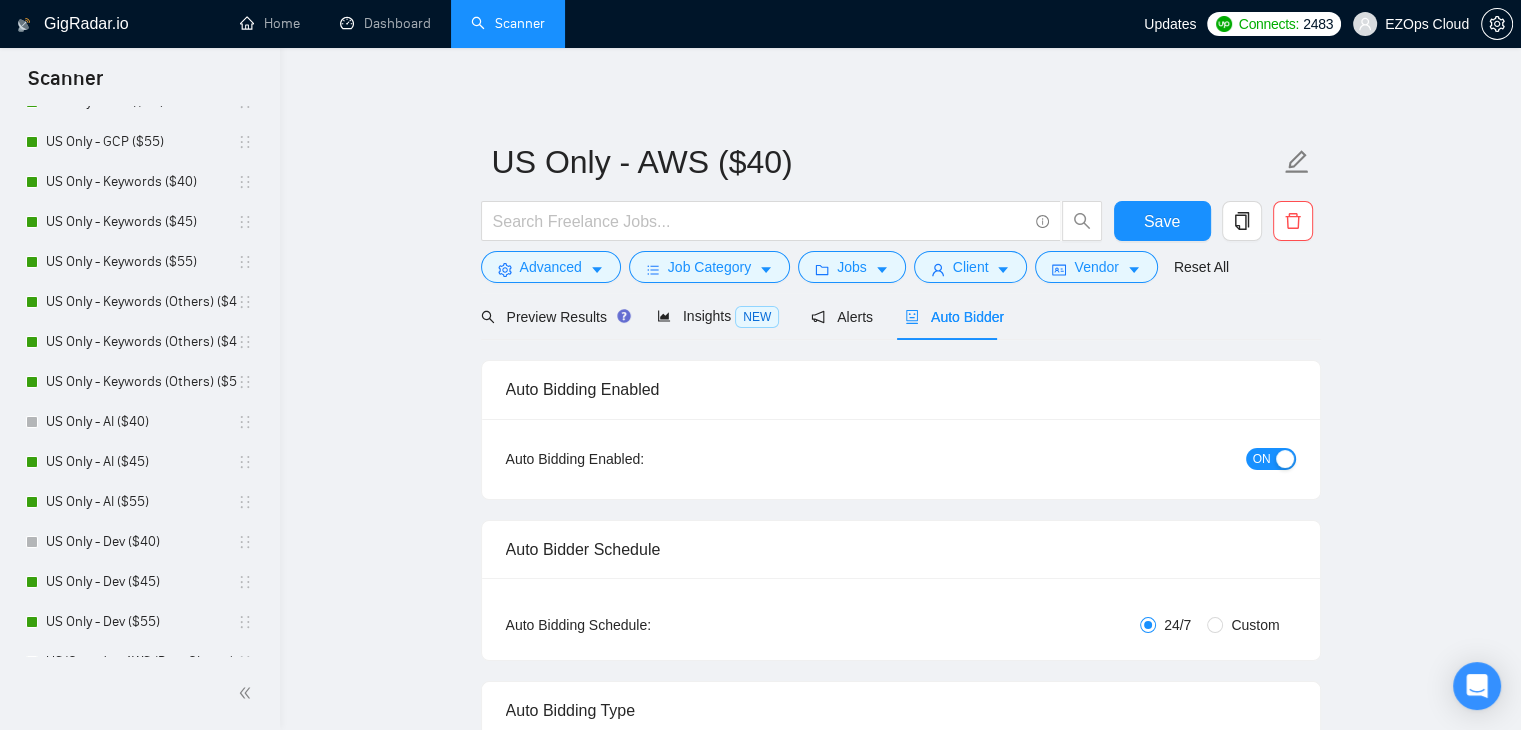 click on "ON" at bounding box center (1262, 459) 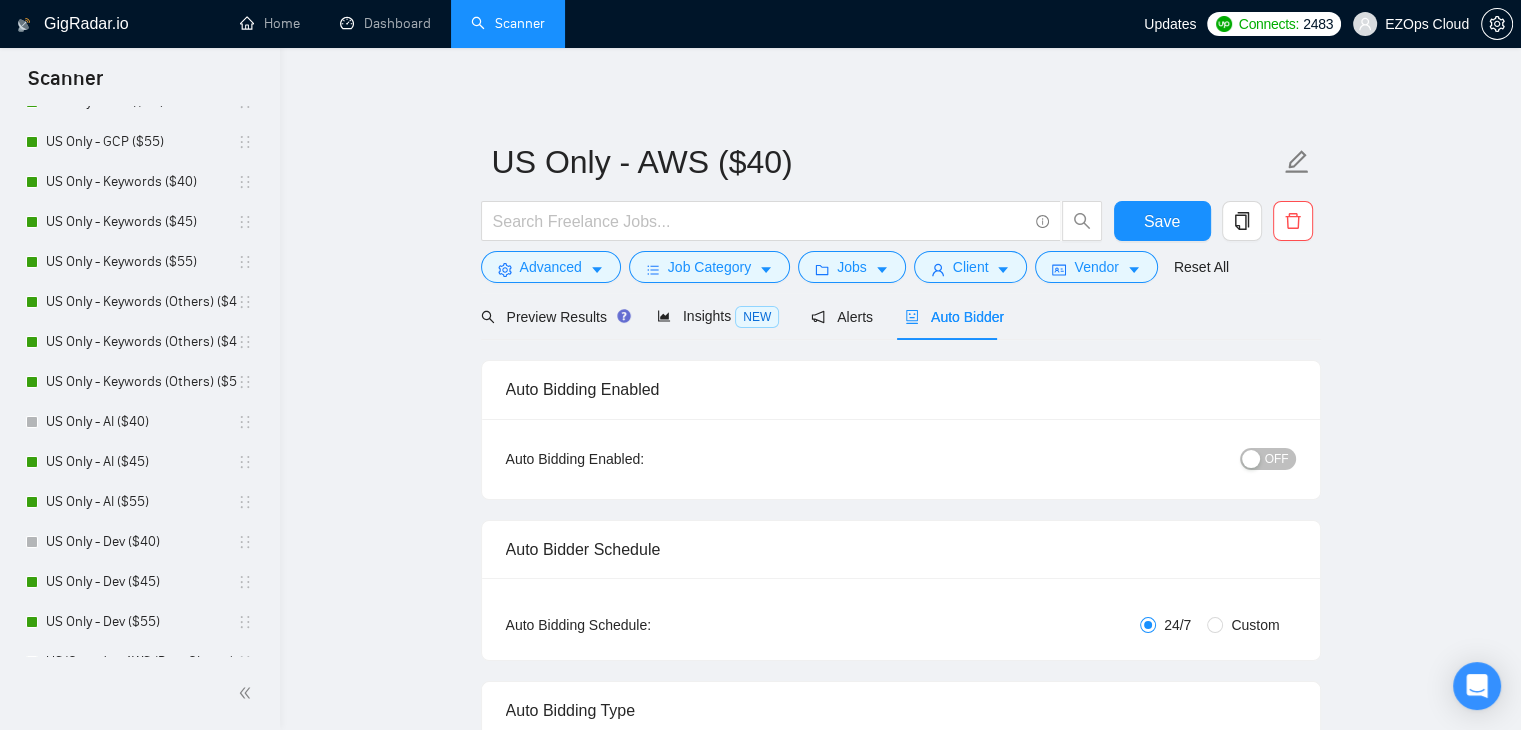 click on "OFF" at bounding box center (1277, 459) 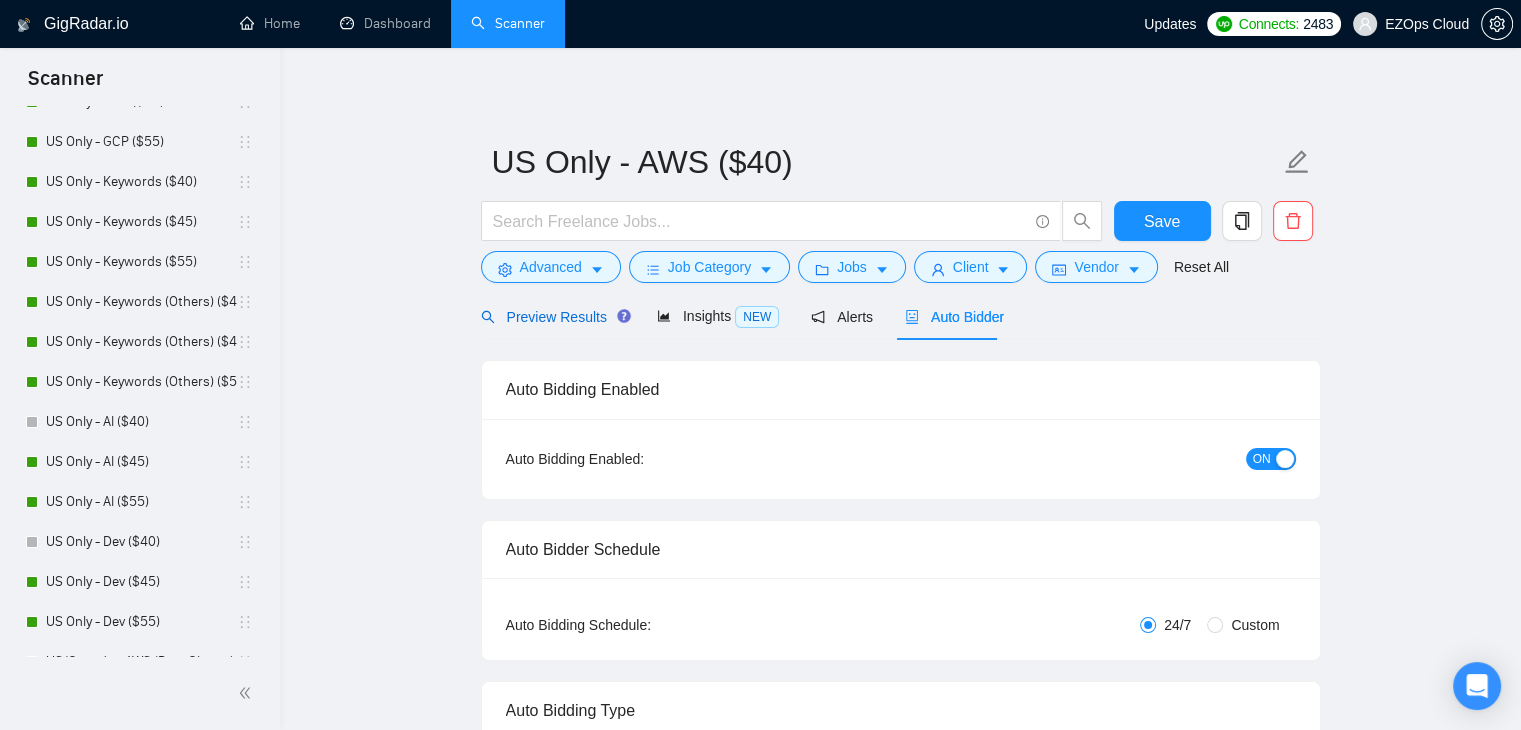 click on "Preview Results" at bounding box center (553, 317) 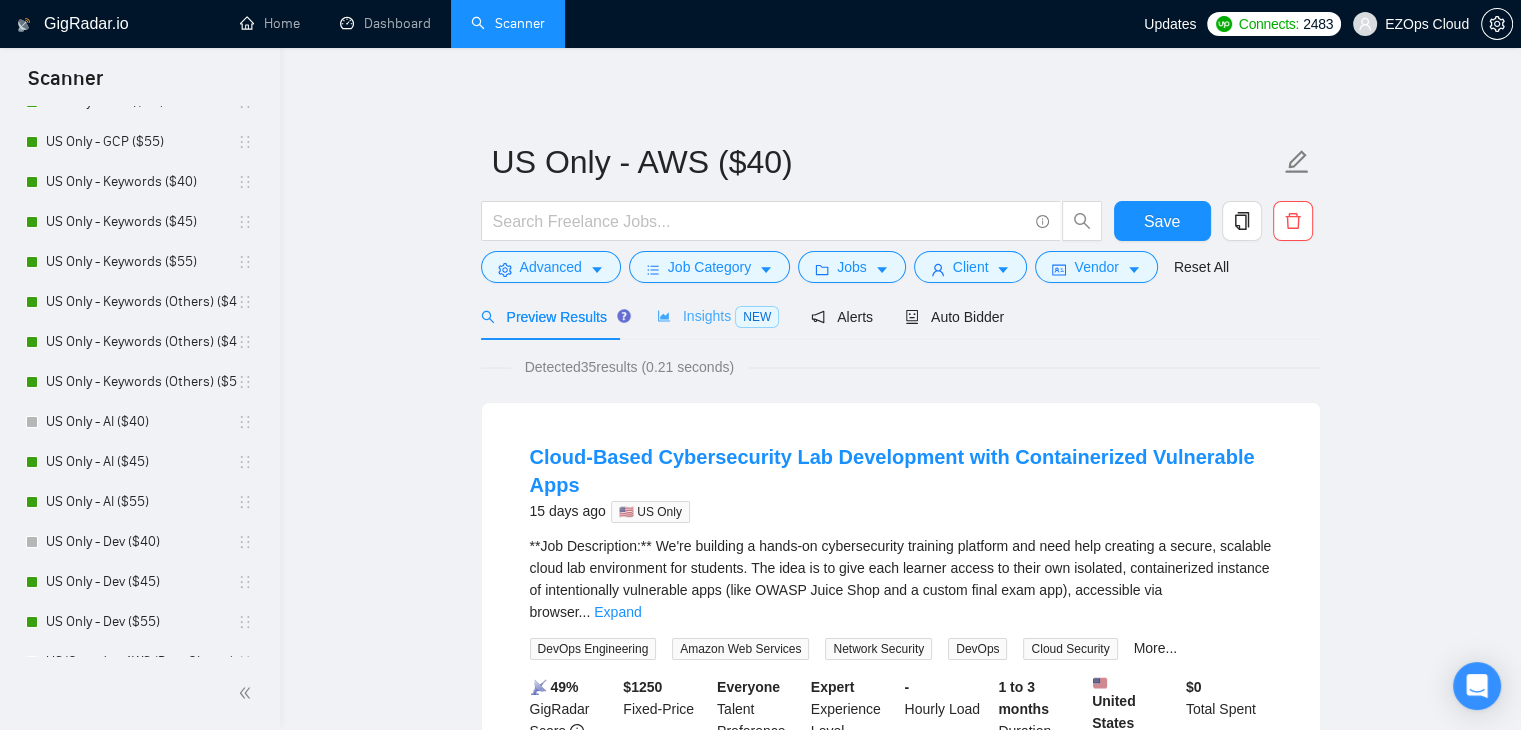 click on "Insights NEW" at bounding box center (718, 316) 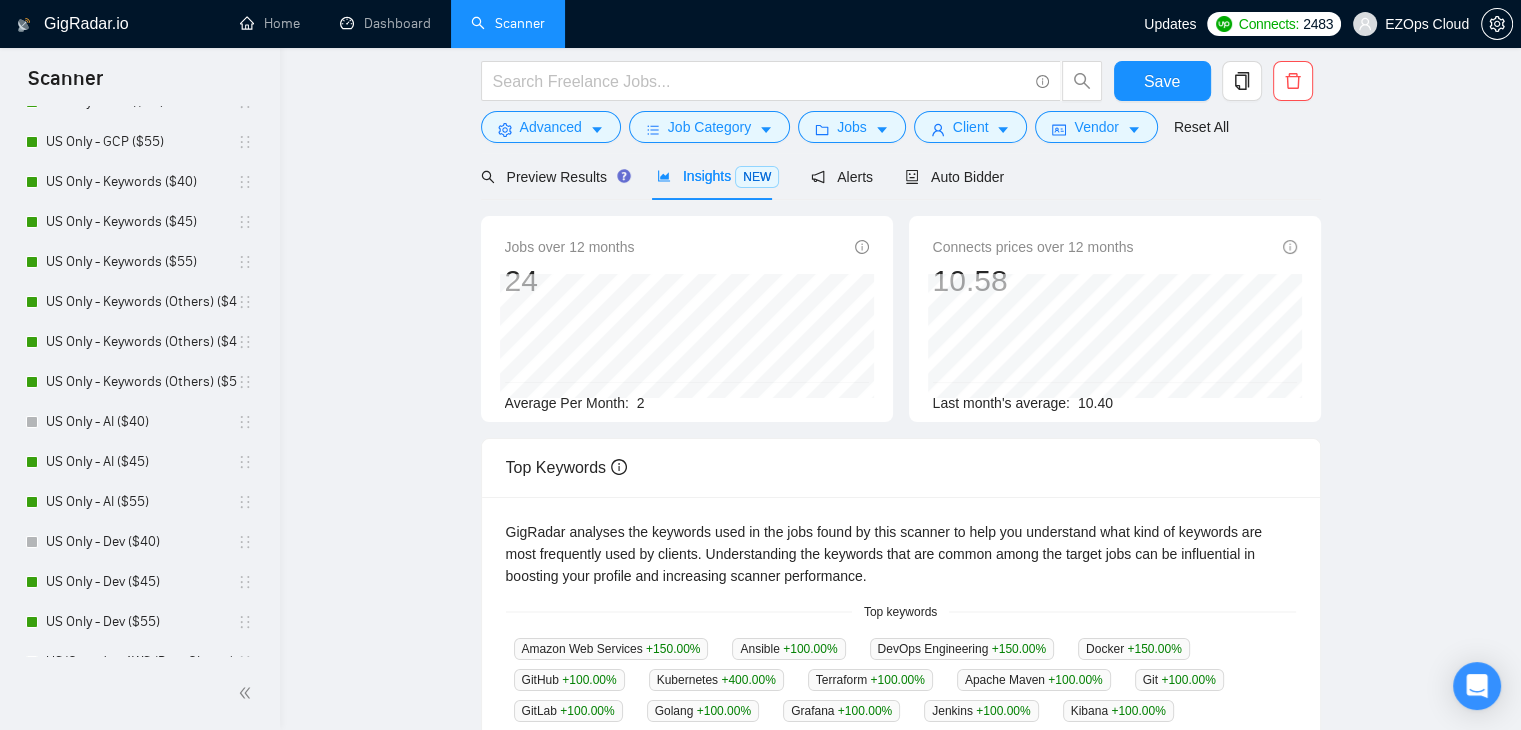scroll, scrollTop: 0, scrollLeft: 0, axis: both 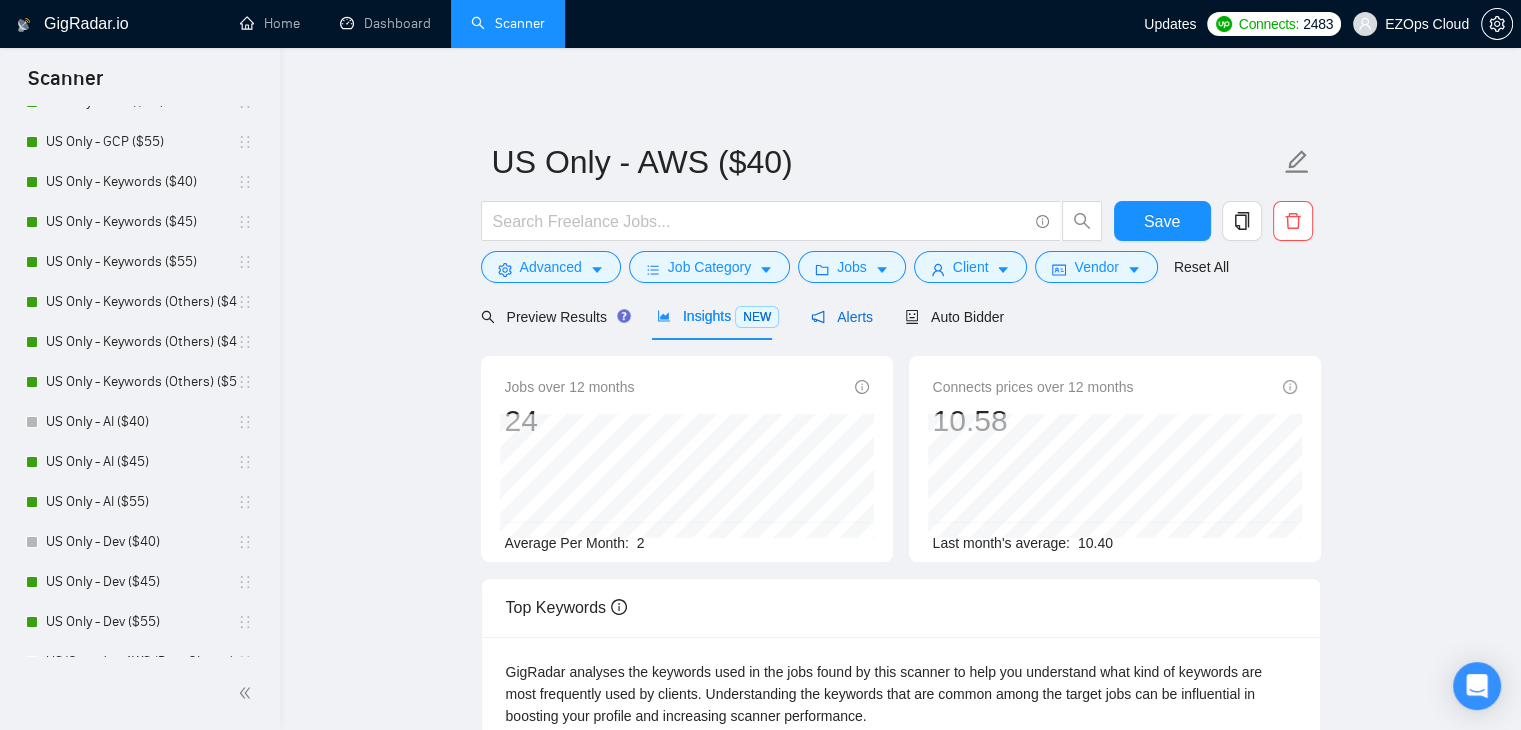 click on "Alerts" at bounding box center [842, 317] 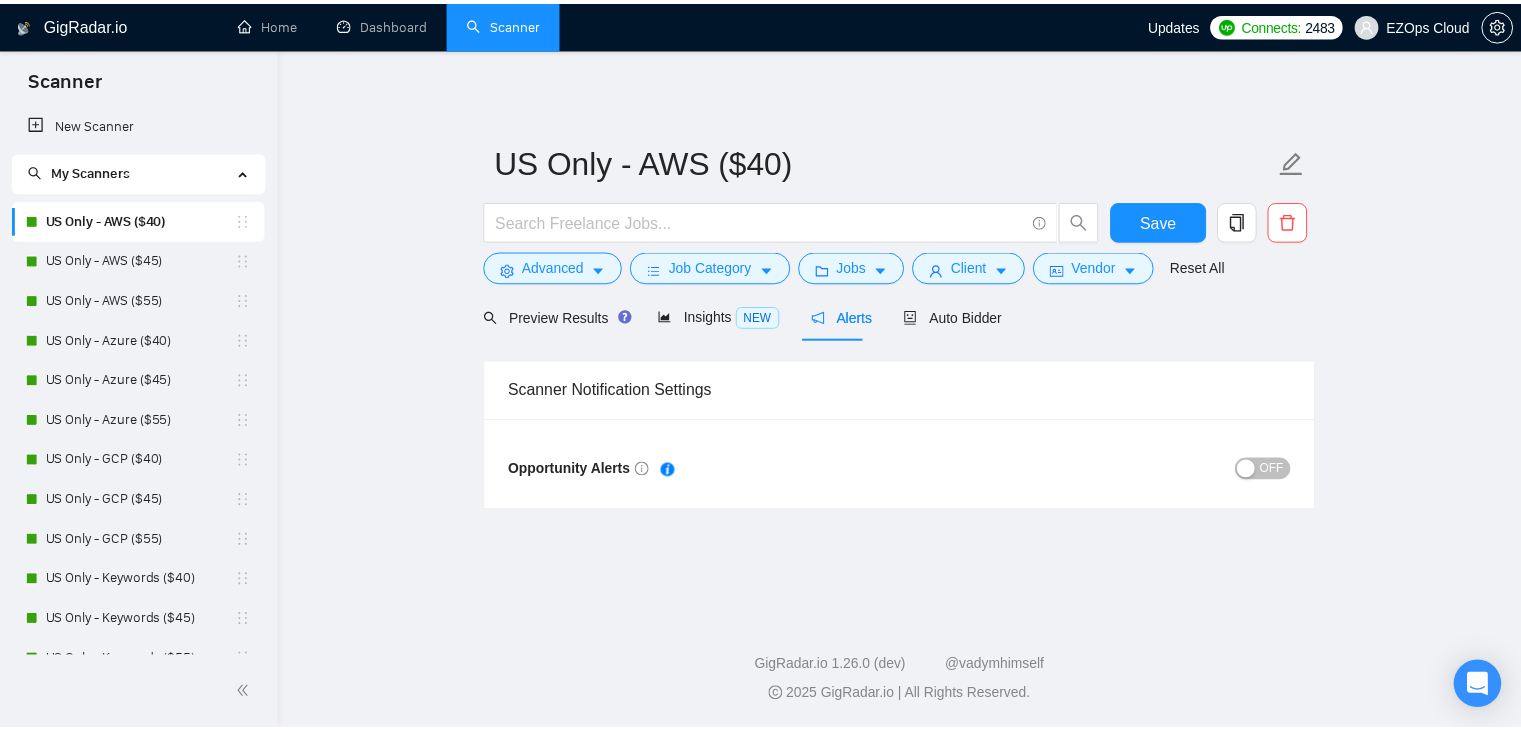 scroll, scrollTop: 0, scrollLeft: 0, axis: both 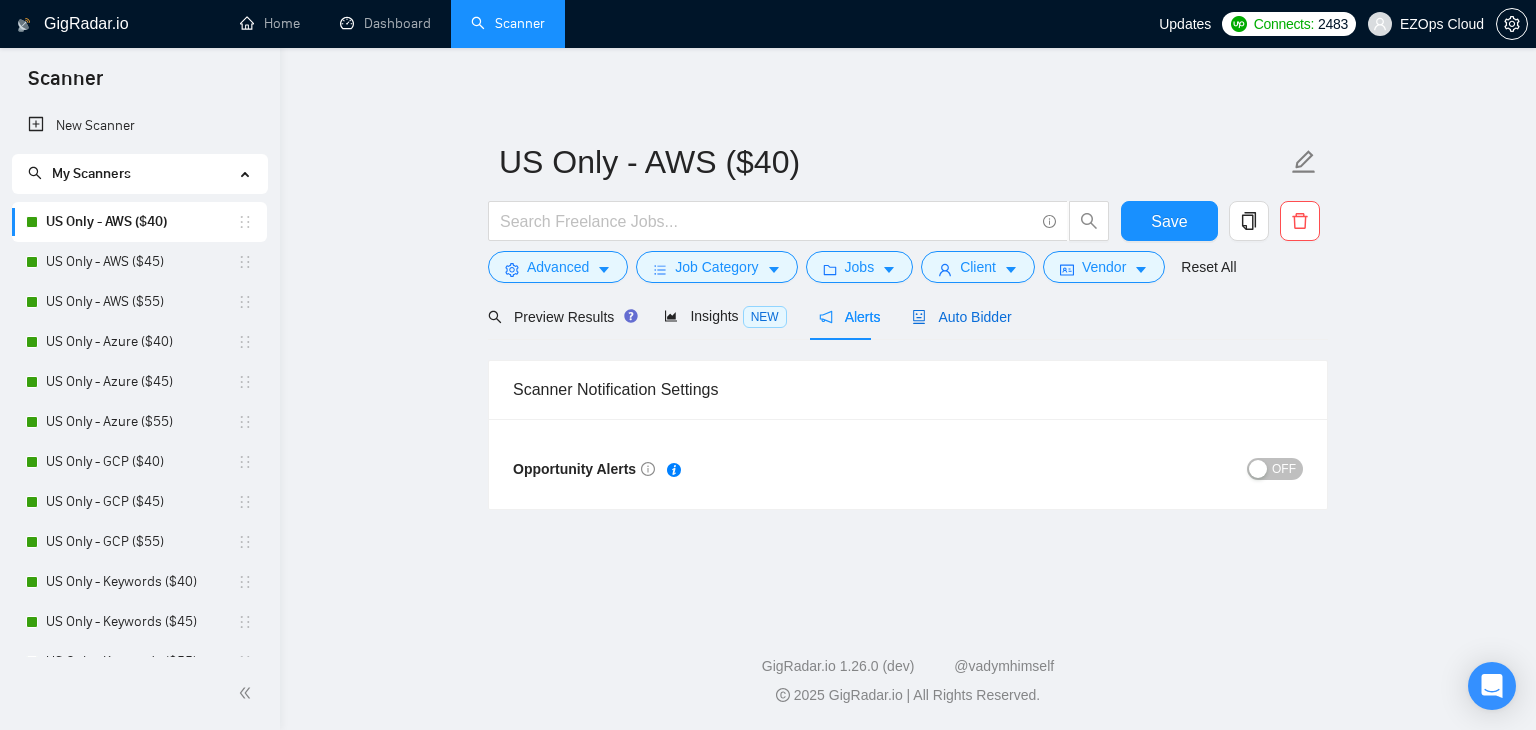click on "Auto Bidder" at bounding box center (961, 317) 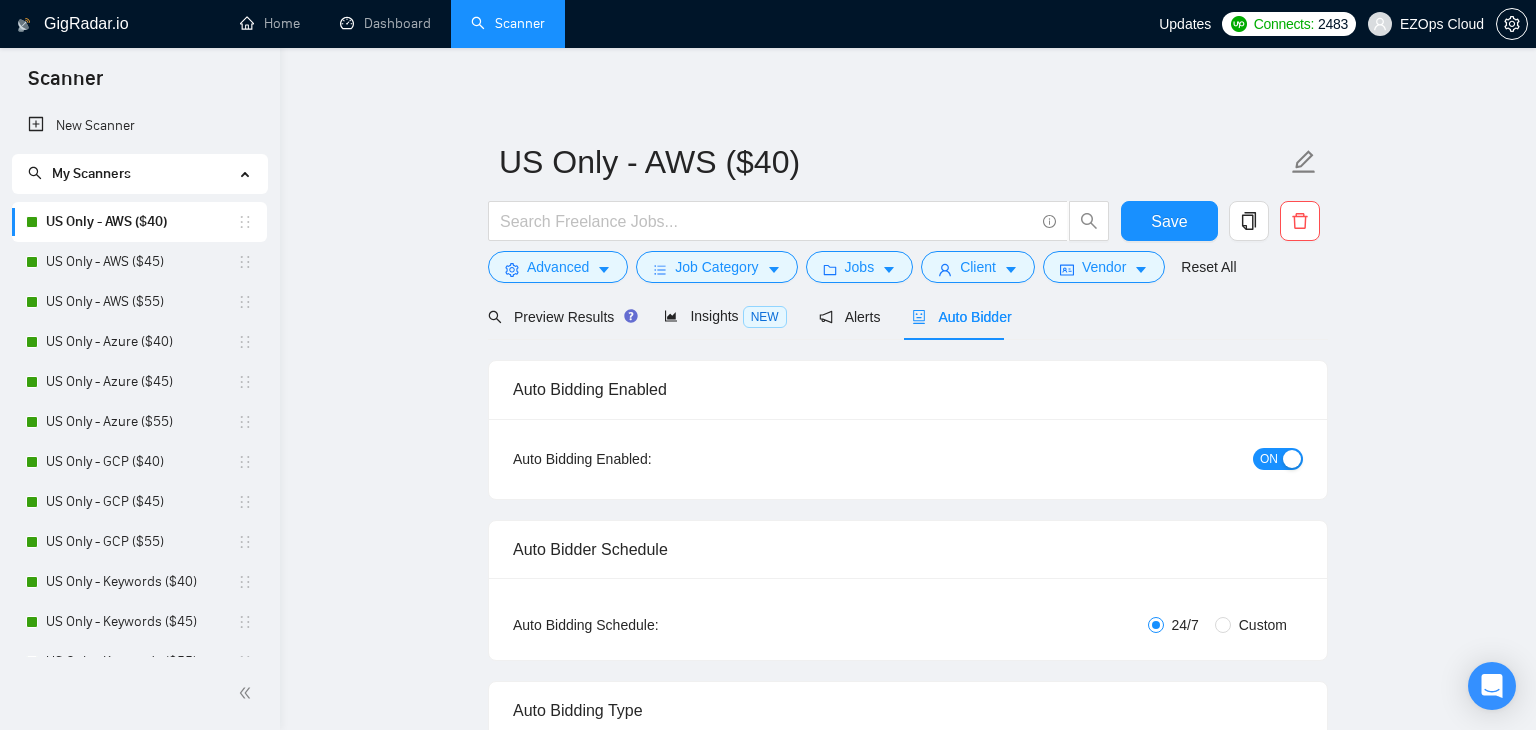 type 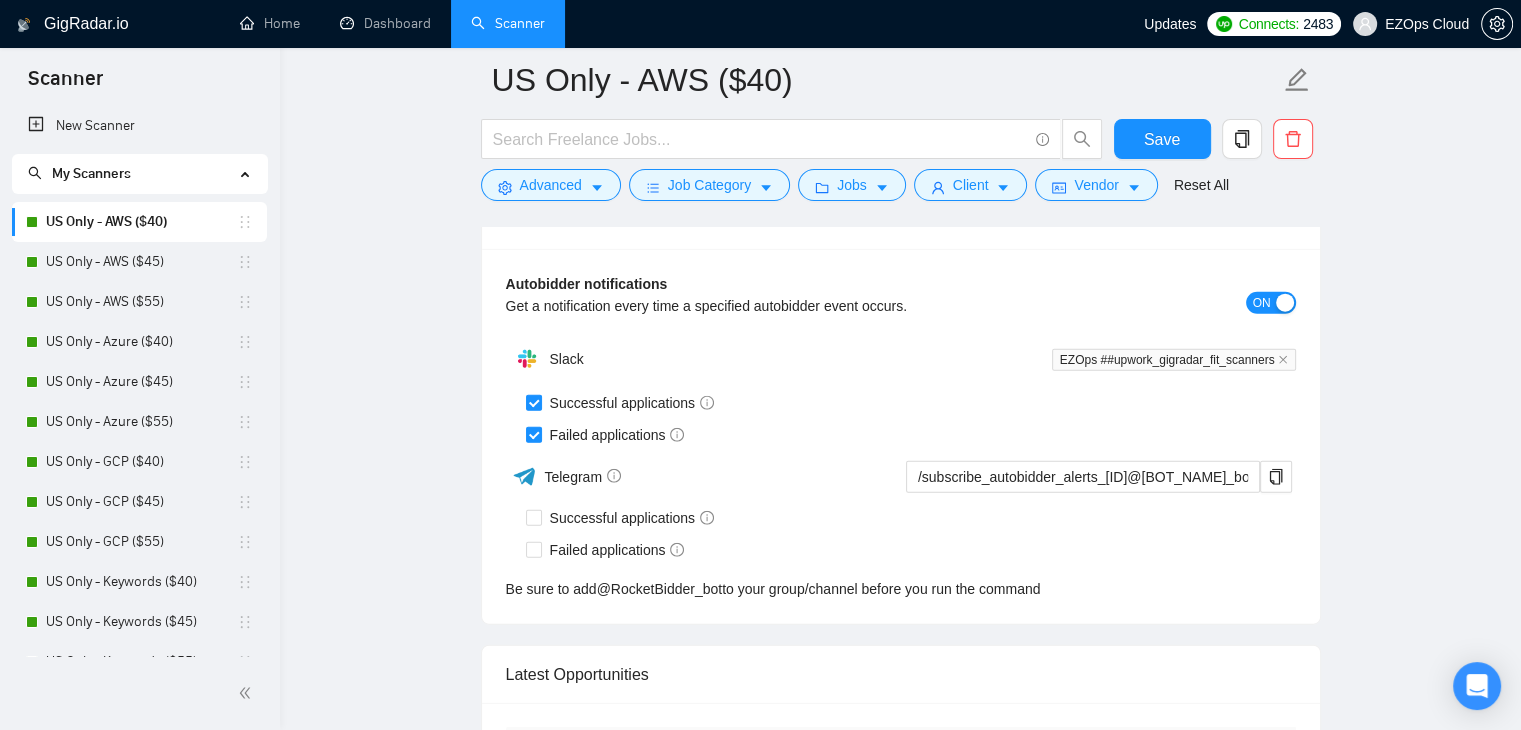 scroll, scrollTop: 4762, scrollLeft: 0, axis: vertical 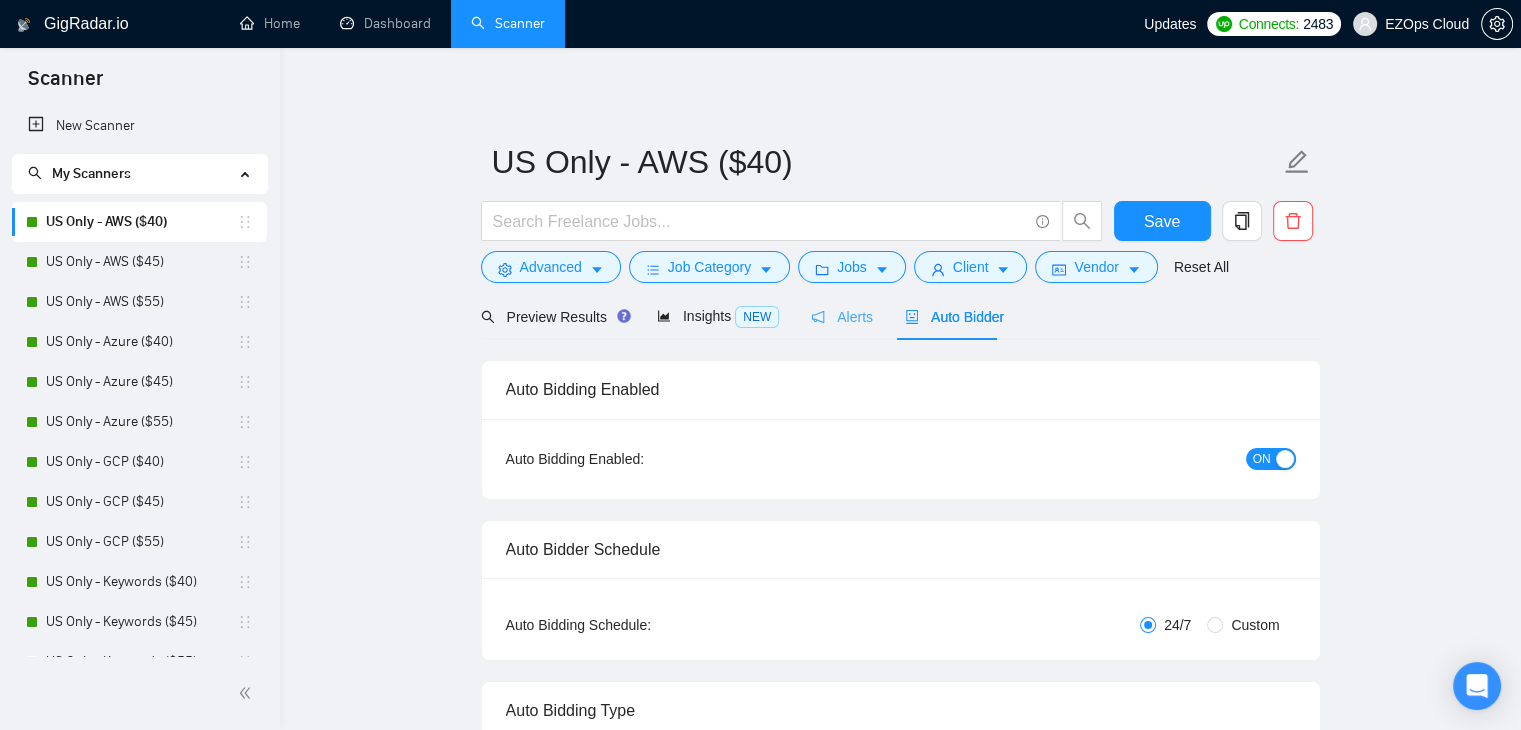 click on "Alerts" at bounding box center (842, 316) 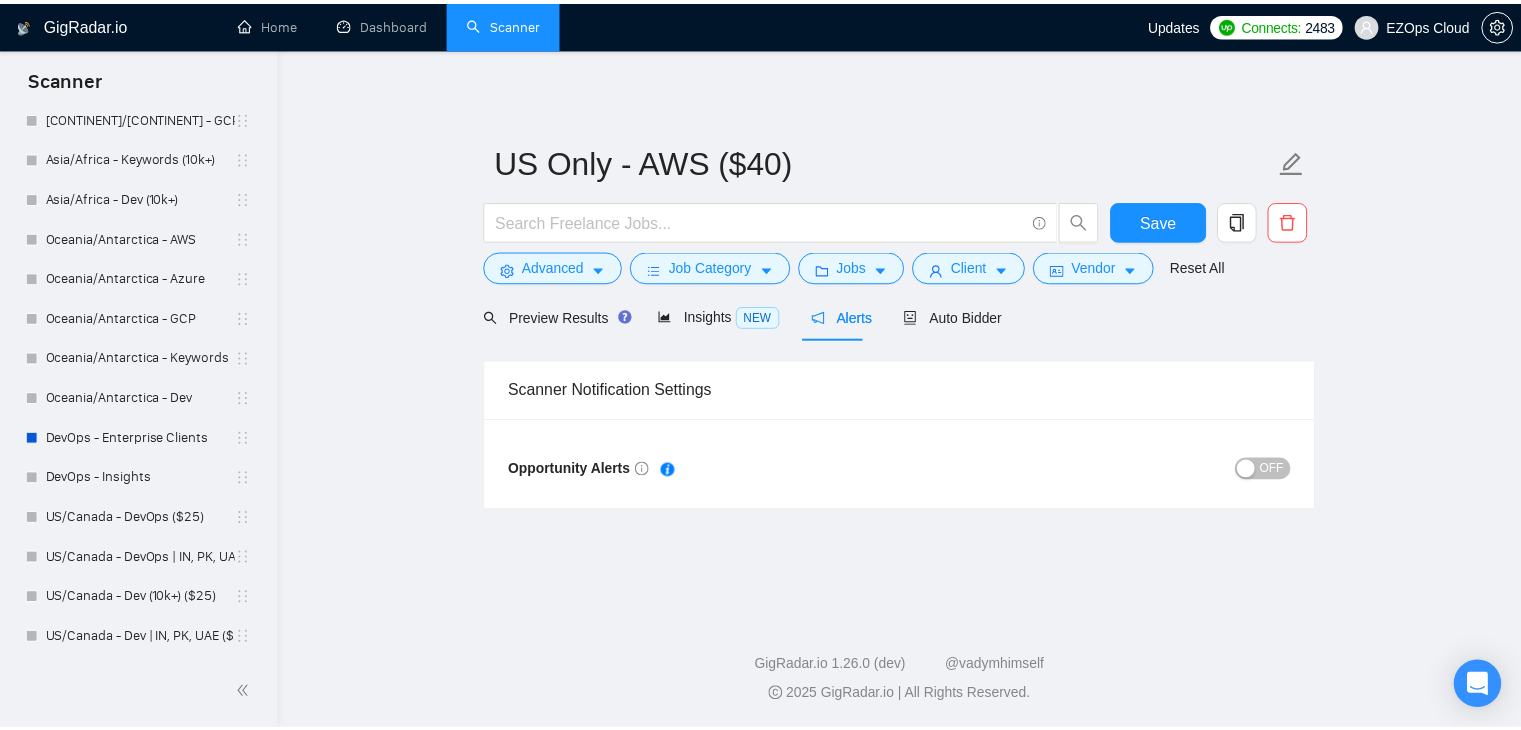 scroll, scrollTop: 2505, scrollLeft: 0, axis: vertical 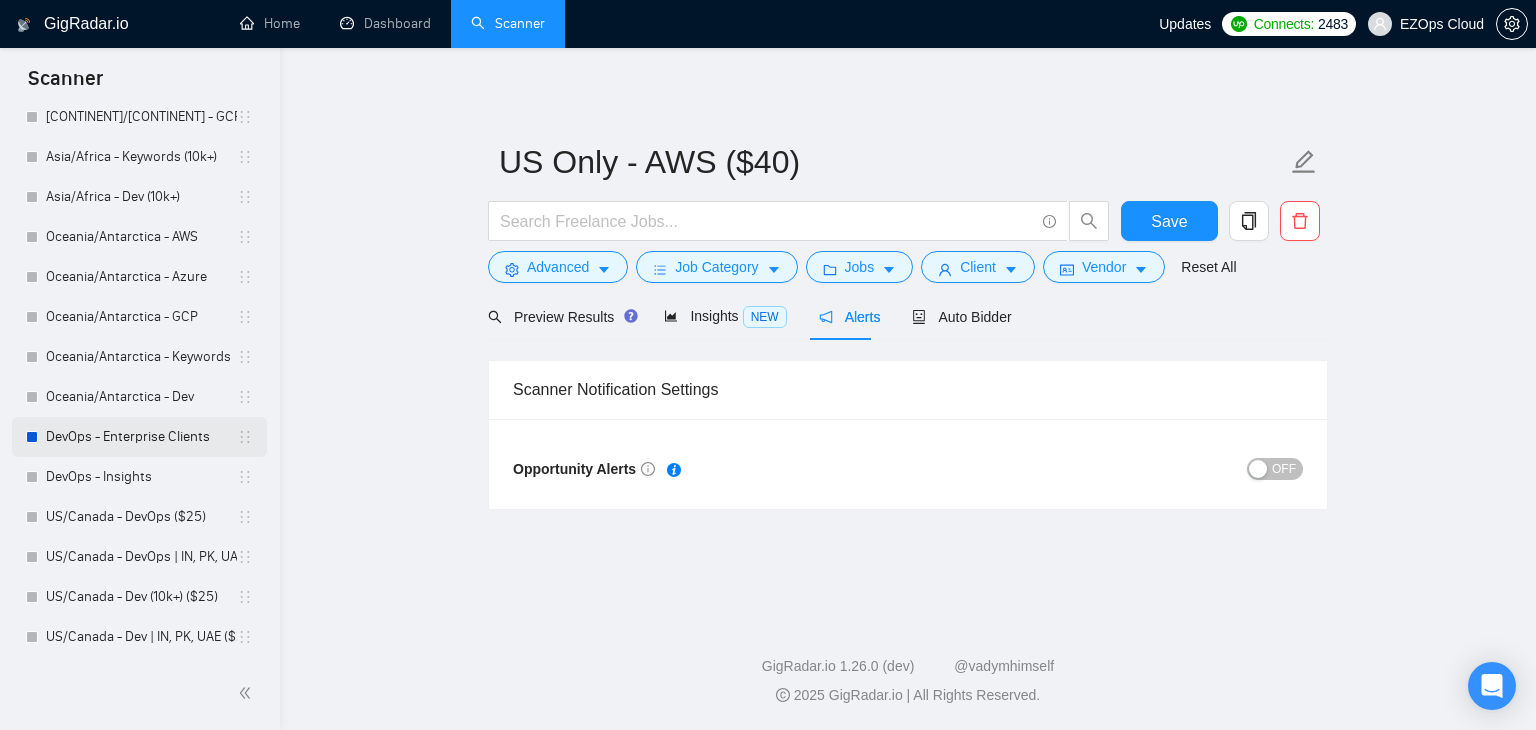 click on "DevOps - Enterprise Clients" at bounding box center (141, 437) 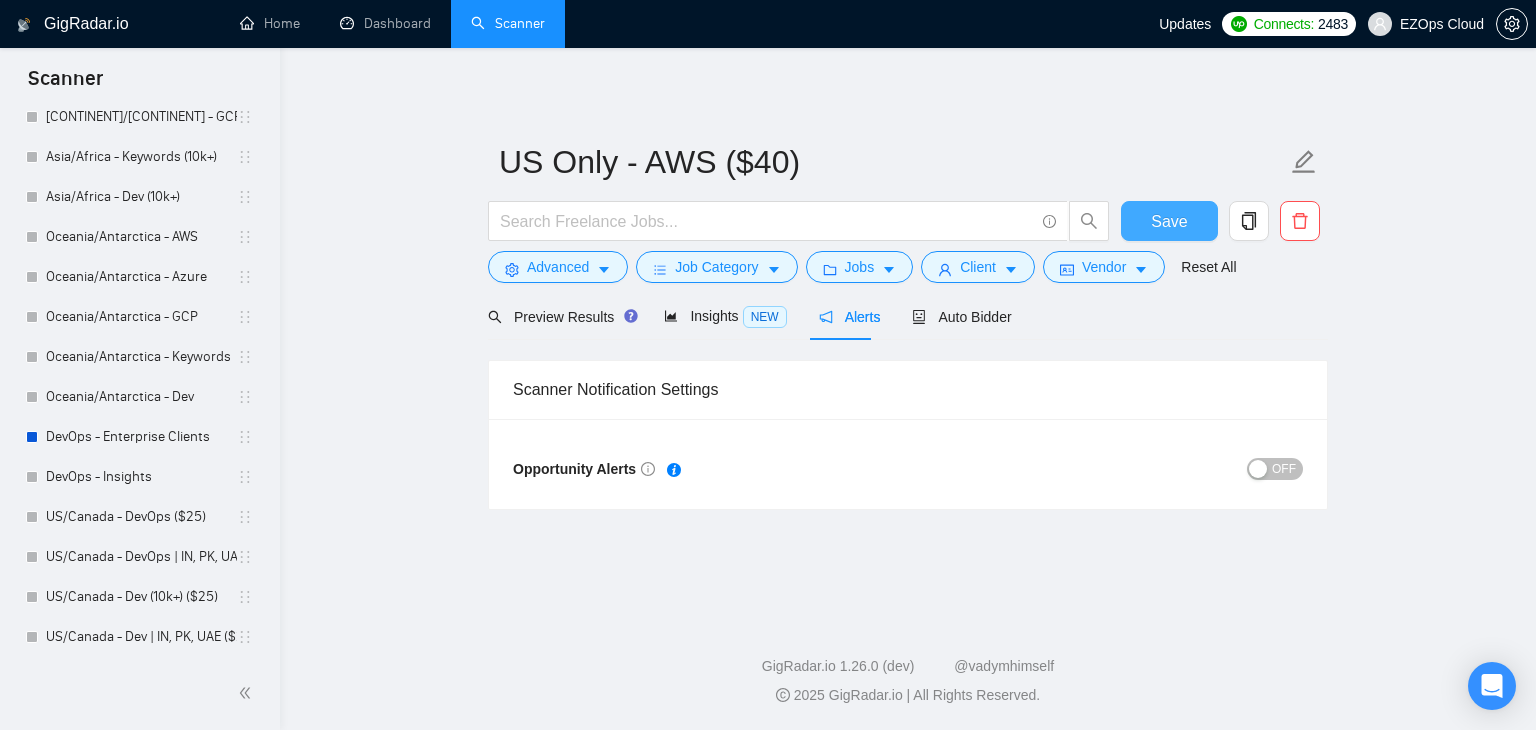 click on "Save" at bounding box center [1169, 221] 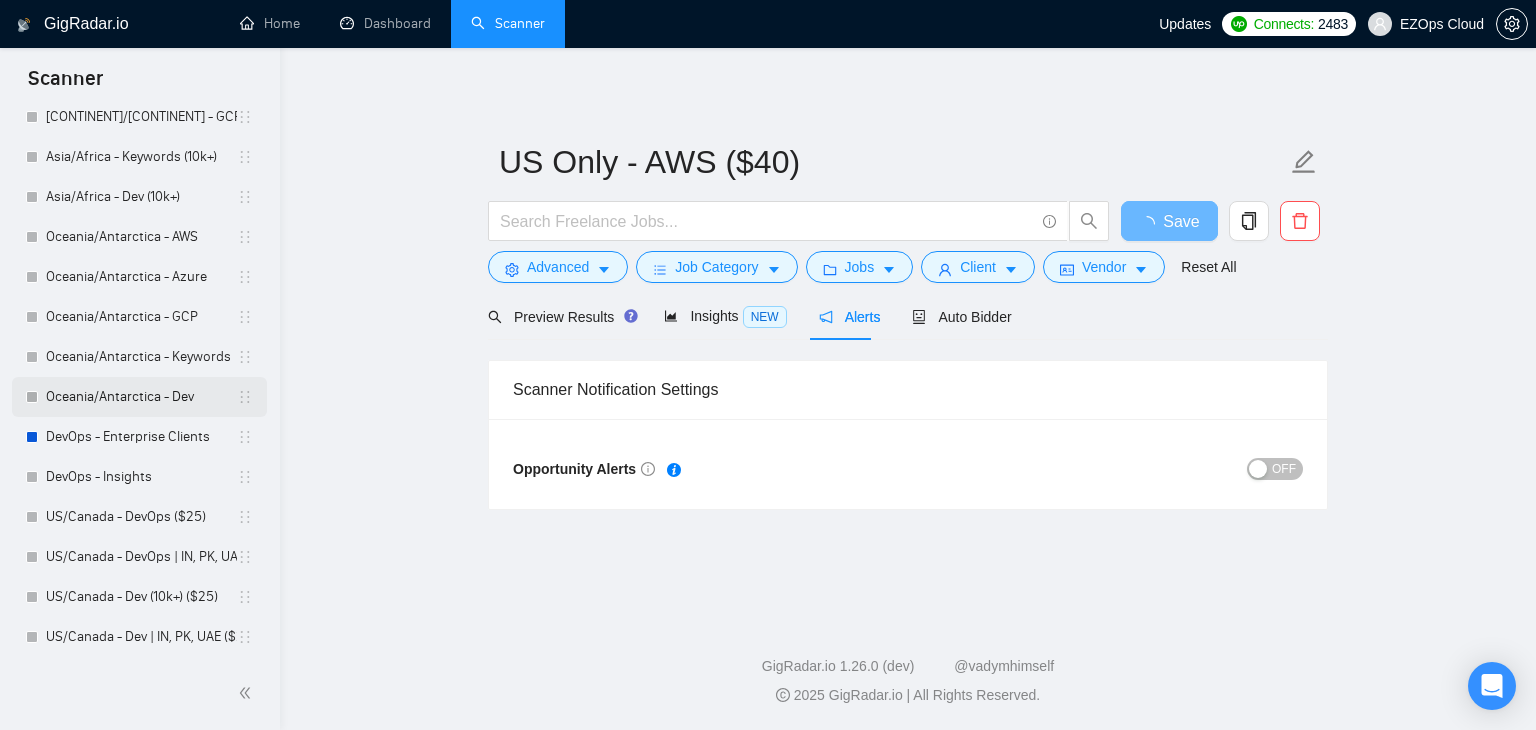 click on "Oceania/Antarctica - Dev" at bounding box center (141, 397) 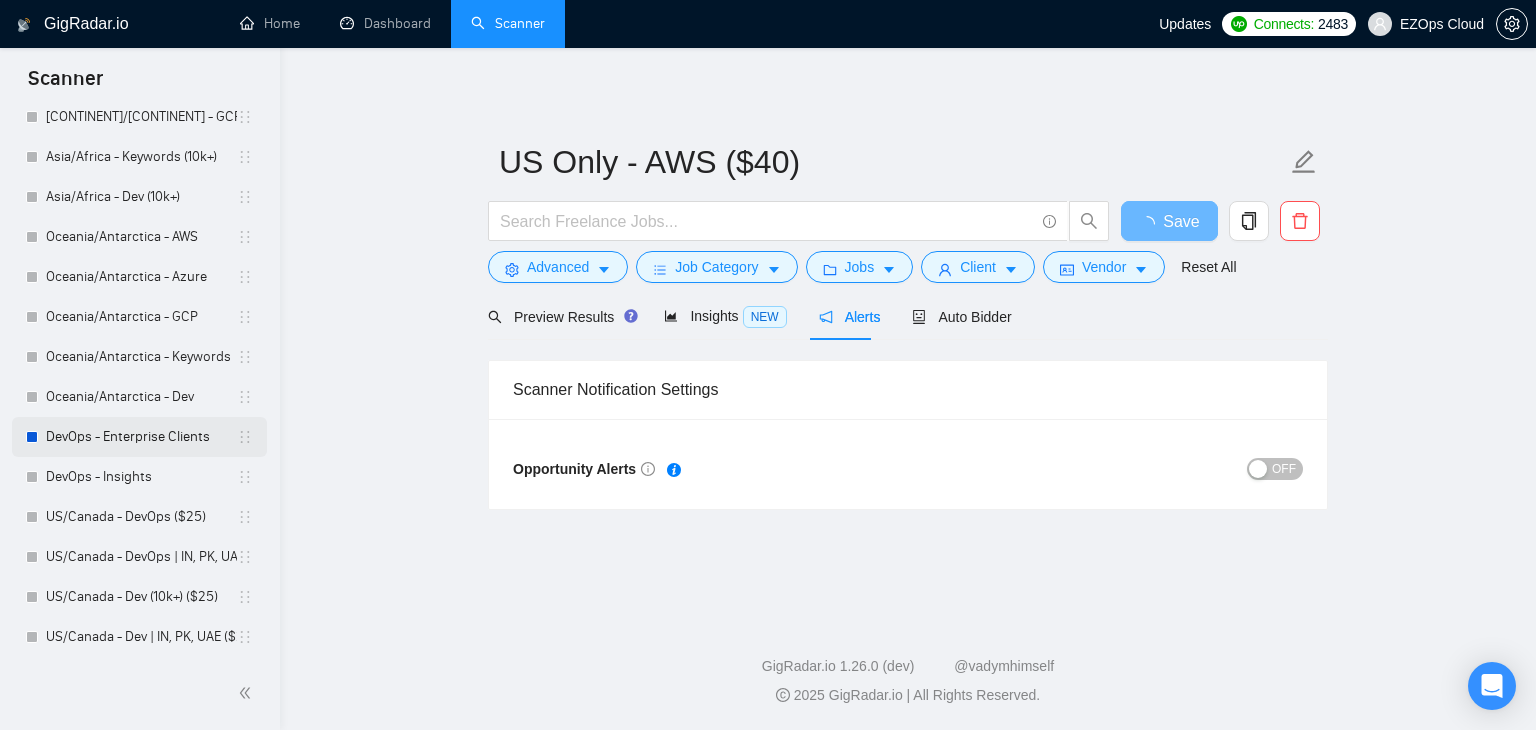click on "DevOps - Enterprise Clients" at bounding box center (141, 437) 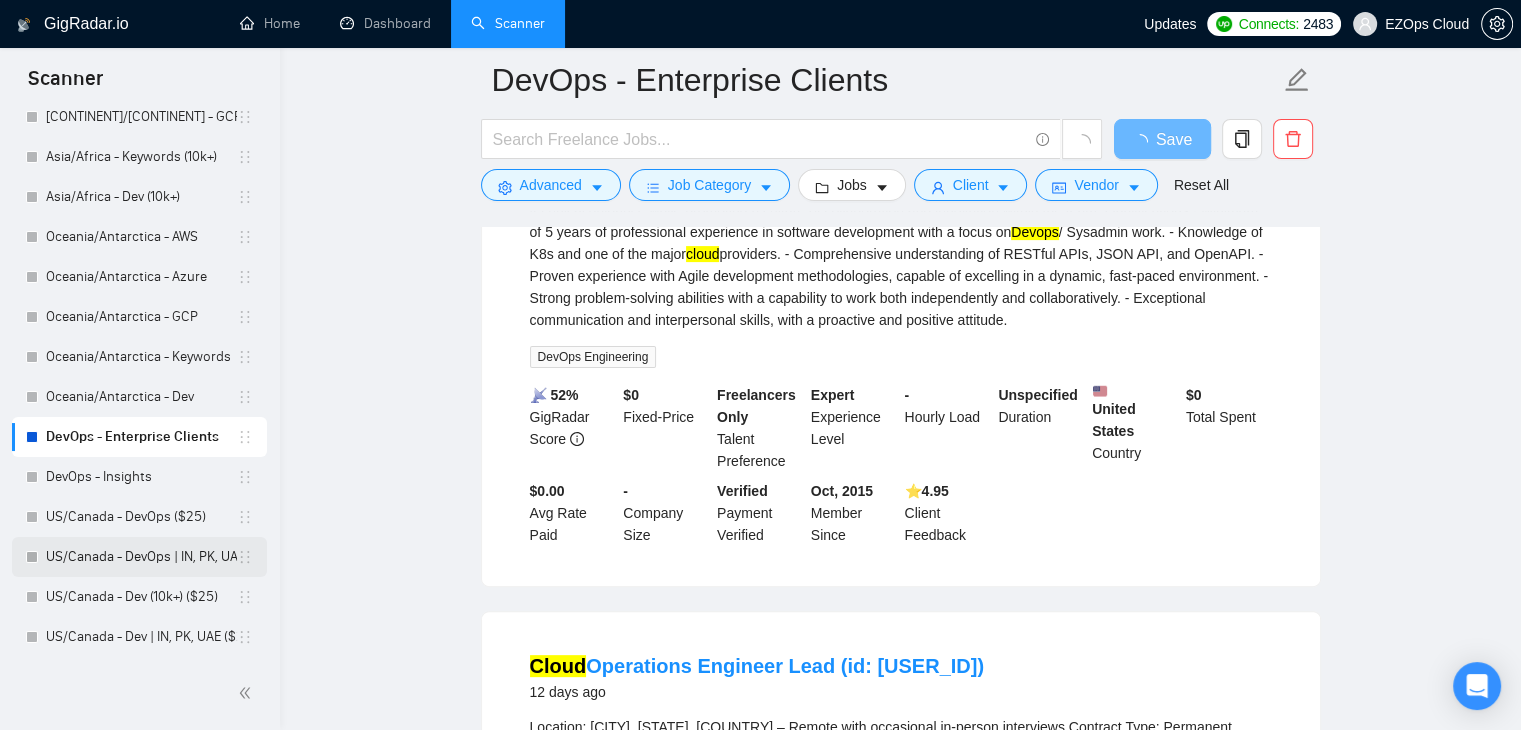 scroll, scrollTop: 700, scrollLeft: 0, axis: vertical 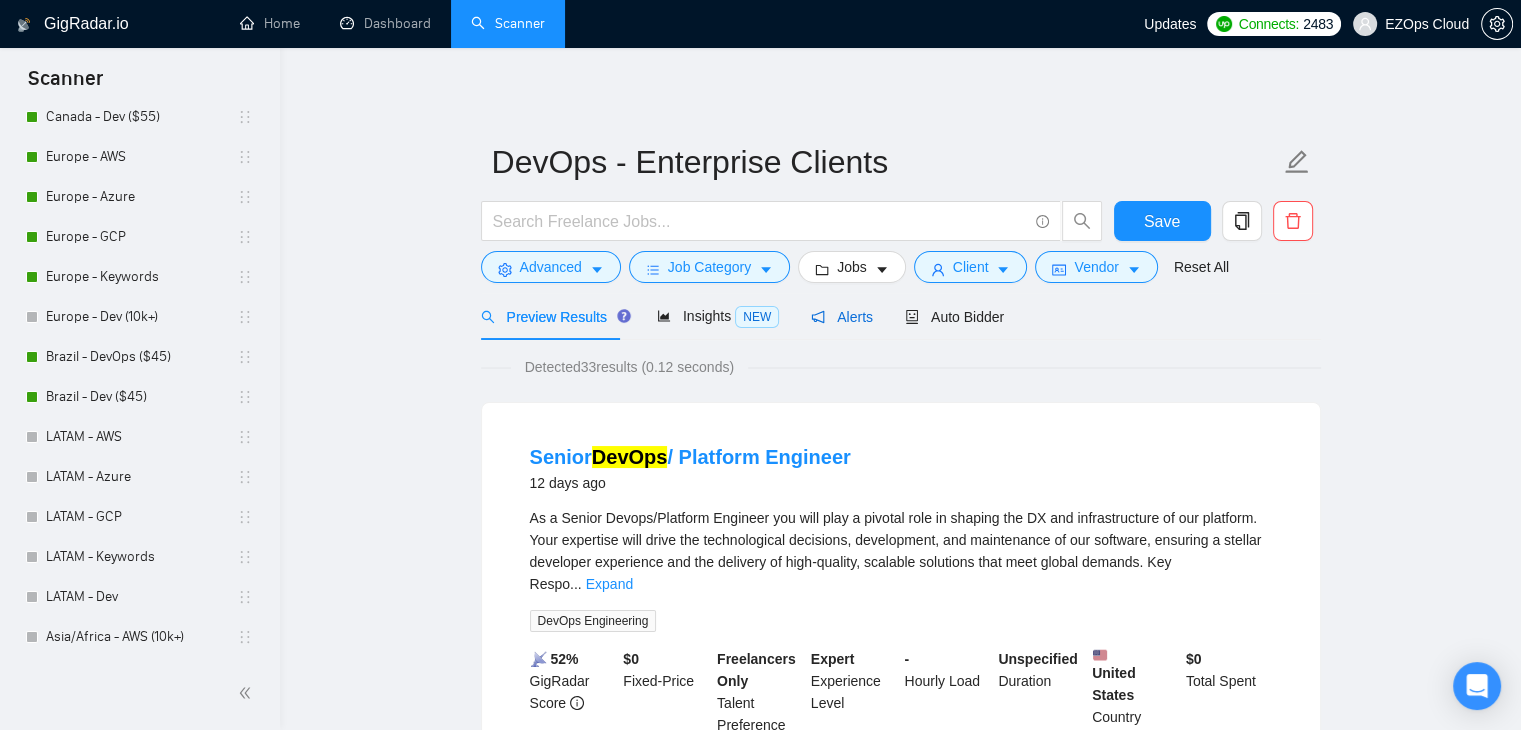 click on "Alerts" at bounding box center (842, 317) 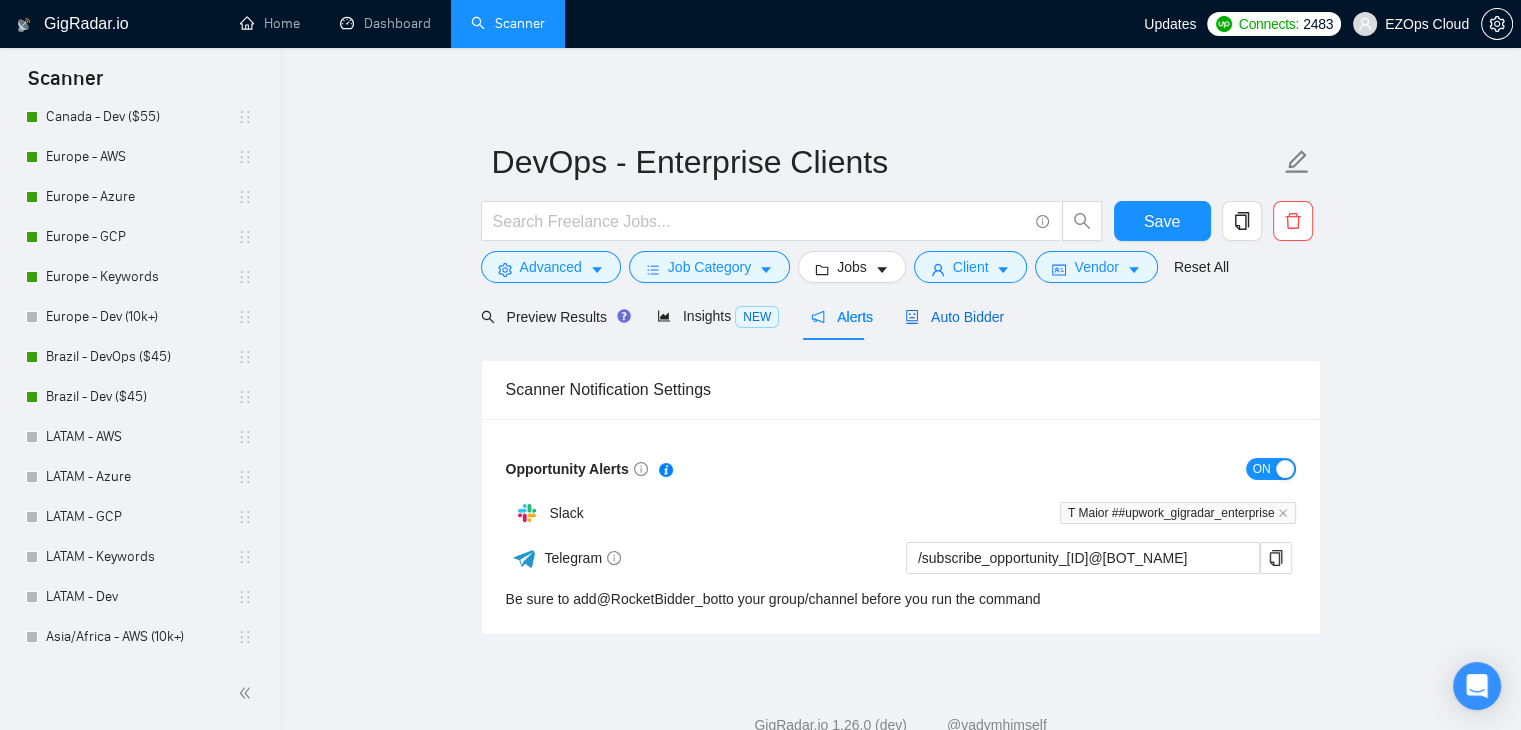 click on "Auto Bidder" at bounding box center (954, 317) 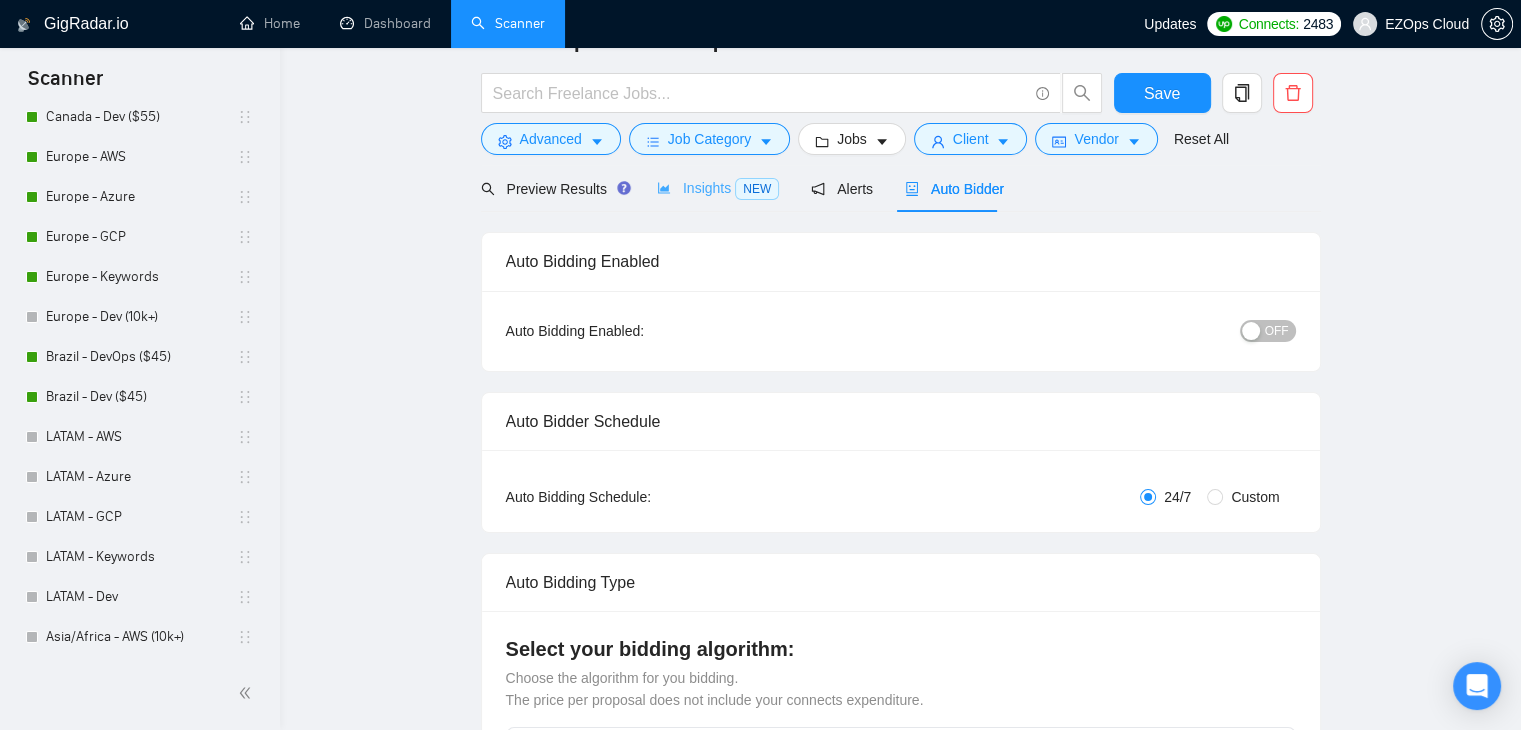 scroll, scrollTop: 34, scrollLeft: 0, axis: vertical 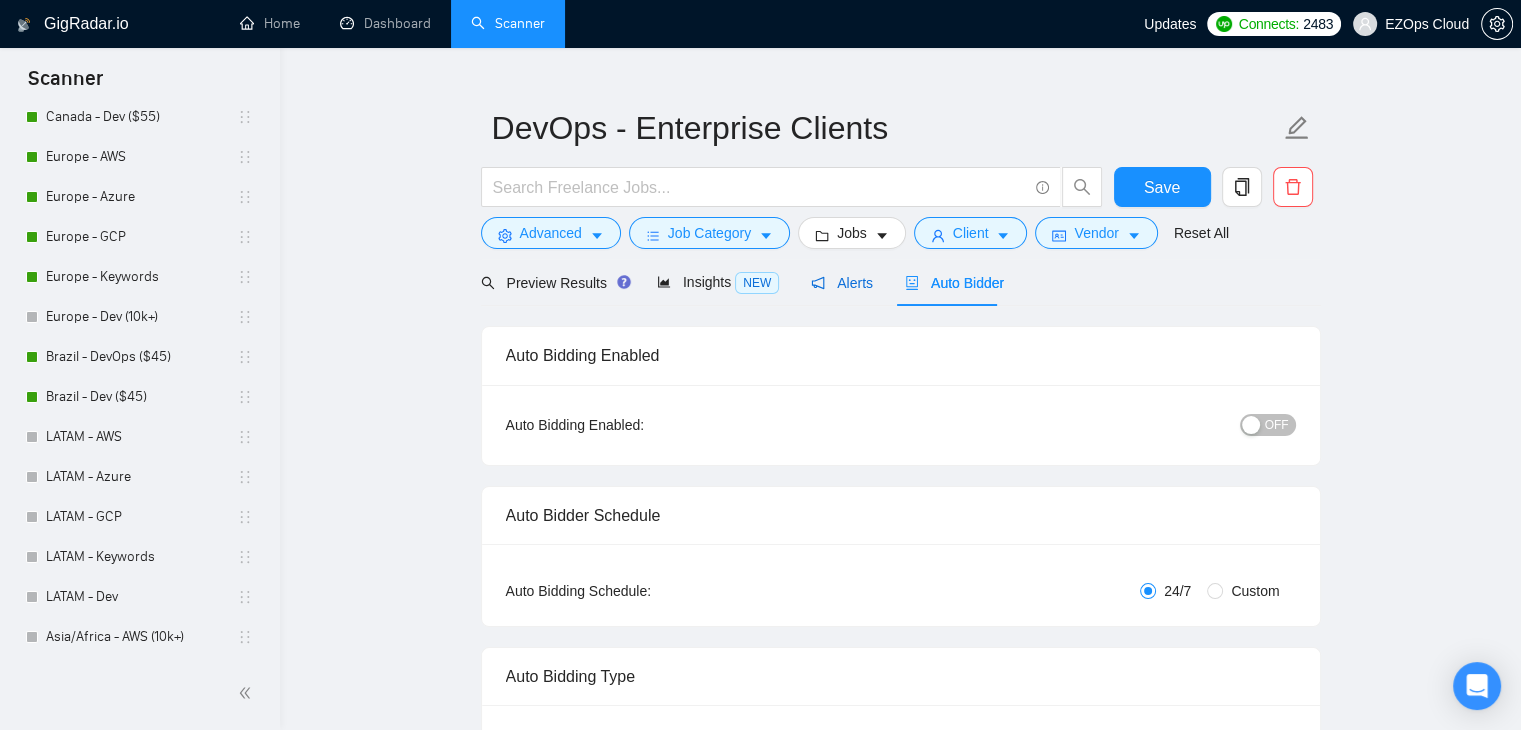 click on "Alerts" at bounding box center (842, 283) 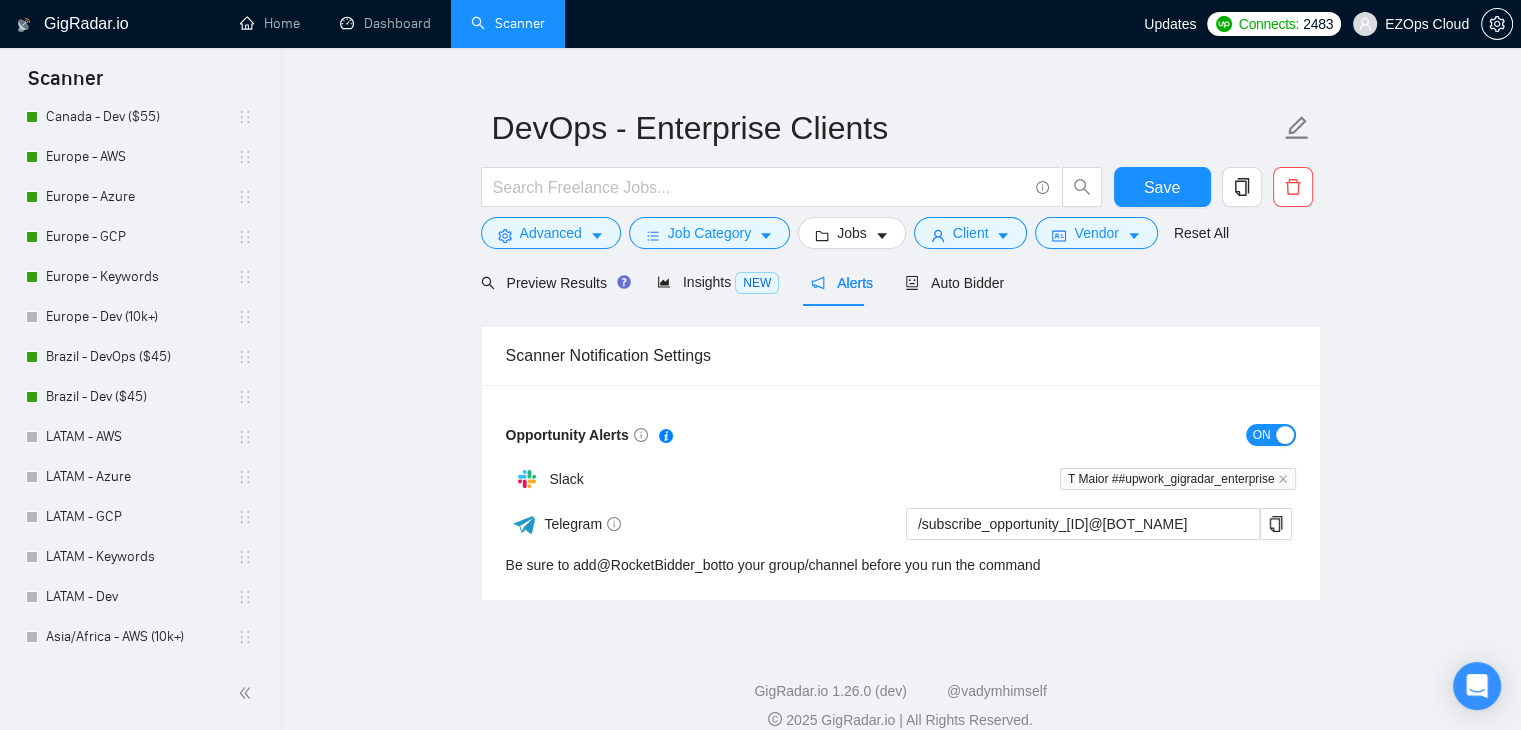 click on "DevOps - Enterprise Clients Save Advanced   Job Category   Jobs   Client   Vendor   Reset All Preview Results Insights NEW Alerts Auto Bidder Scanner Notification Settings Opportunity Alerts ON   Slack T Maior ##upwork_gigradar_enterprise   Telegram /subscribe_opportunity_661993db11bdb8f449f45563@RocketBidder_bot Be sure to add  @ RocketBidder_bot  to your group/channel before you run the command" at bounding box center [900, 323] 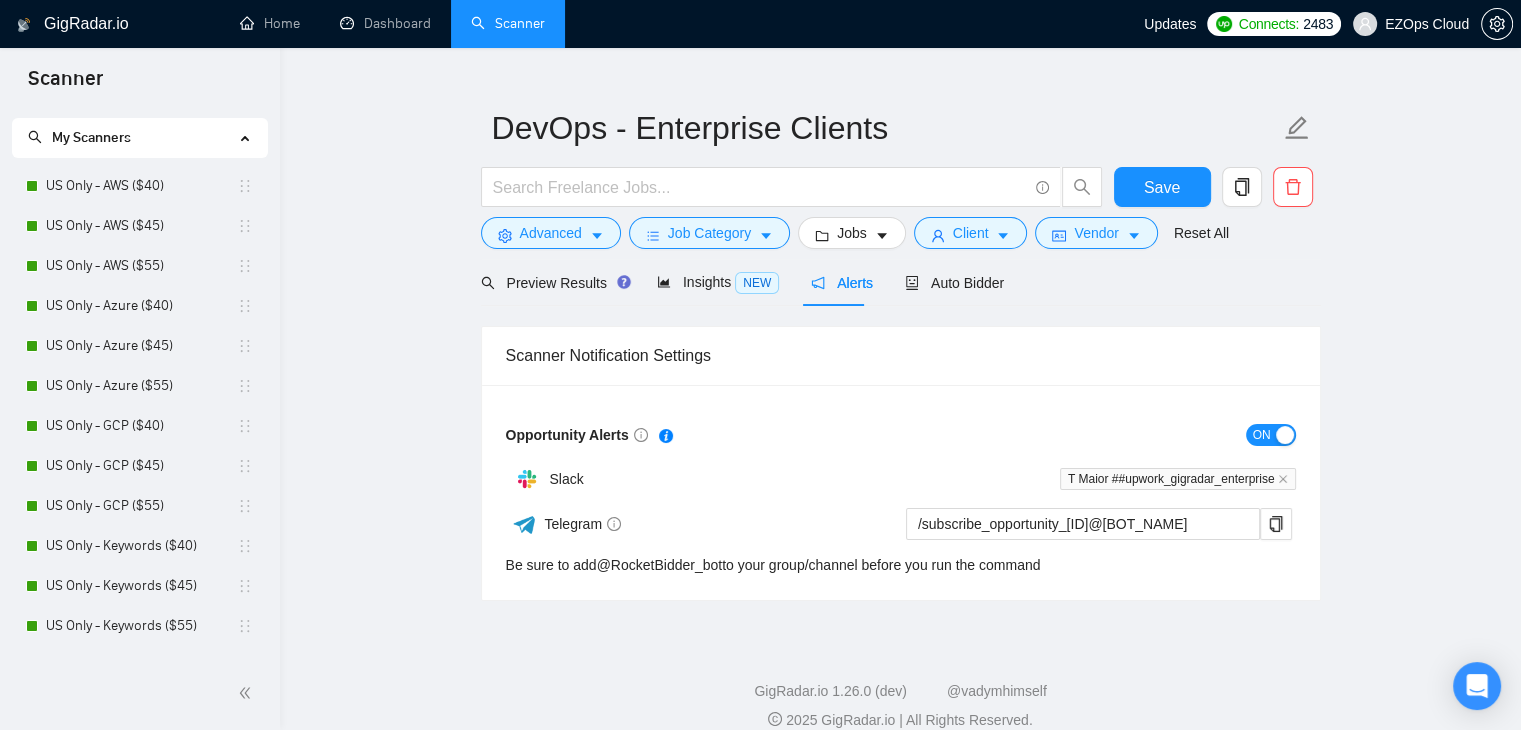 scroll, scrollTop: 0, scrollLeft: 0, axis: both 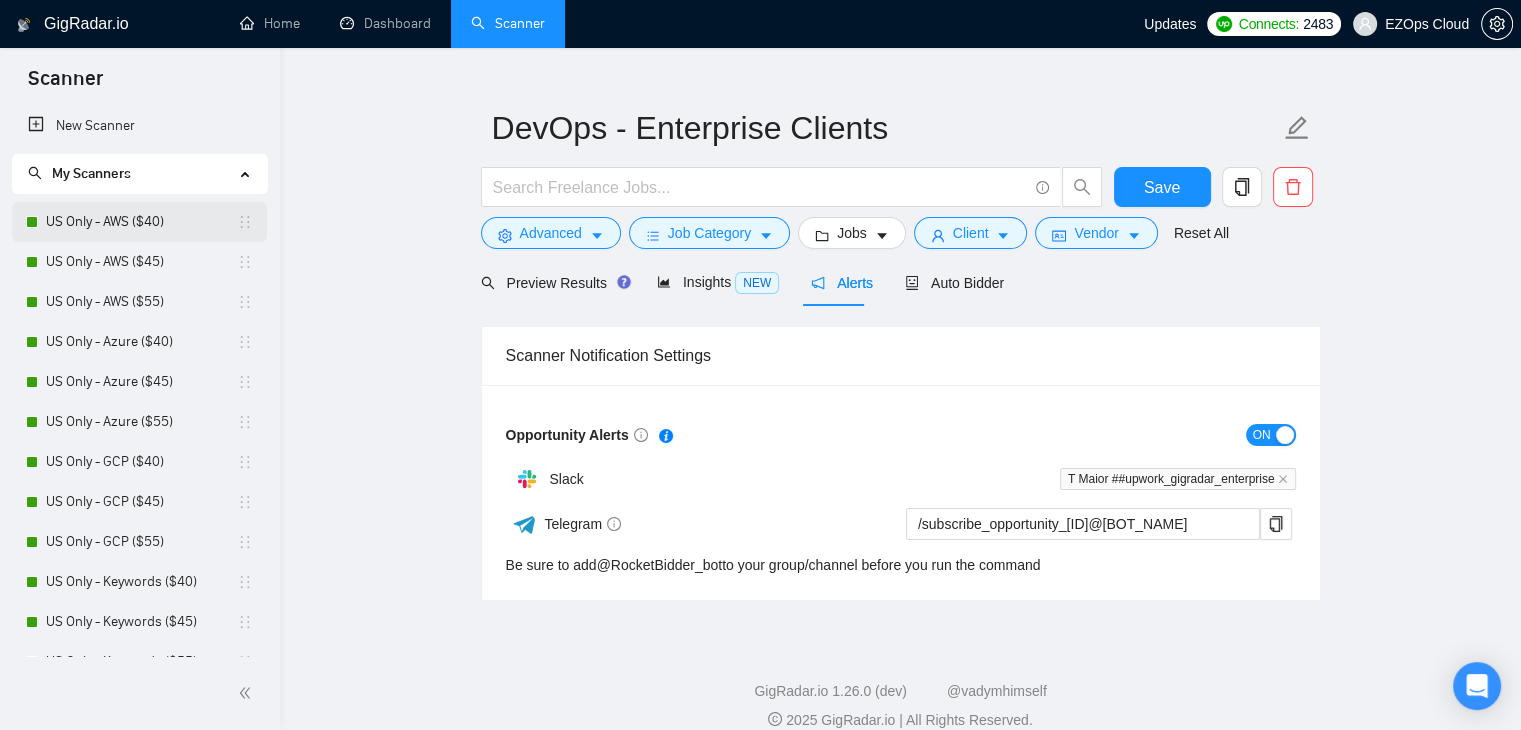 click on "US Only - AWS ($40)" at bounding box center [141, 222] 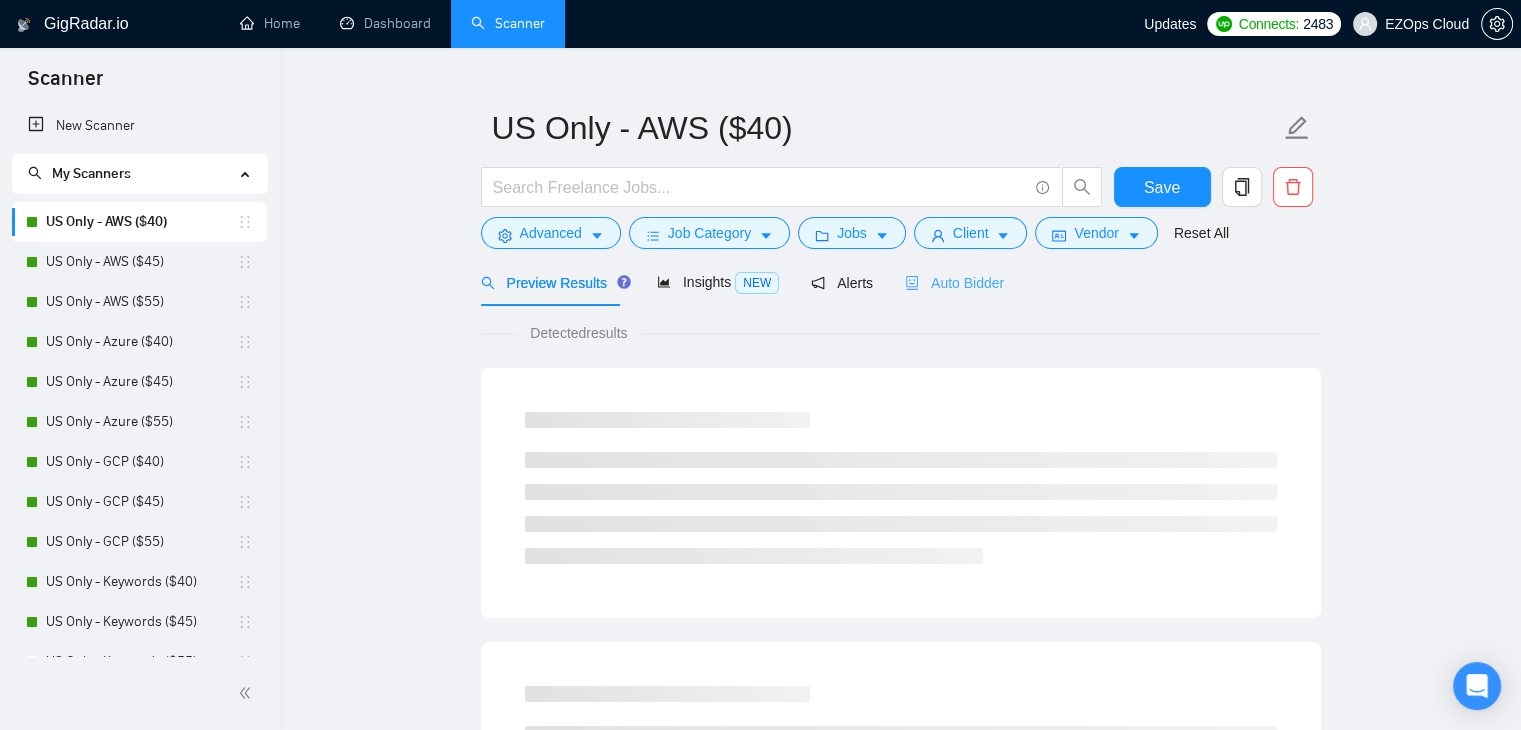 scroll, scrollTop: 0, scrollLeft: 0, axis: both 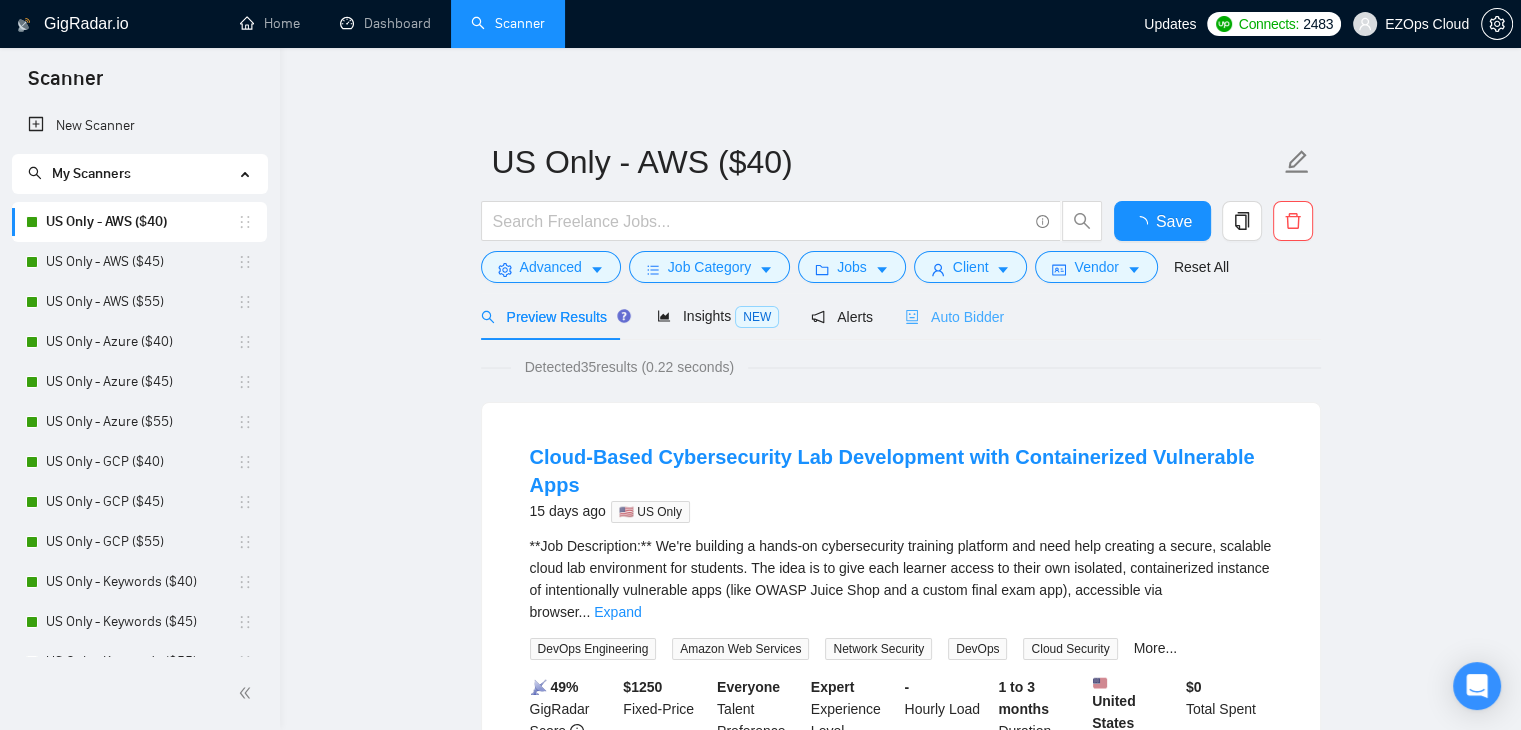 click on "Auto Bidder" at bounding box center (954, 316) 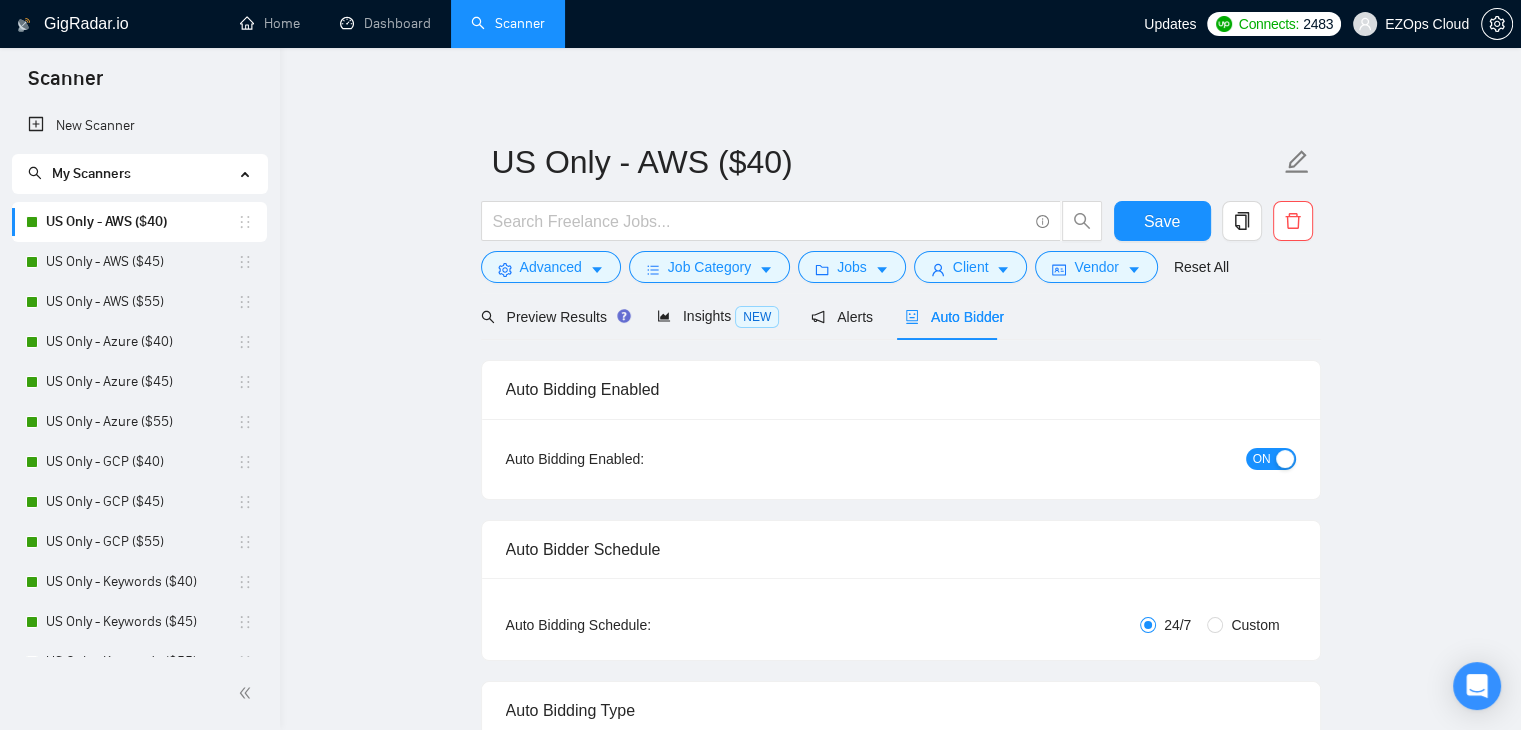 type 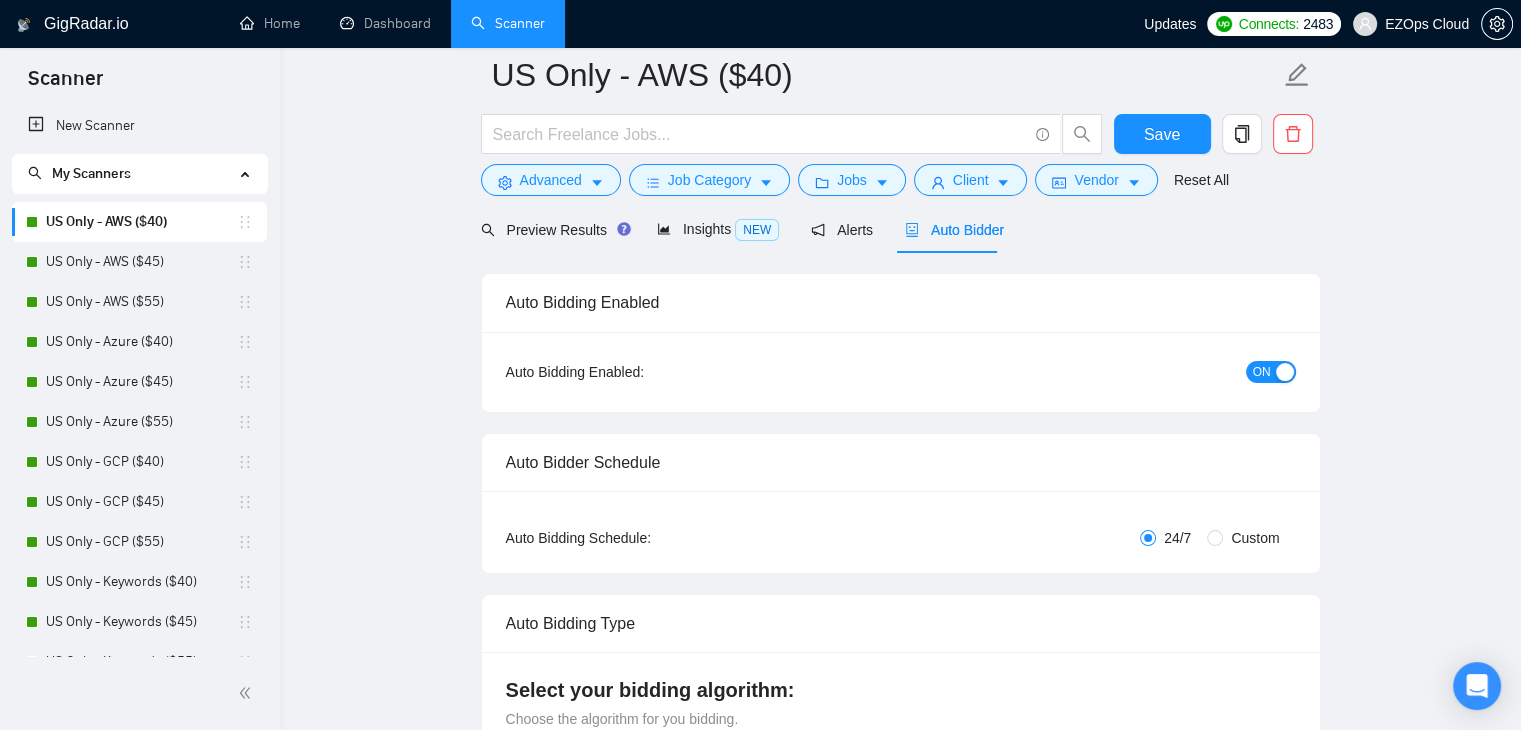 scroll, scrollTop: 0, scrollLeft: 0, axis: both 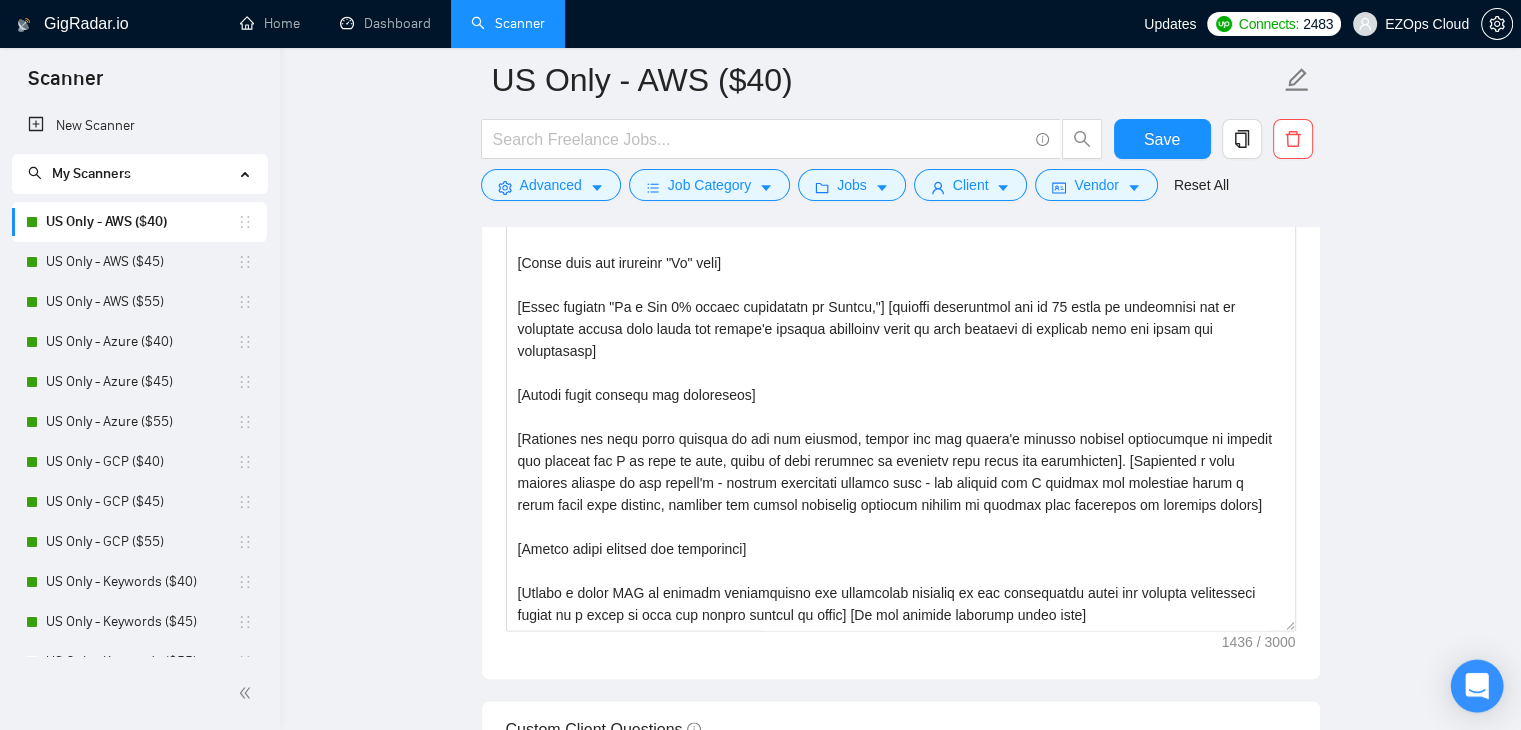 click at bounding box center (1477, 686) 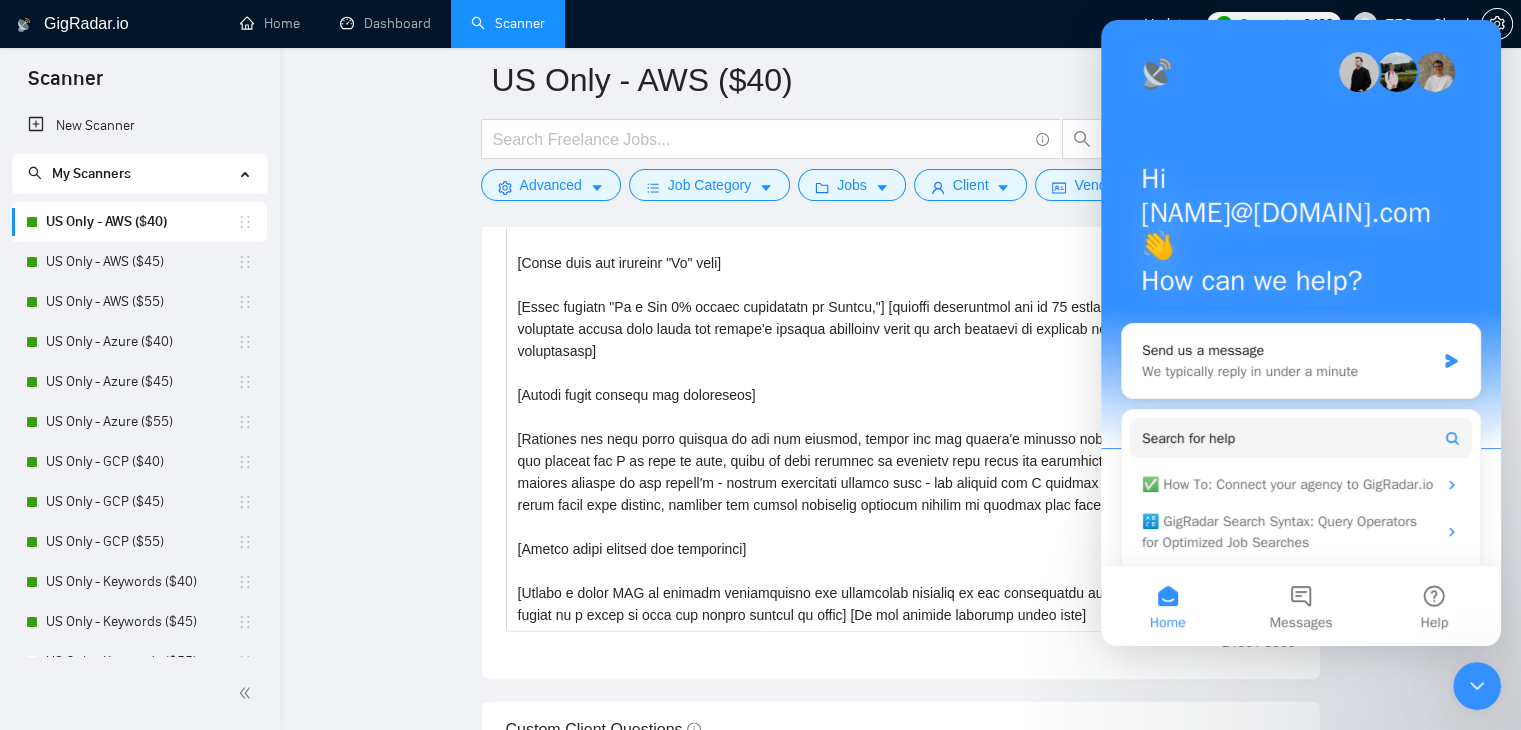 scroll, scrollTop: 0, scrollLeft: 0, axis: both 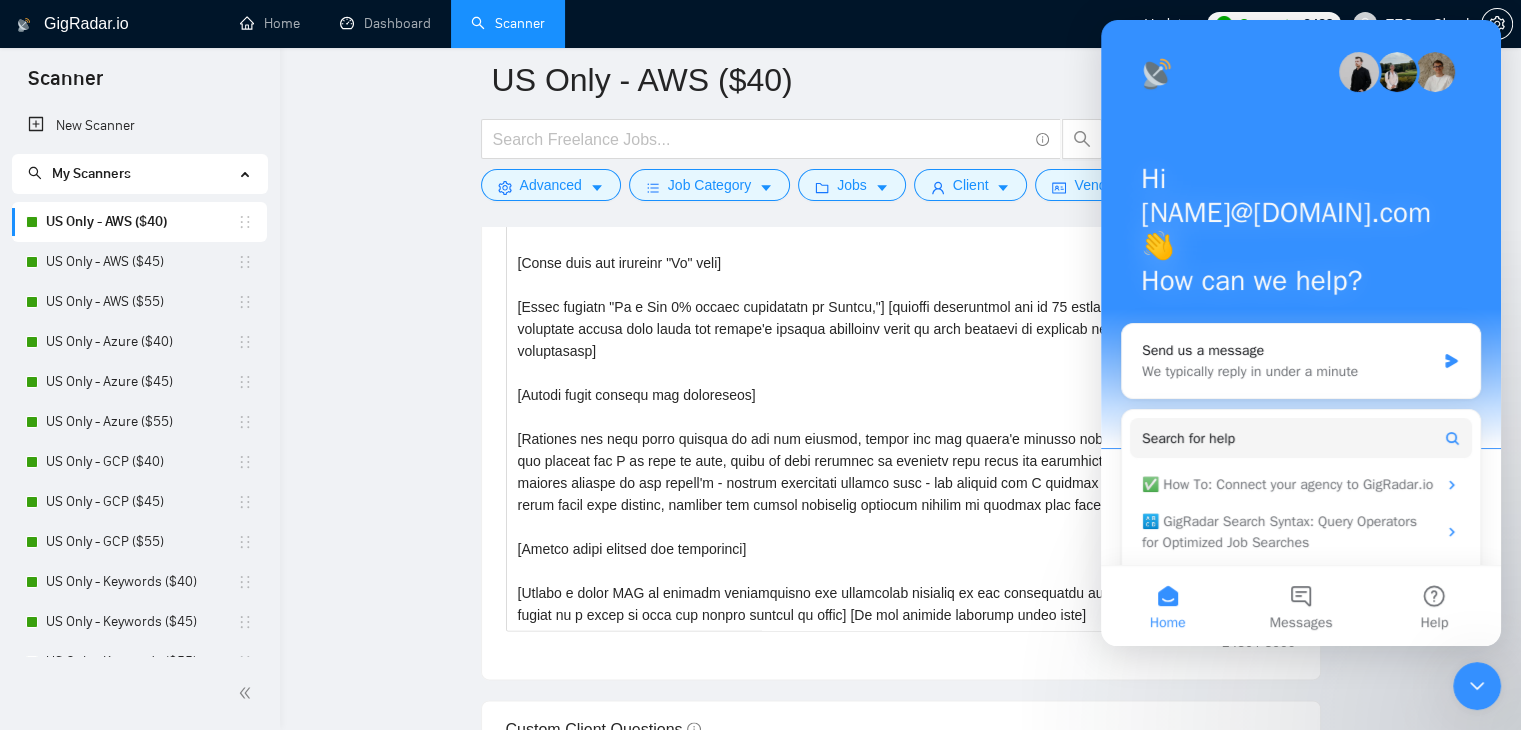 click on "Hi [EMAIL] 👋 How can we help?" at bounding box center (1301, 234) 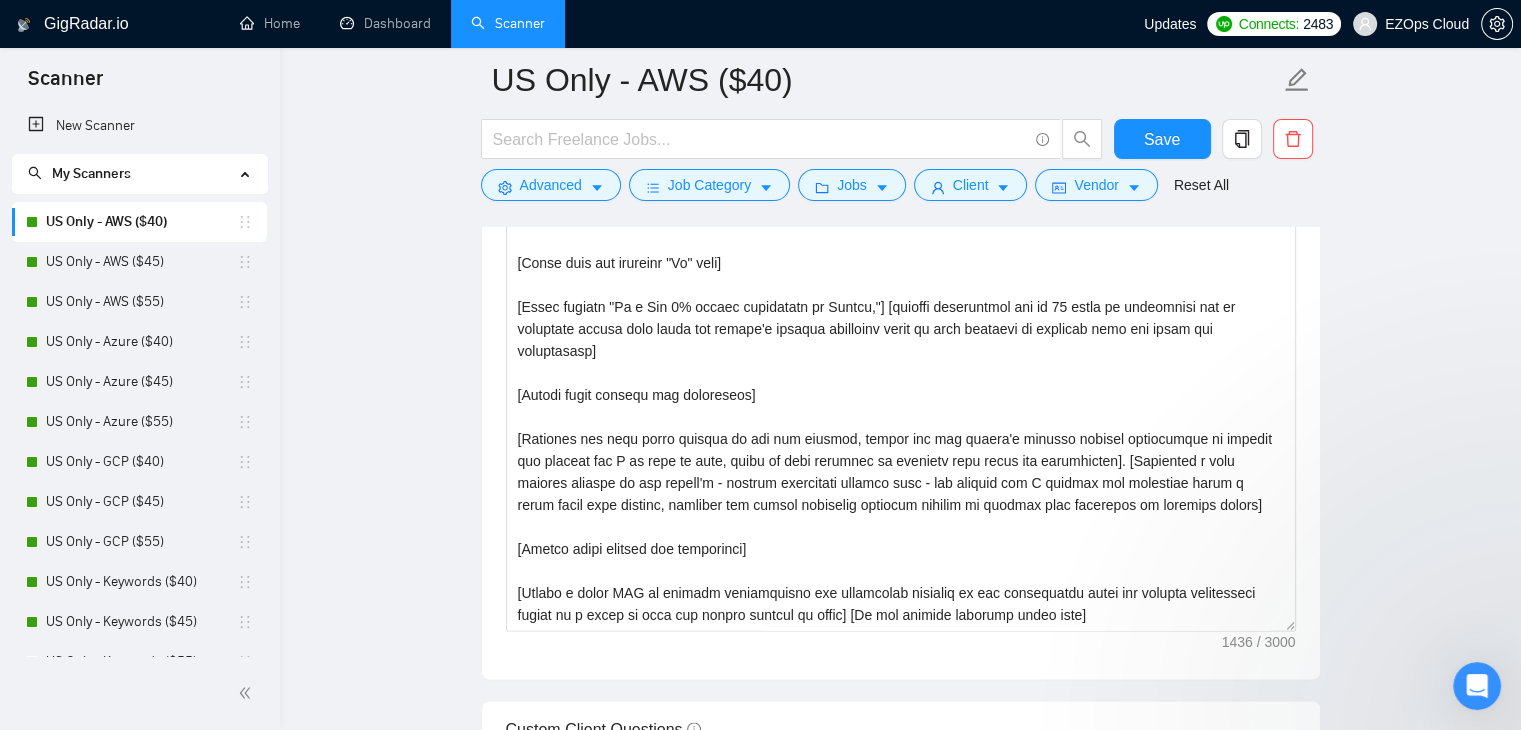 scroll, scrollTop: 0, scrollLeft: 0, axis: both 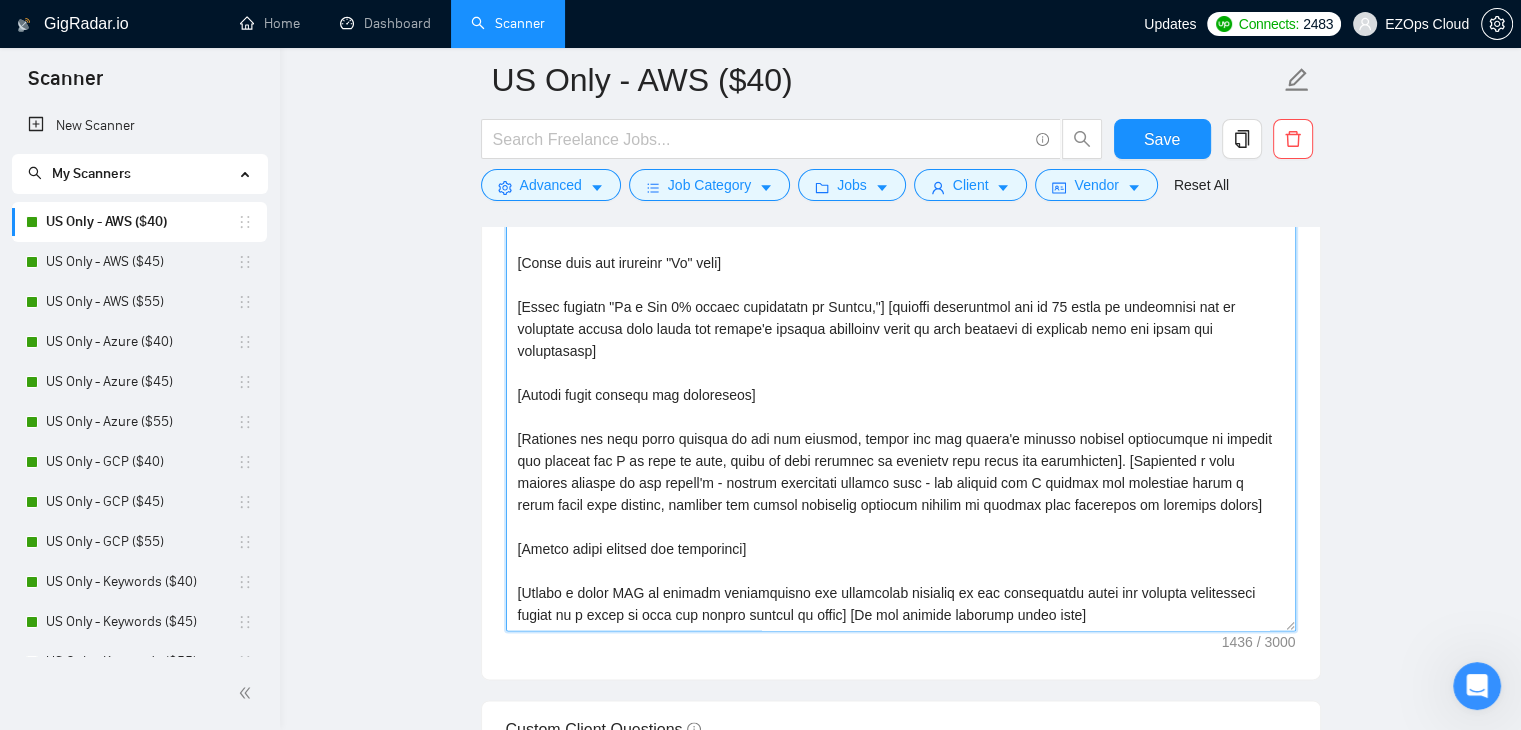 drag, startPoint x: 508, startPoint y: 267, endPoint x: 629, endPoint y: 309, distance: 128.082 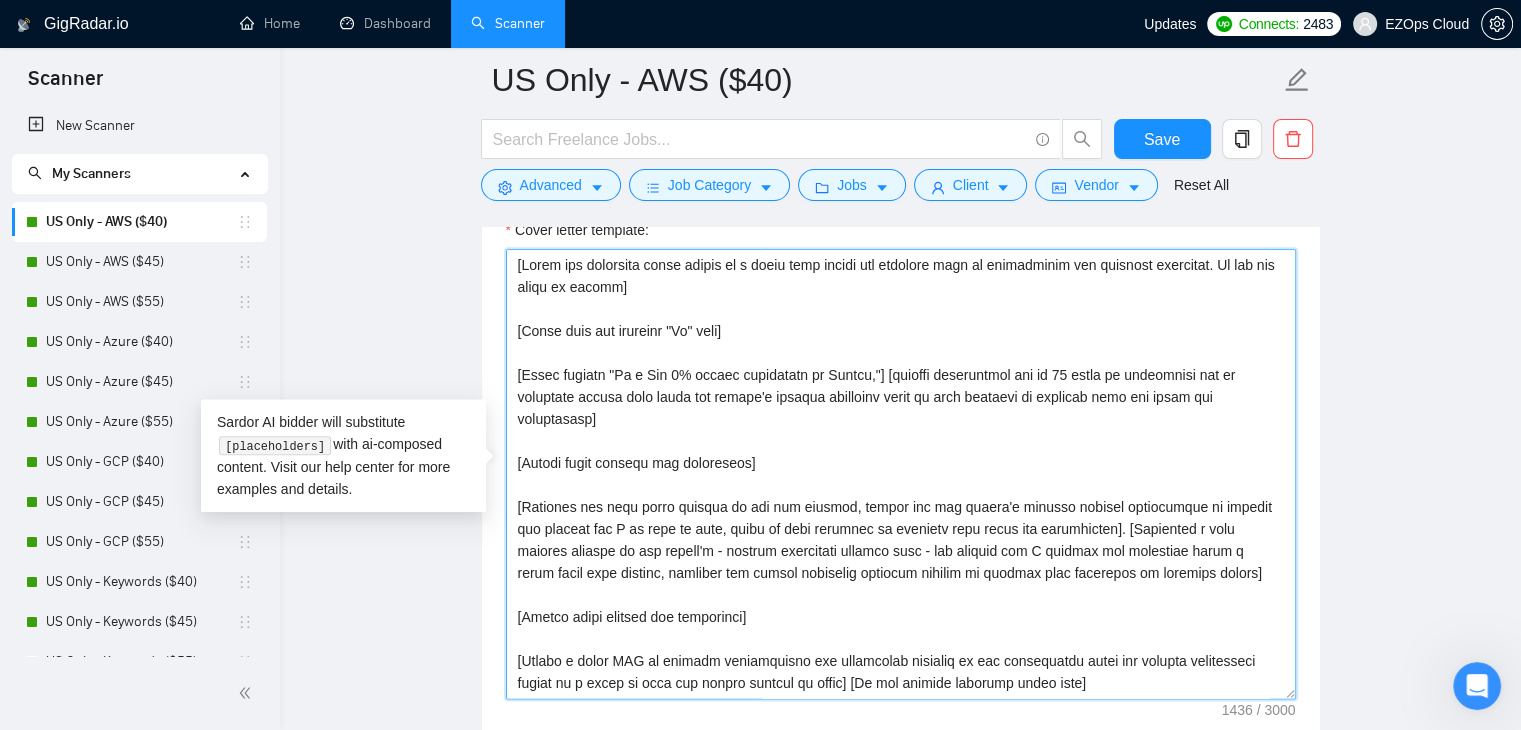 scroll, scrollTop: 2104, scrollLeft: 0, axis: vertical 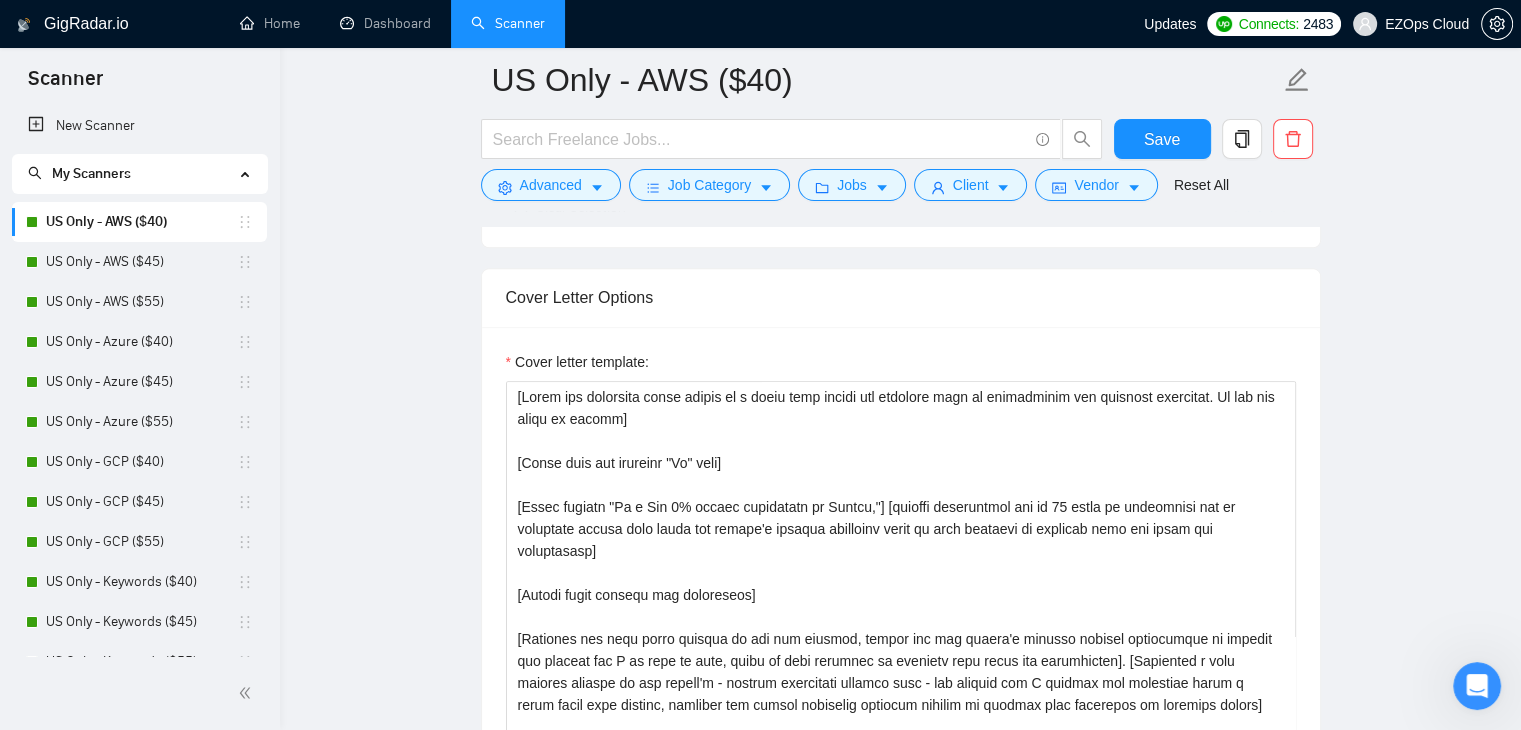 click on "US Only - AWS ($40) Save Advanced   Job Category   Jobs   Client   Vendor   Reset All Preview Results Insights NEW Alerts Auto Bidder Auto Bidding Enabled Auto Bidding Enabled: ON Auto Bidder Schedule Auto Bidding Type: Automated (recommended) Semi-automated Auto Bidding Schedule: 24/7 Custom Custom Auto Bidder Schedule Repeat every week on Monday Tuesday Wednesday Thursday Friday Saturday Sunday Active Hours ( America/Sao_Paulo ): From: To: ( 24  hours) America/Sao_Paulo Auto Bidding Type Select your bidding algorithm: Choose the algorithm for you bidding. The price per proposal does not include your connects expenditure. Template Bidder Works great for narrow segments and short cover letters that don't change. 0.50  credits / proposal Sardor AI 🤖 Personalise your cover letter with ai [placeholders] 0.80  credits / proposal Experimental Laziza AI  👑   NEW   Learn more 2.00  credits / proposal $0.62 savings Team & Freelancer Select team: EZOps Cloud Select freelancer: Thiago Maior Select profile: Git +" at bounding box center [900, 1115] 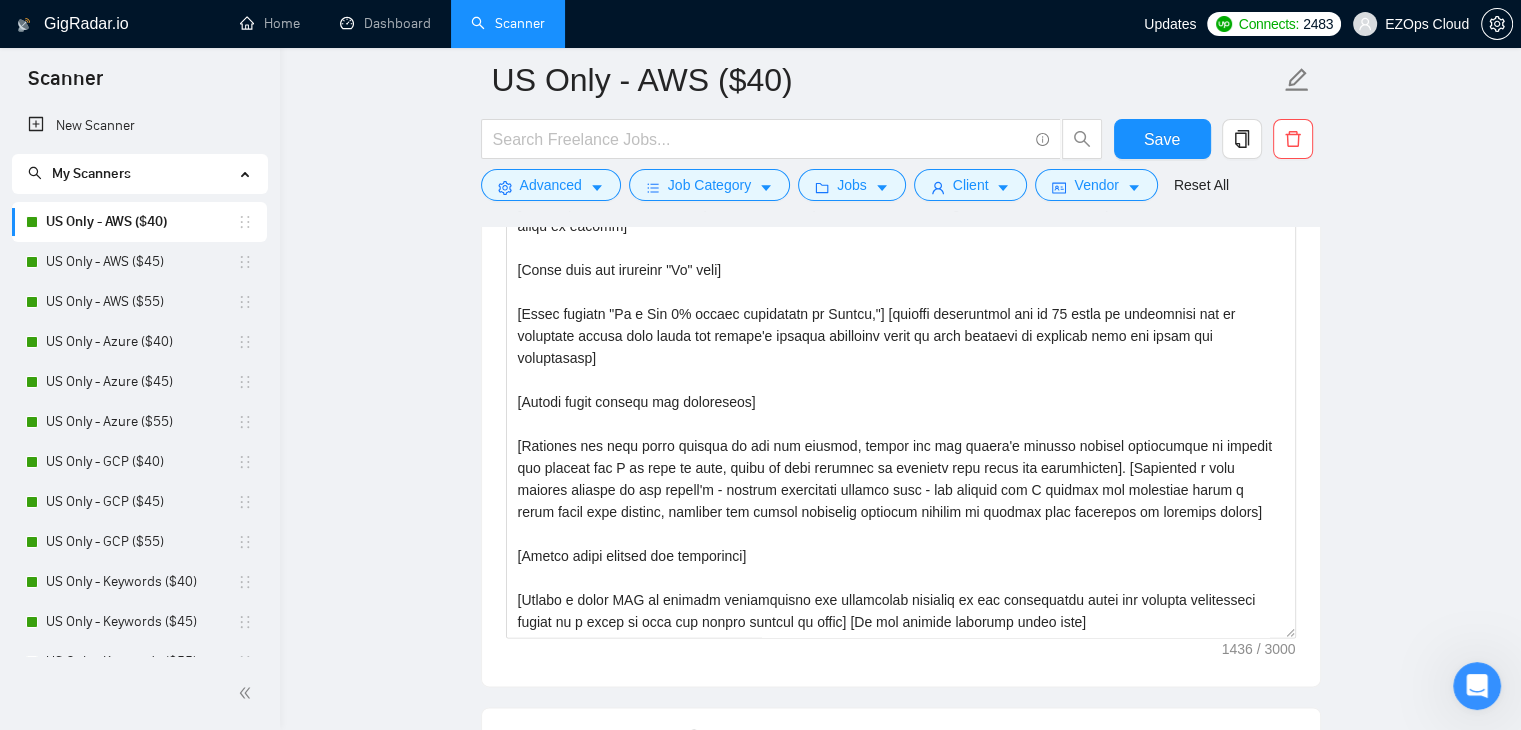 scroll, scrollTop: 2304, scrollLeft: 0, axis: vertical 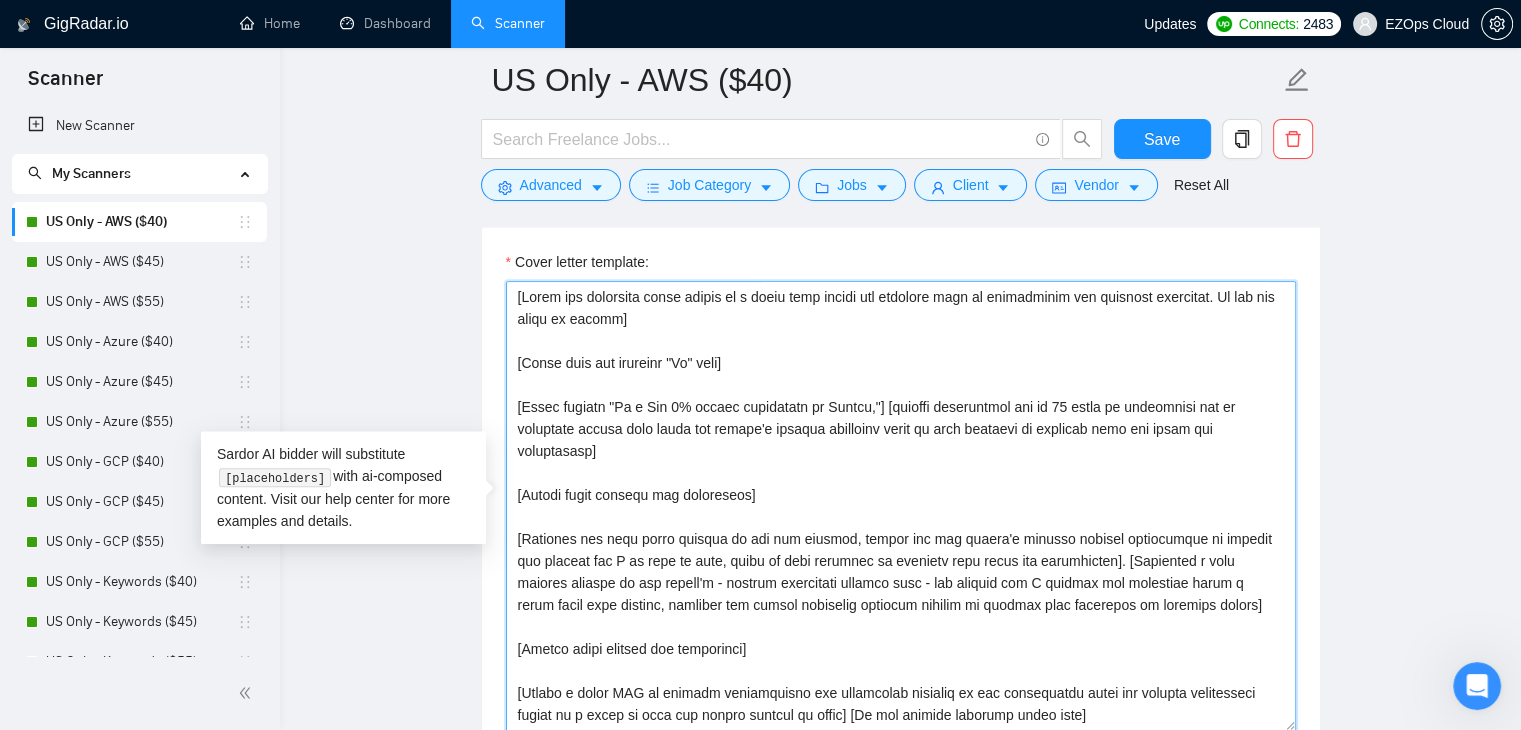 drag, startPoint x: 513, startPoint y: 296, endPoint x: 648, endPoint y: 434, distance: 193.0518 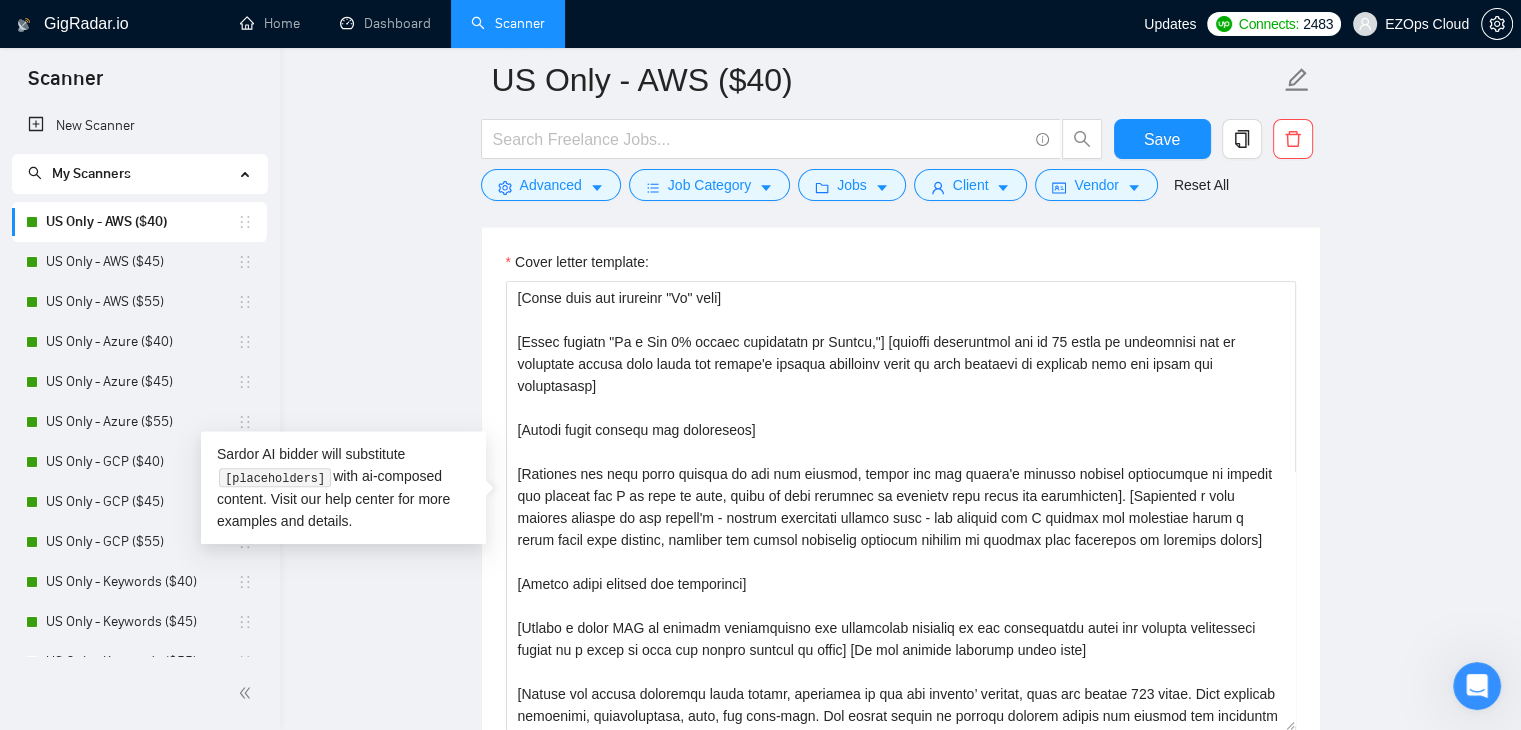 click on "US Only - AWS ($40) Save Advanced   Job Category   Jobs   Client   Vendor   Reset All Preview Results Insights NEW Alerts Auto Bidder Auto Bidding Enabled Auto Bidding Enabled: ON Auto Bidder Schedule Auto Bidding Type: Automated (recommended) Semi-automated Auto Bidding Schedule: 24/7 Custom Custom Auto Bidder Schedule Repeat every week on Monday Tuesday Wednesday Thursday Friday Saturday Sunday Active Hours ( America/Sao_Paulo ): From: To: ( 24  hours) America/Sao_Paulo Auto Bidding Type Select your bidding algorithm: Choose the algorithm for you bidding. The price per proposal does not include your connects expenditure. Template Bidder Works great for narrow segments and short cover letters that don't change. 0.50  credits / proposal Sardor AI 🤖 Personalise your cover letter with ai [placeholders] 0.80  credits / proposal Experimental Laziza AI  👑   NEW   Learn more 2.00  credits / proposal $0.62 savings Team & Freelancer Select team: EZOps Cloud Select freelancer: Thiago Maior Select profile: Git +" at bounding box center (900, 1015) 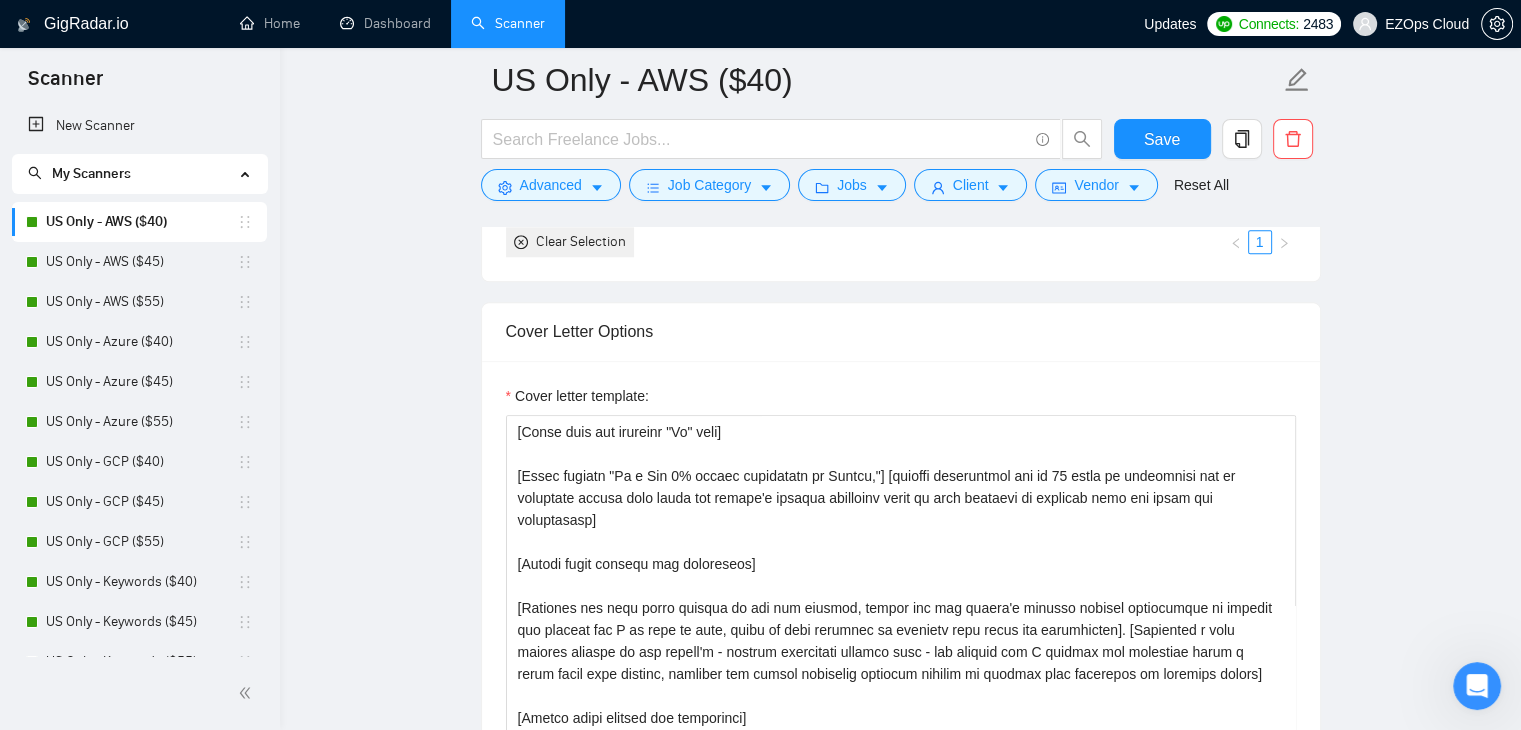 scroll, scrollTop: 2004, scrollLeft: 0, axis: vertical 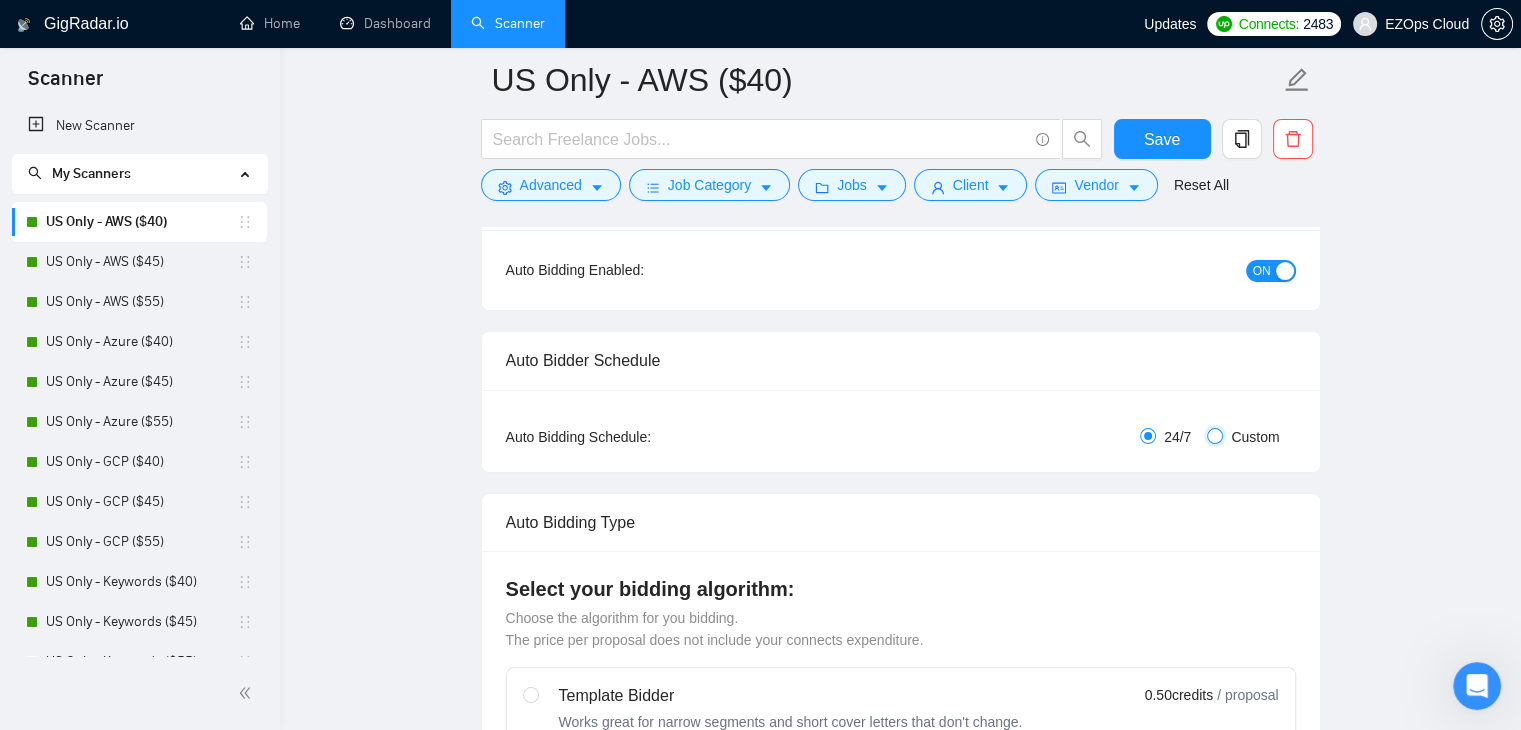 click on "Custom" at bounding box center (1215, 436) 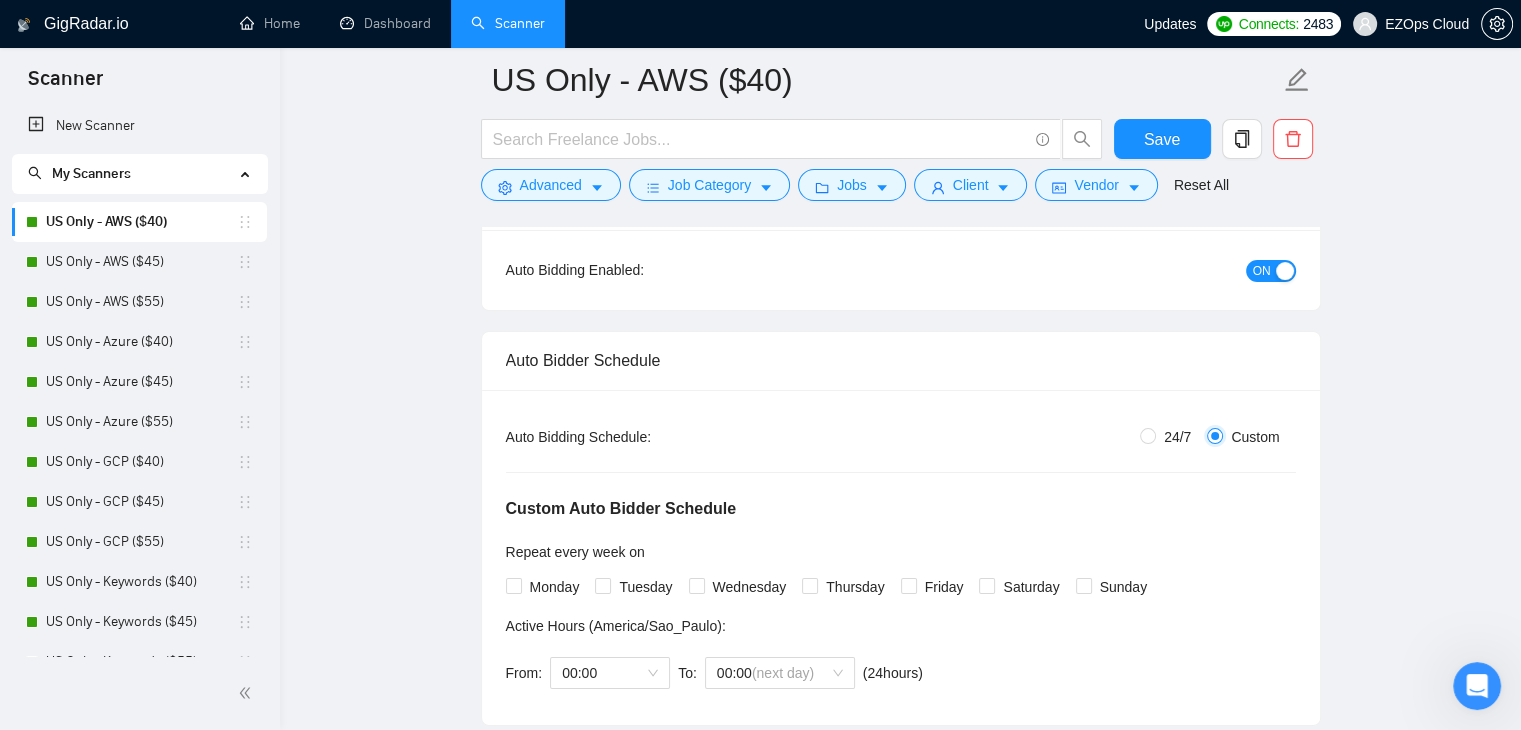 radio on "false" 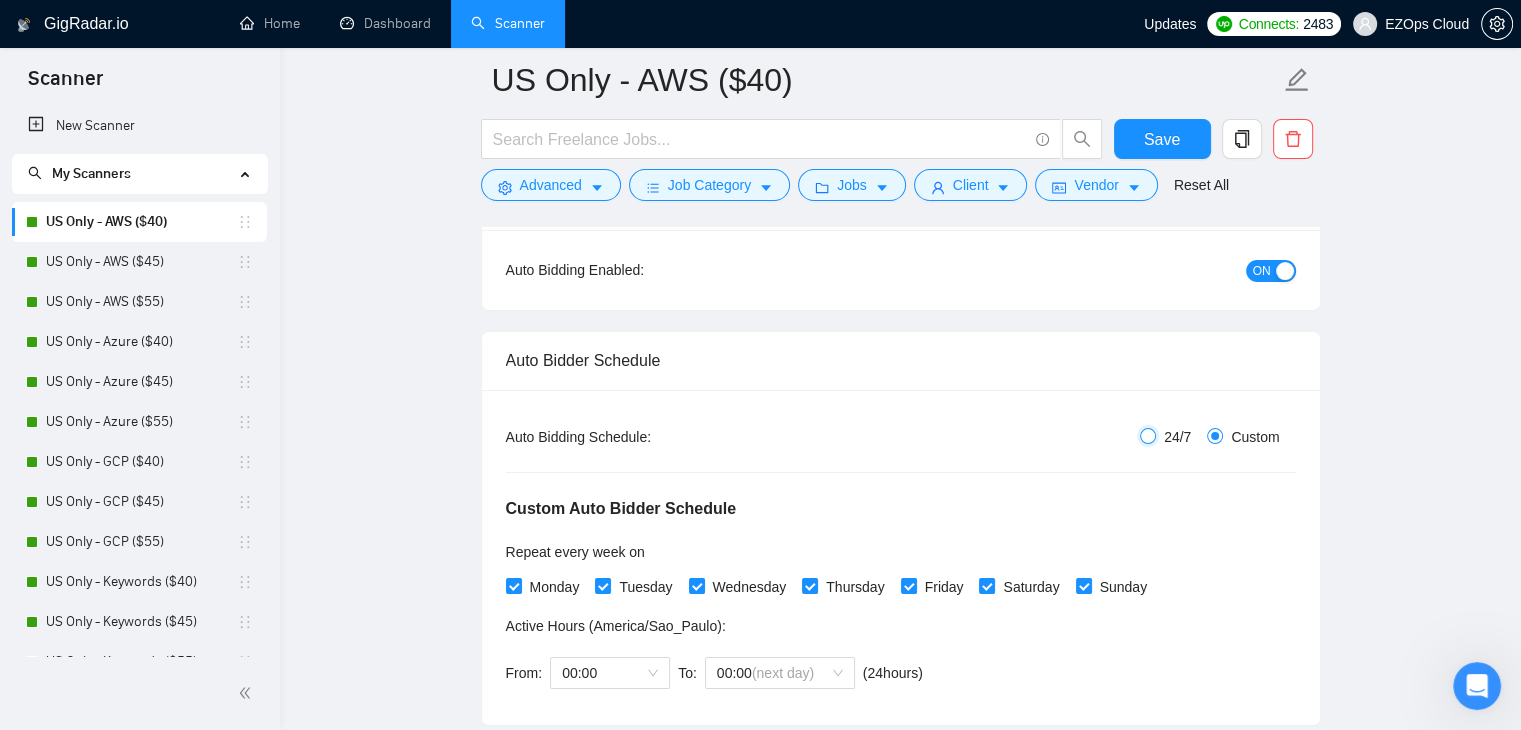 click on "24/7" at bounding box center (1148, 436) 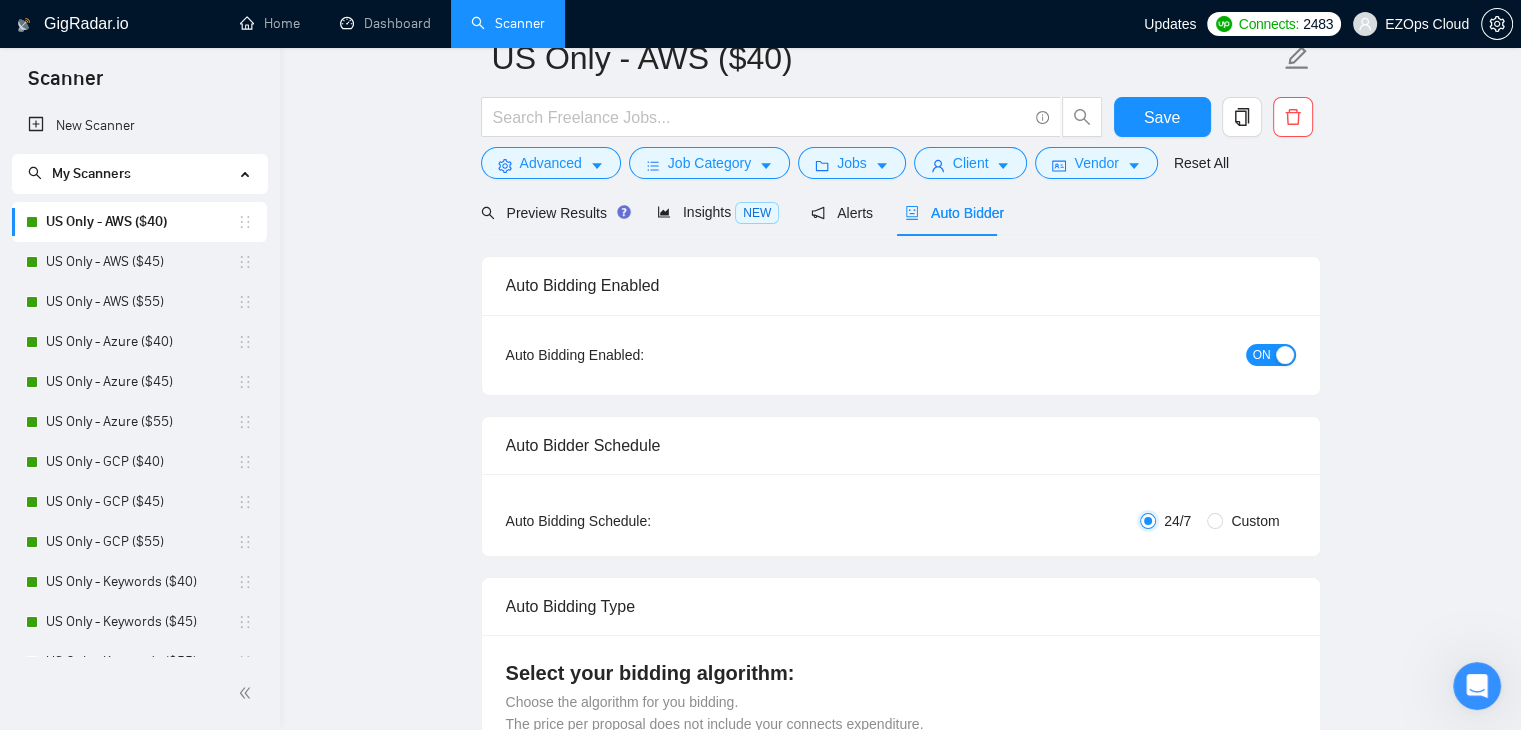 scroll, scrollTop: 0, scrollLeft: 0, axis: both 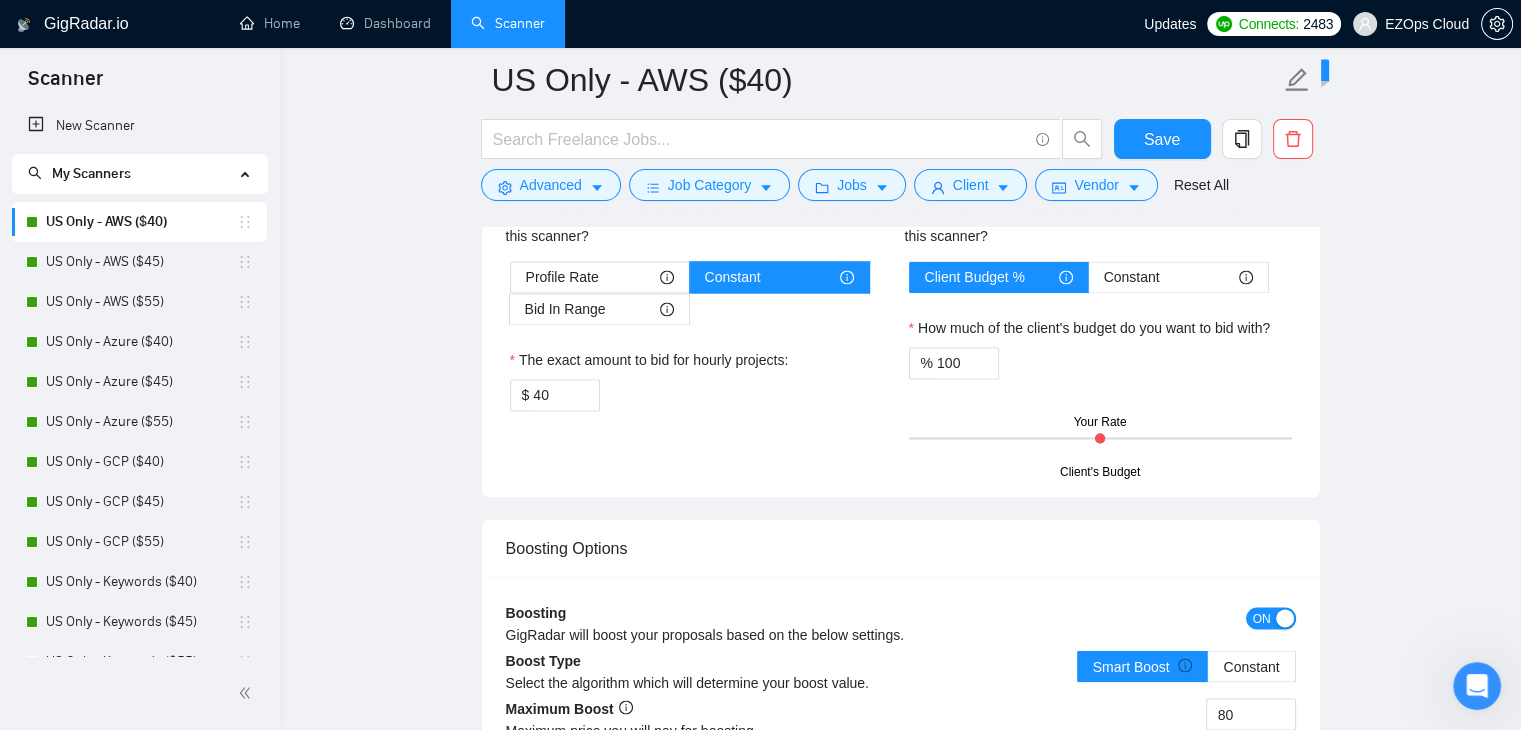 click on "US Only - AWS ($40) Save Advanced   Job Category   Jobs   Client   Vendor   Reset All Preview Results Insights NEW Alerts Auto Bidder Auto Bidding Enabled Auto Bidding Enabled: ON Auto Bidder Schedule Auto Bidding Type: Automated (recommended) Semi-automated Auto Bidding Schedule: 24/7 Custom Custom Auto Bidder Schedule Repeat every week on Monday Tuesday Wednesday Thursday Friday Saturday Sunday Active Hours ( America/Sao_Paulo ): From: To: ( 24  hours) America/Sao_Paulo Auto Bidding Type Select your bidding algorithm: Choose the algorithm for you bidding. The price per proposal does not include your connects expenditure. Template Bidder Works great for narrow segments and short cover letters that don't change. 0.50  credits / proposal Sardor AI 🤖 Personalise your cover letter with ai [placeholders] 0.80  credits / proposal Experimental Laziza AI  👑   NEW   Learn more 2.00  credits / proposal $0.62 savings Team & Freelancer Select team: EZOps Cloud Select freelancer: Thiago Maior Select profile: Git +" at bounding box center (900, -36) 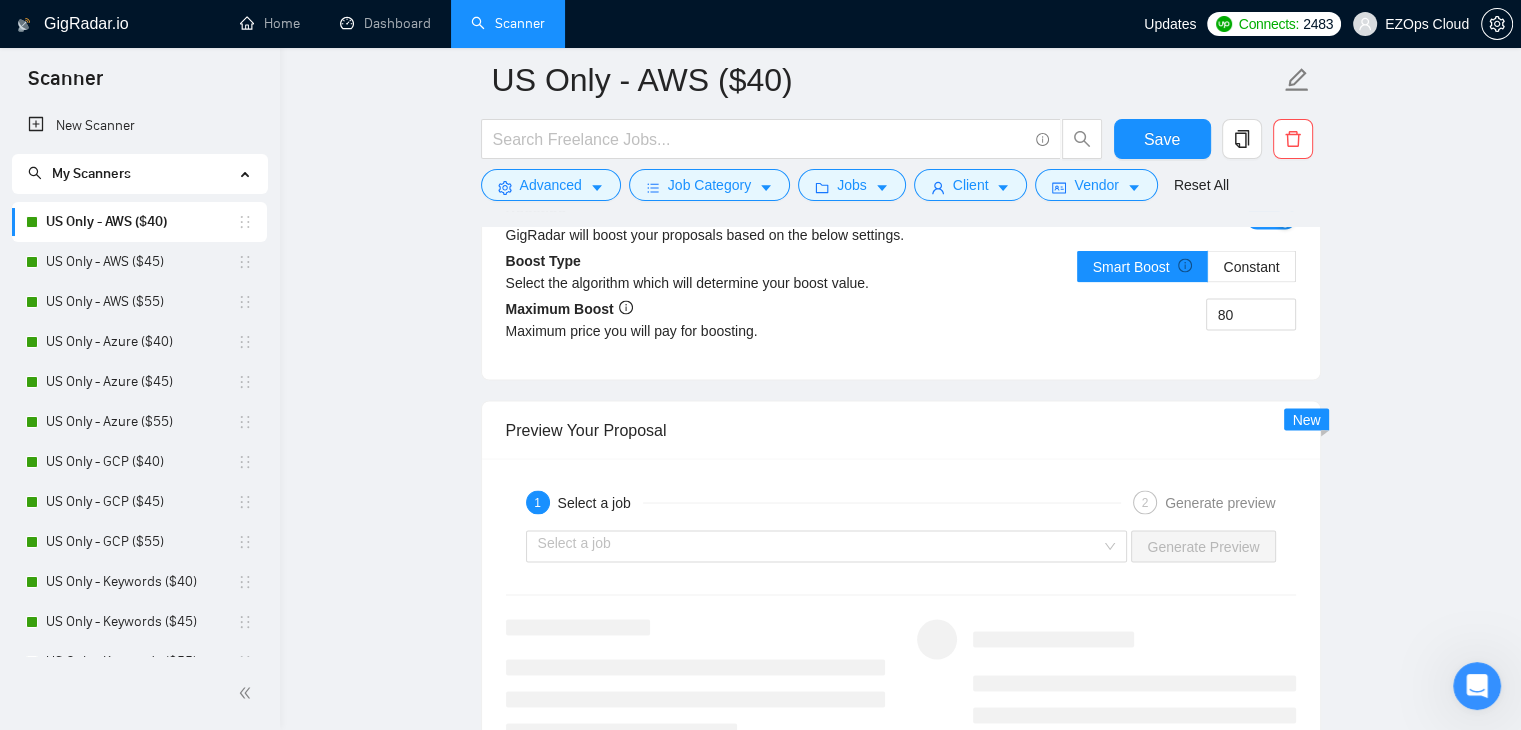 scroll, scrollTop: 3355, scrollLeft: 0, axis: vertical 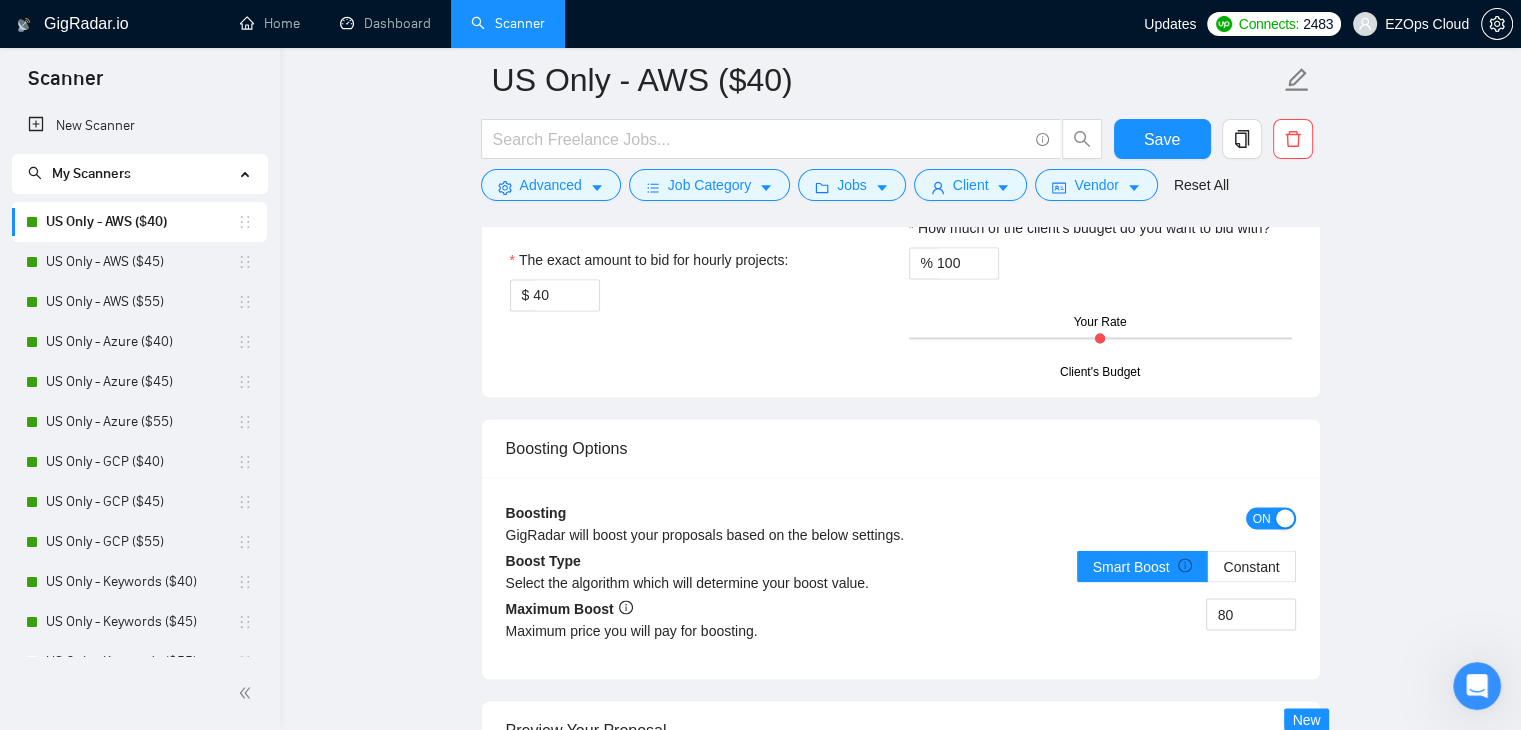 click on "US Only - AWS ($40) Save Advanced   Job Category   Jobs   Client   Vendor   Reset All Preview Results Insights NEW Alerts Auto Bidder Auto Bidding Enabled Auto Bidding Enabled: ON Auto Bidder Schedule Auto Bidding Type: Automated (recommended) Semi-automated Auto Bidding Schedule: 24/7 Custom Custom Auto Bidder Schedule Repeat every week on Monday Tuesday Wednesday Thursday Friday Saturday Sunday Active Hours ( America/Sao_Paulo ): From: To: ( 24  hours) America/Sao_Paulo Auto Bidding Type Select your bidding algorithm: Choose the algorithm for you bidding. The price per proposal does not include your connects expenditure. Template Bidder Works great for narrow segments and short cover letters that don't change. 0.50  credits / proposal Sardor AI 🤖 Personalise your cover letter with ai [placeholders] 0.80  credits / proposal Experimental Laziza AI  👑   NEW   Learn more 2.00  credits / proposal $0.62 savings Team & Freelancer Select team: EZOps Cloud Select freelancer: Thiago Maior Select profile: Git +" at bounding box center [900, -136] 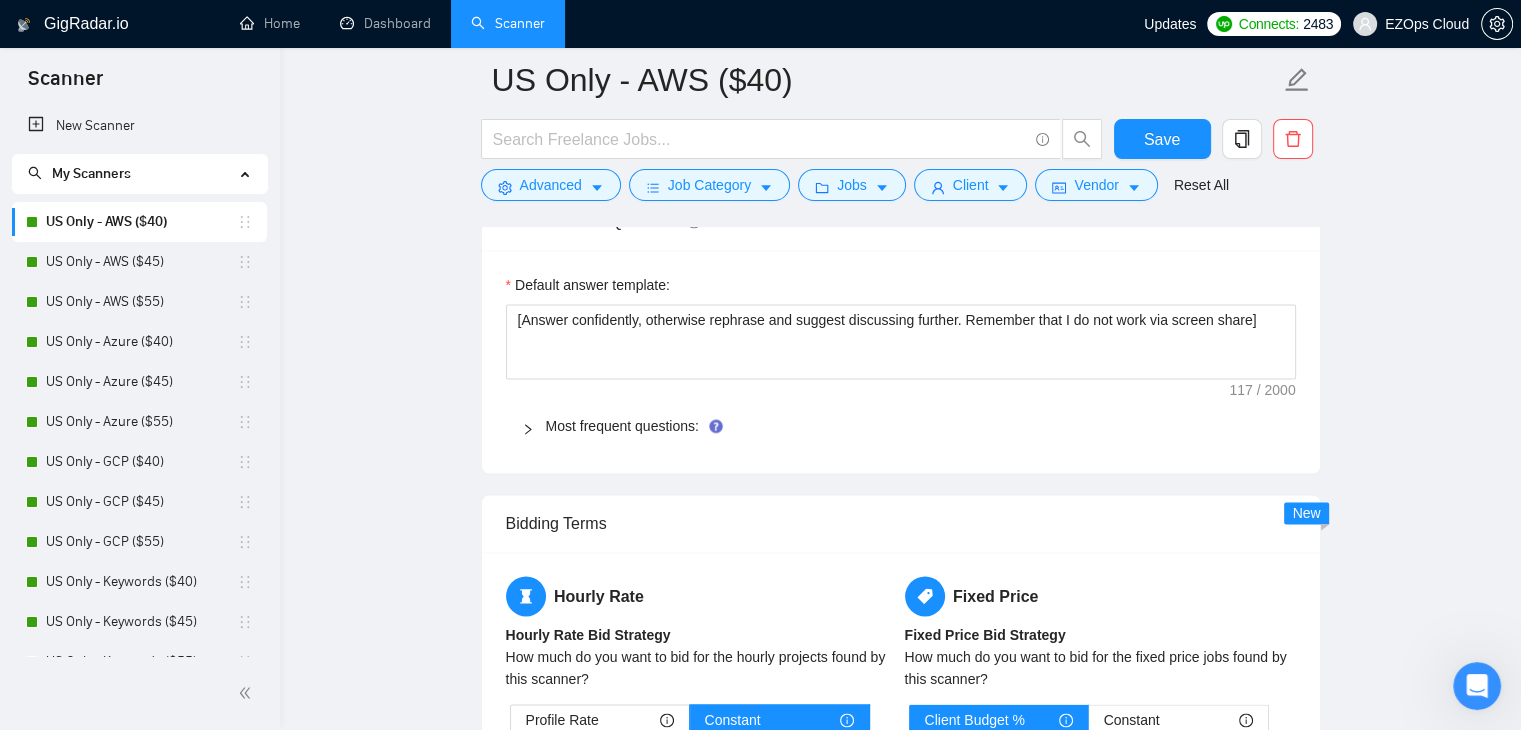 scroll, scrollTop: 2555, scrollLeft: 0, axis: vertical 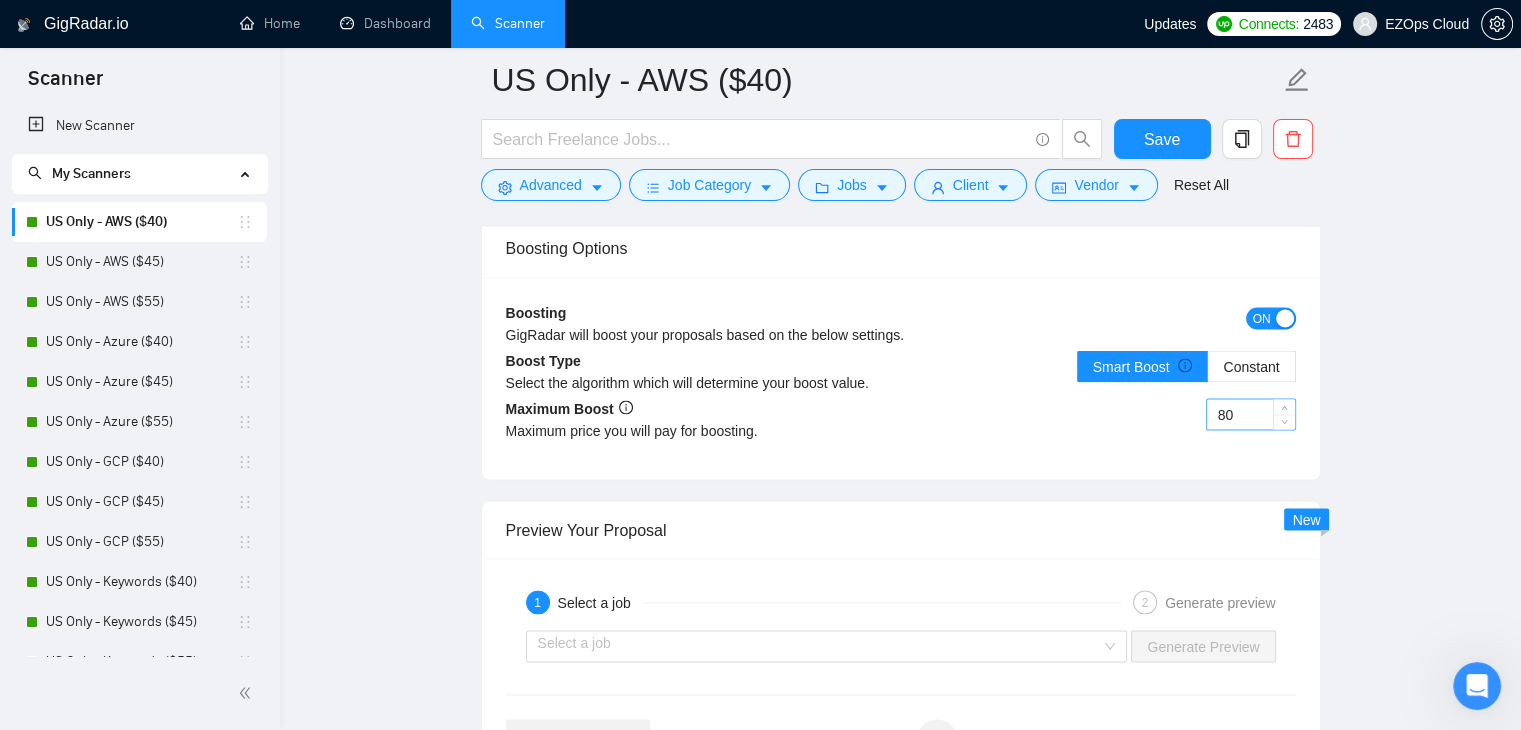 click on "80" at bounding box center (1251, 414) 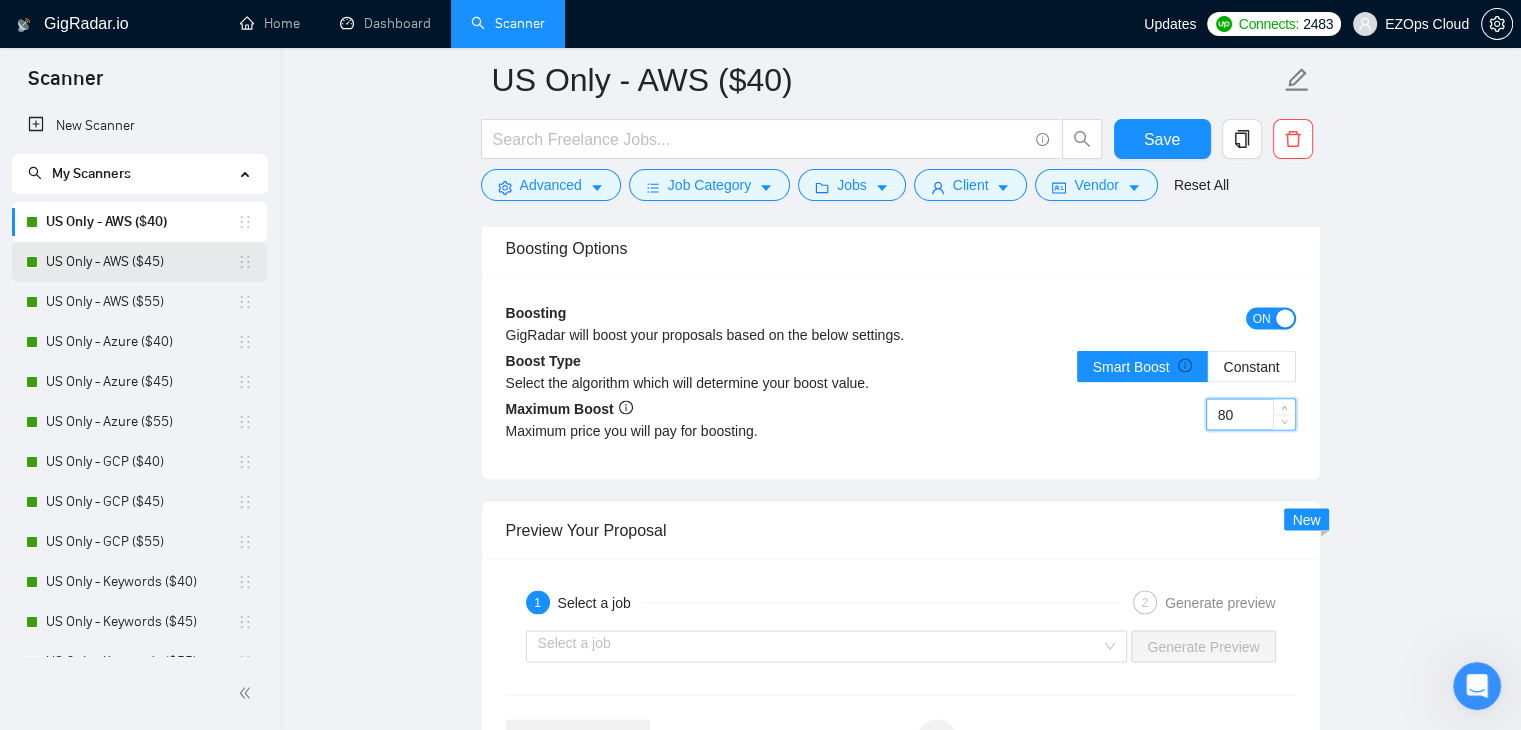 click on "US Only - AWS ($45)" at bounding box center (141, 262) 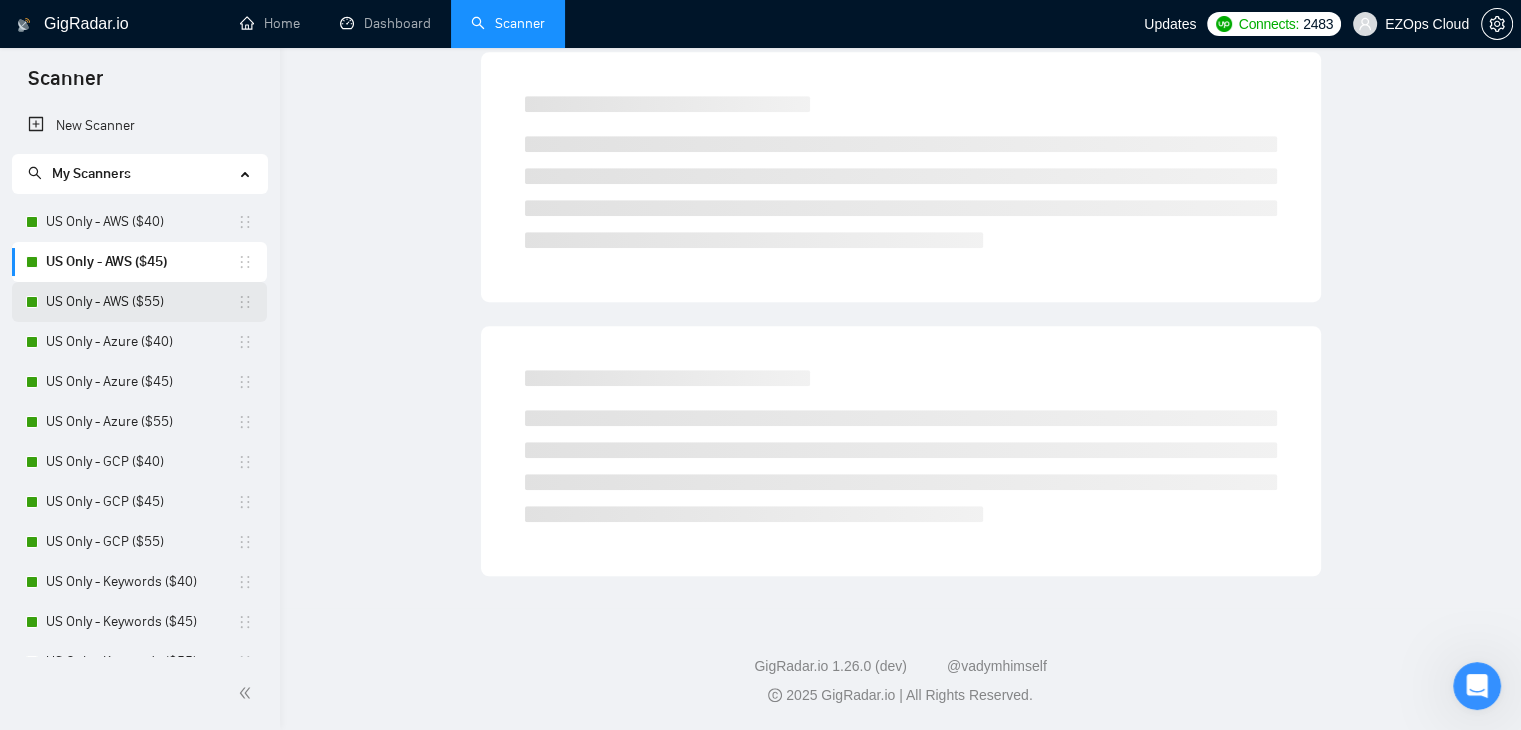 scroll, scrollTop: 0, scrollLeft: 0, axis: both 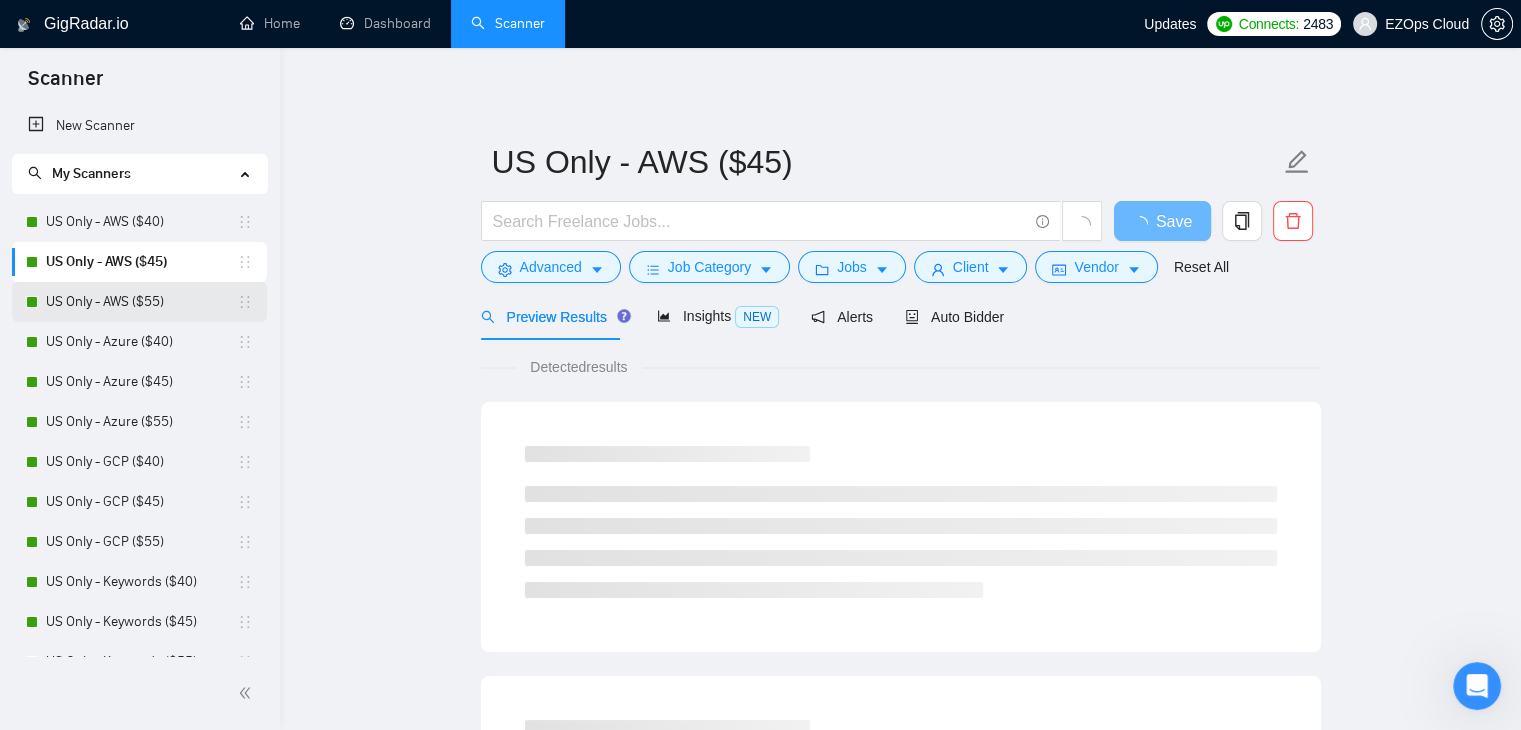 click on "US Only - AWS ($55)" at bounding box center (141, 302) 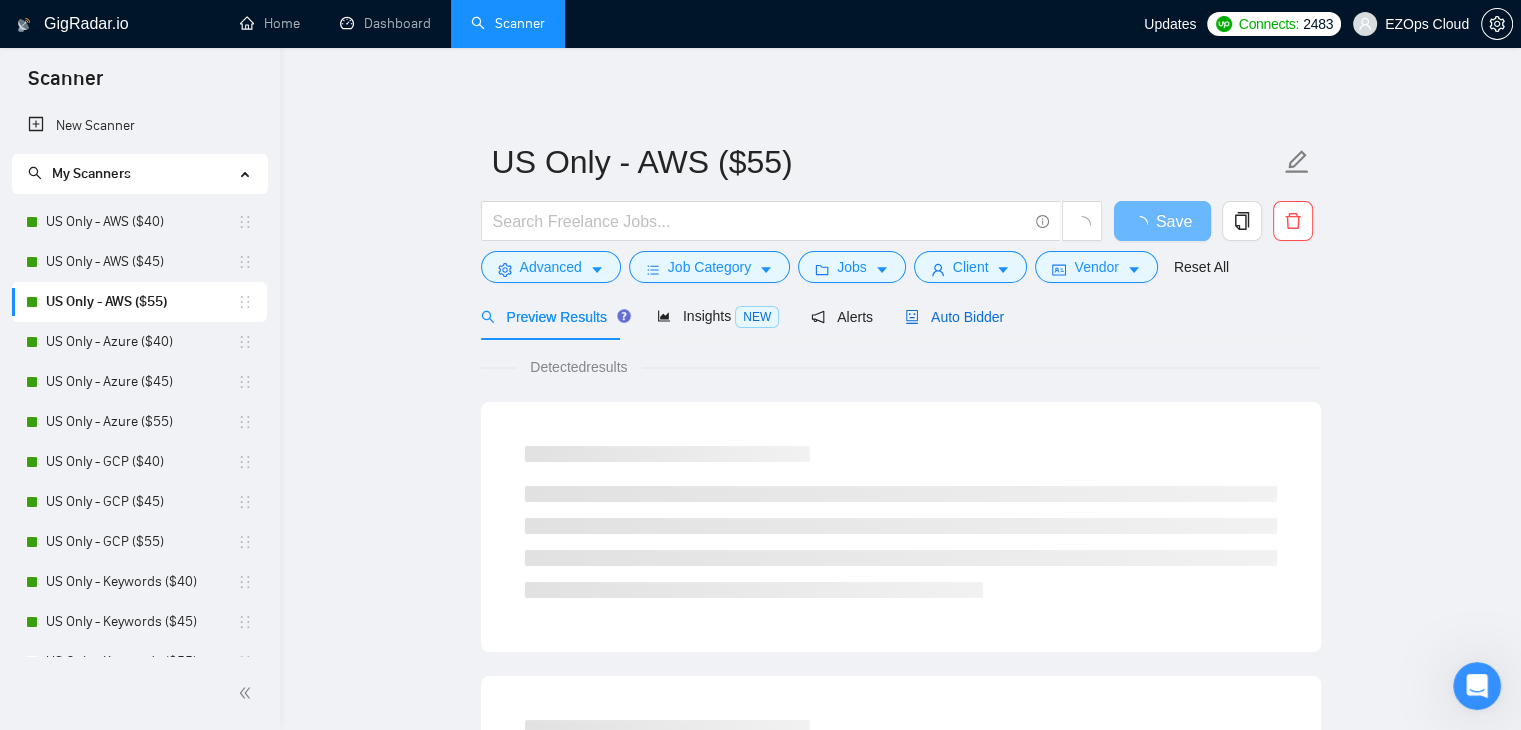 click on "Auto Bidder" at bounding box center [954, 317] 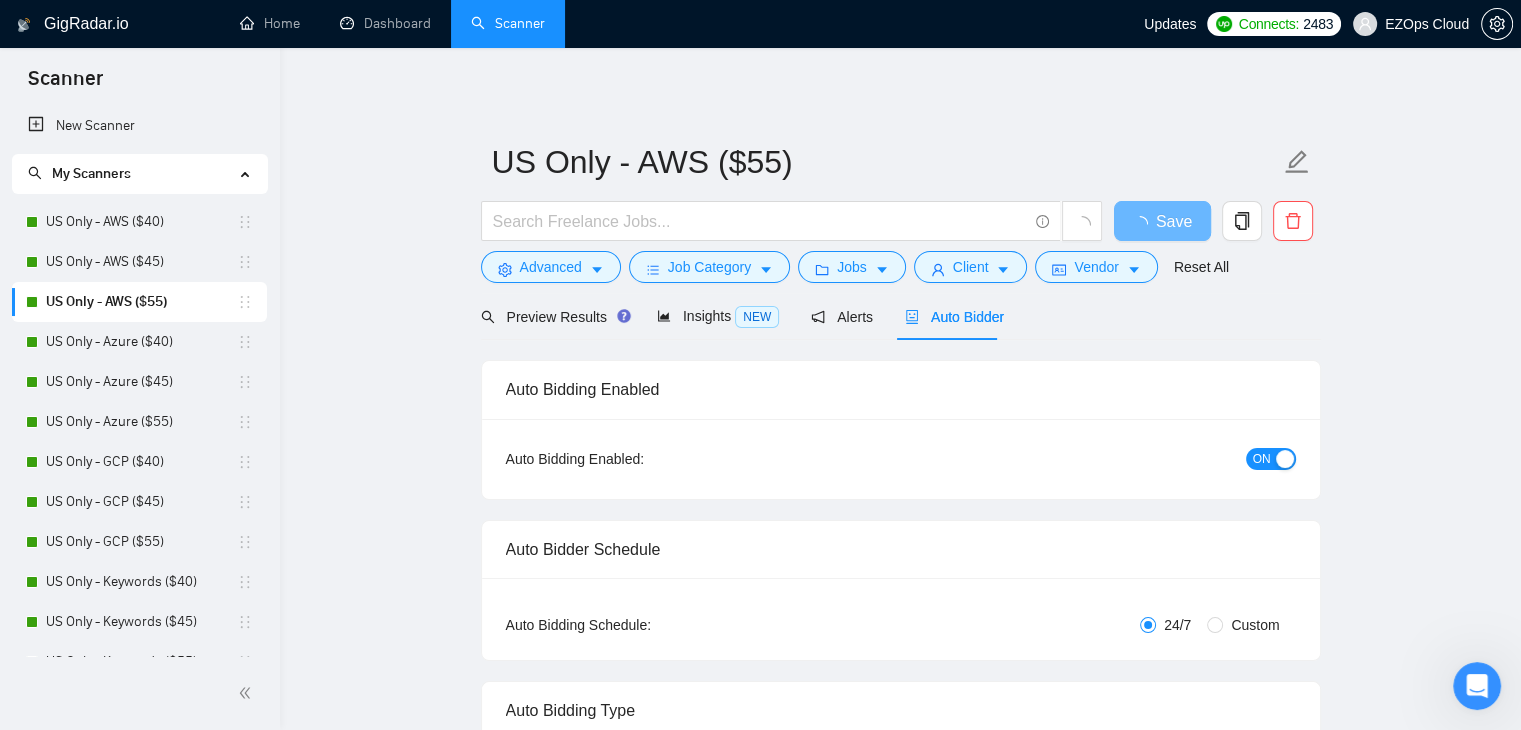 type 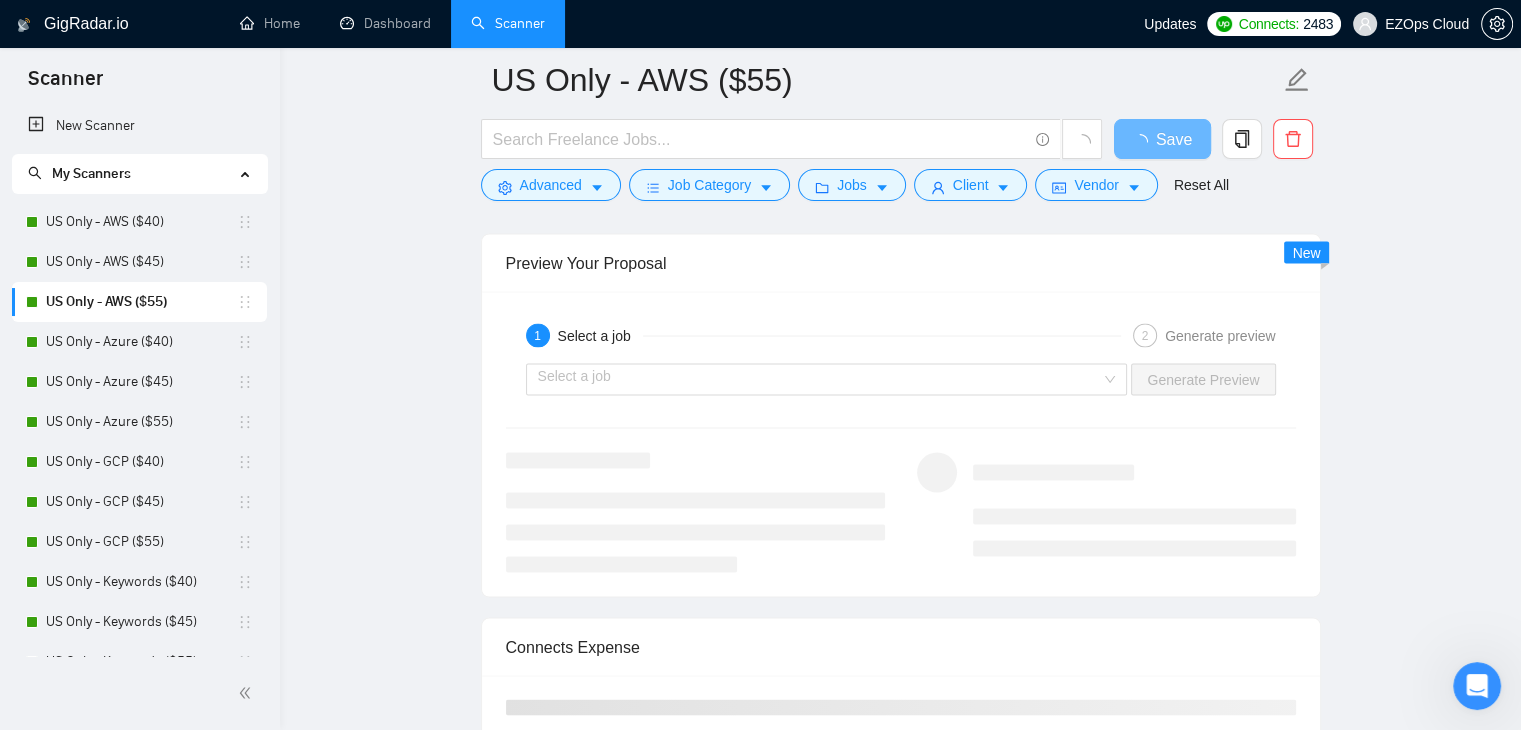 scroll, scrollTop: 3458, scrollLeft: 0, axis: vertical 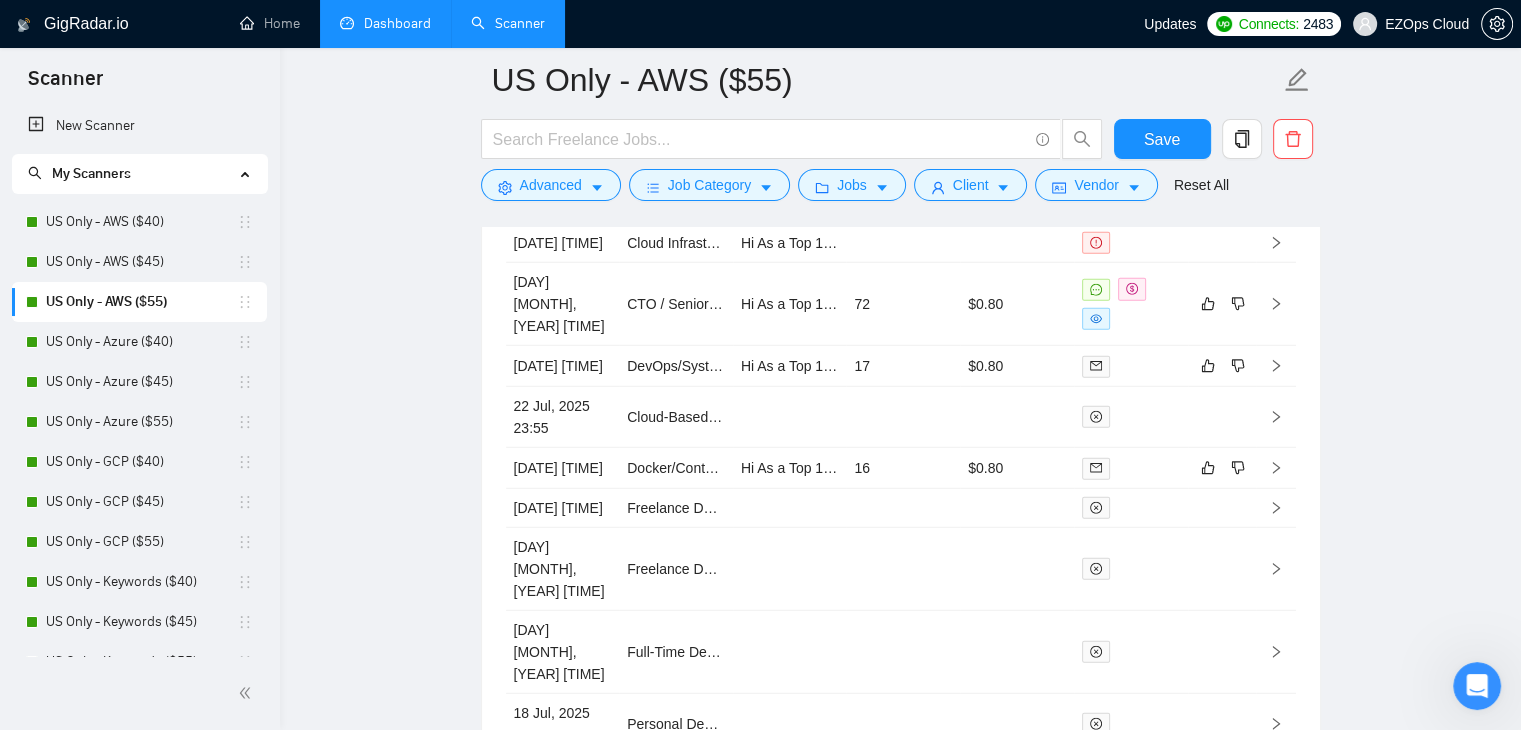 click on "Dashboard" at bounding box center (385, 23) 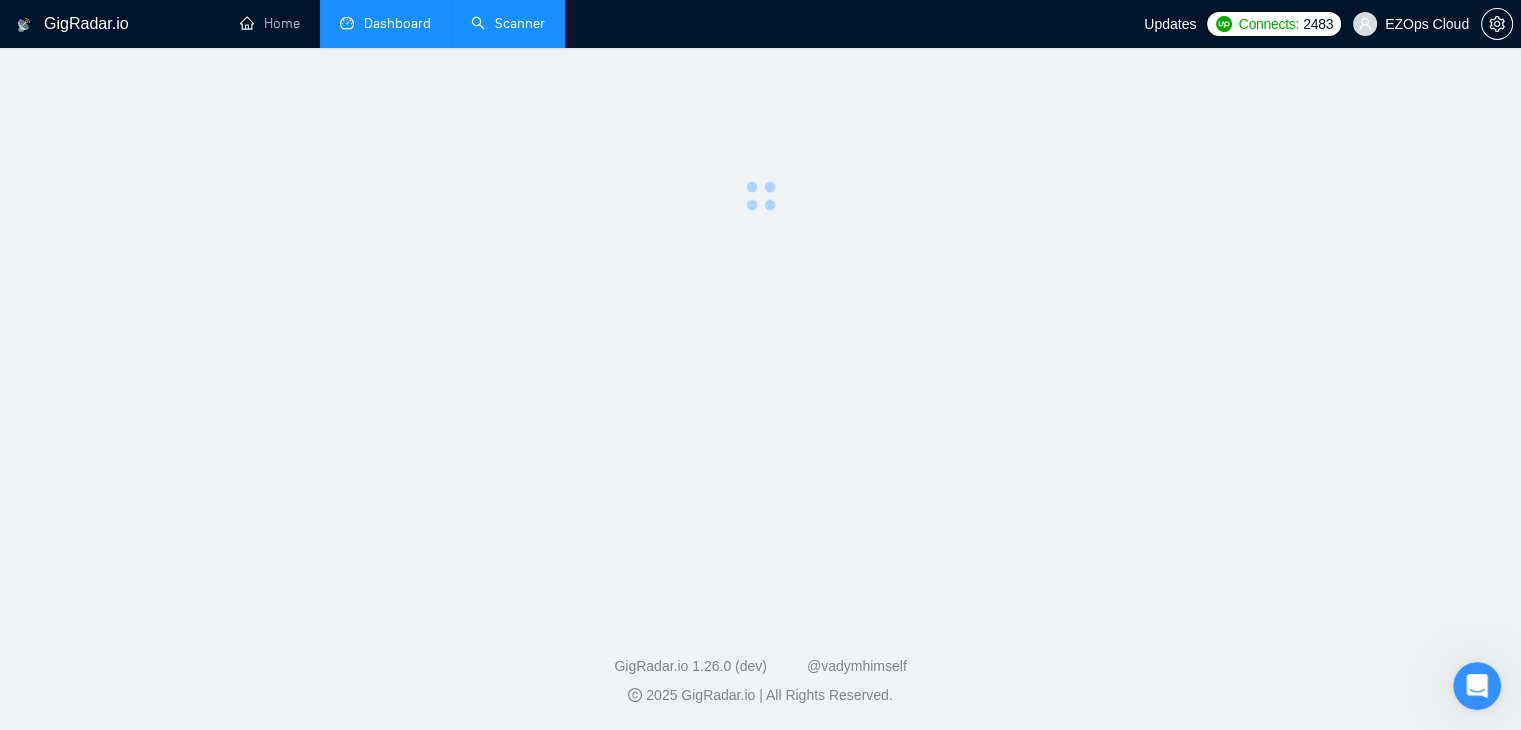 scroll, scrollTop: 0, scrollLeft: 0, axis: both 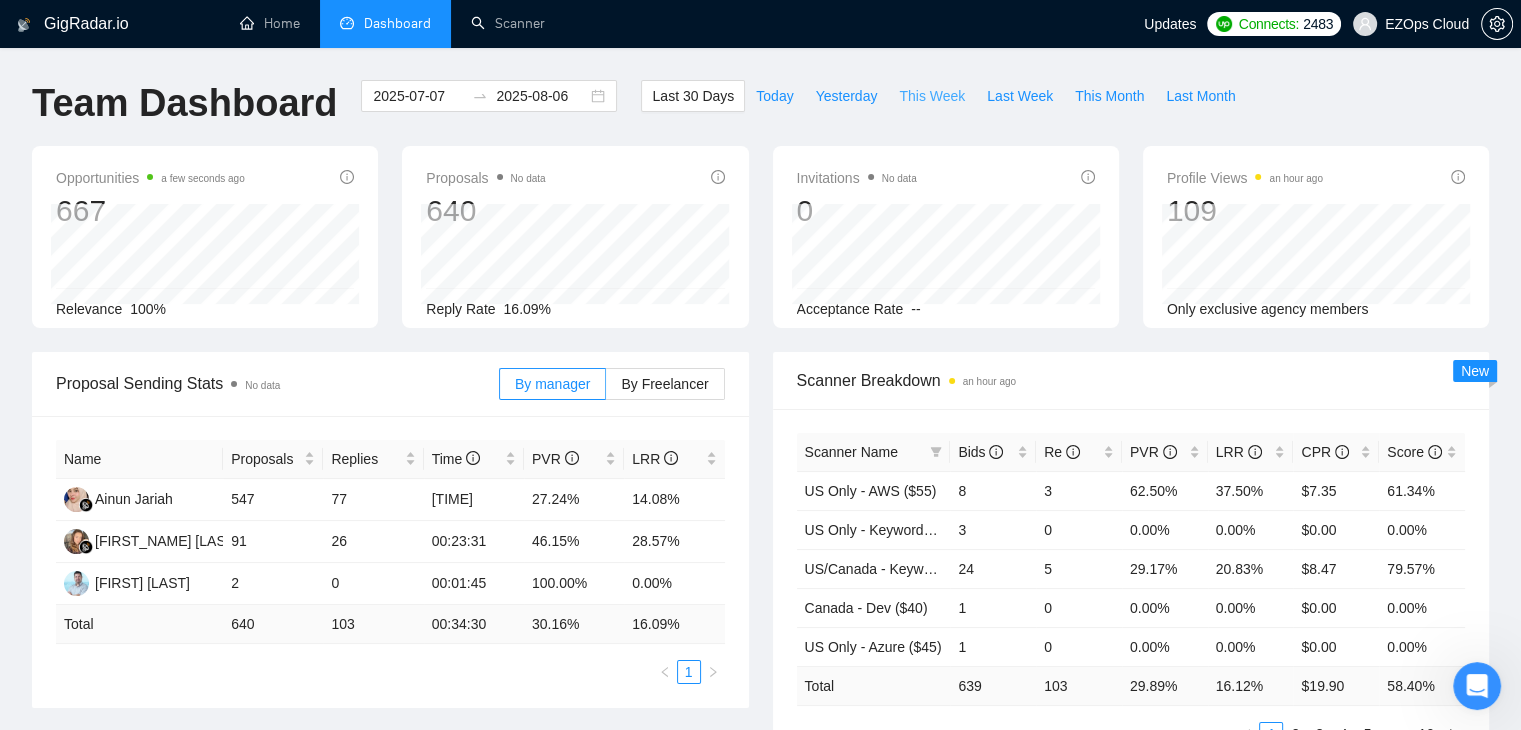 click on "This Week" at bounding box center [932, 96] 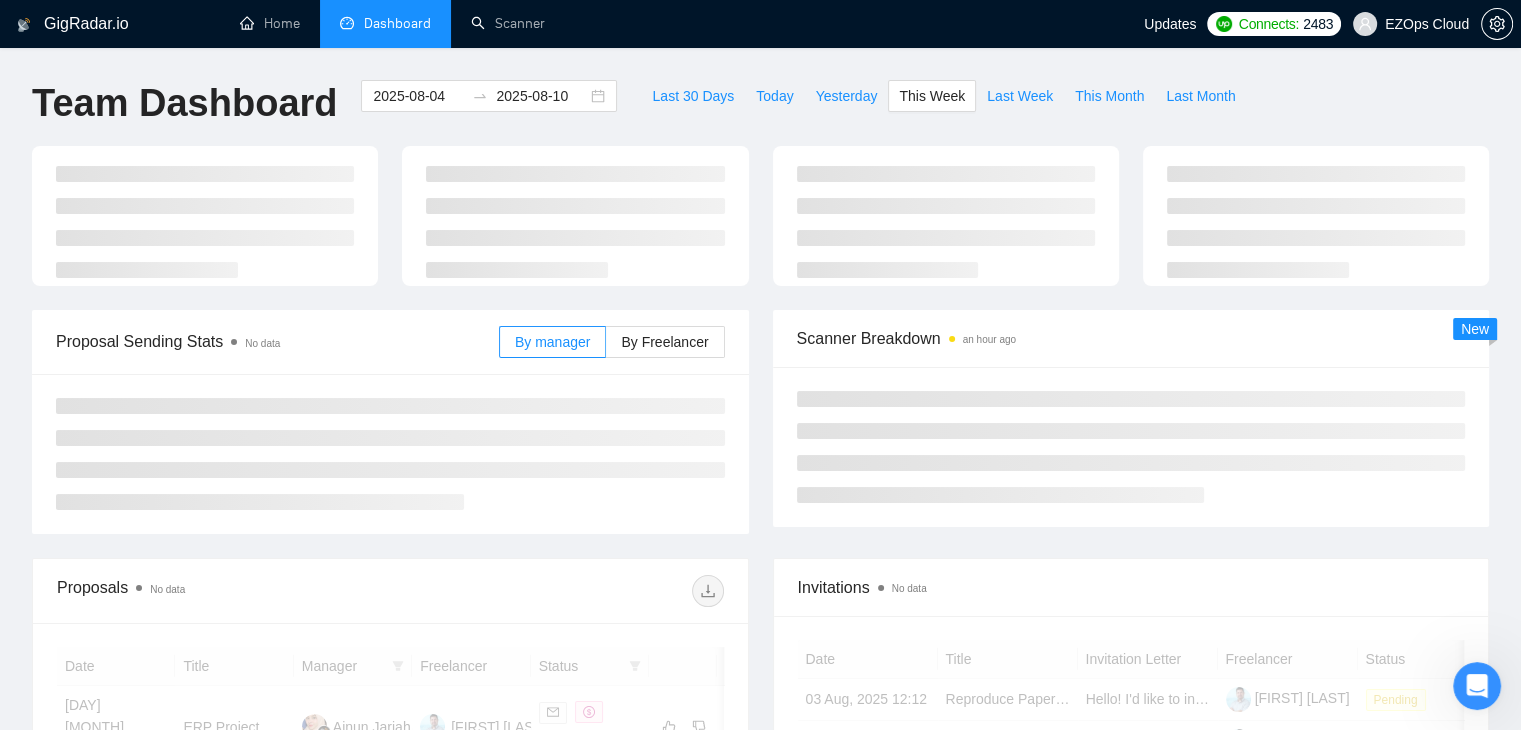 type on "2025-08-04" 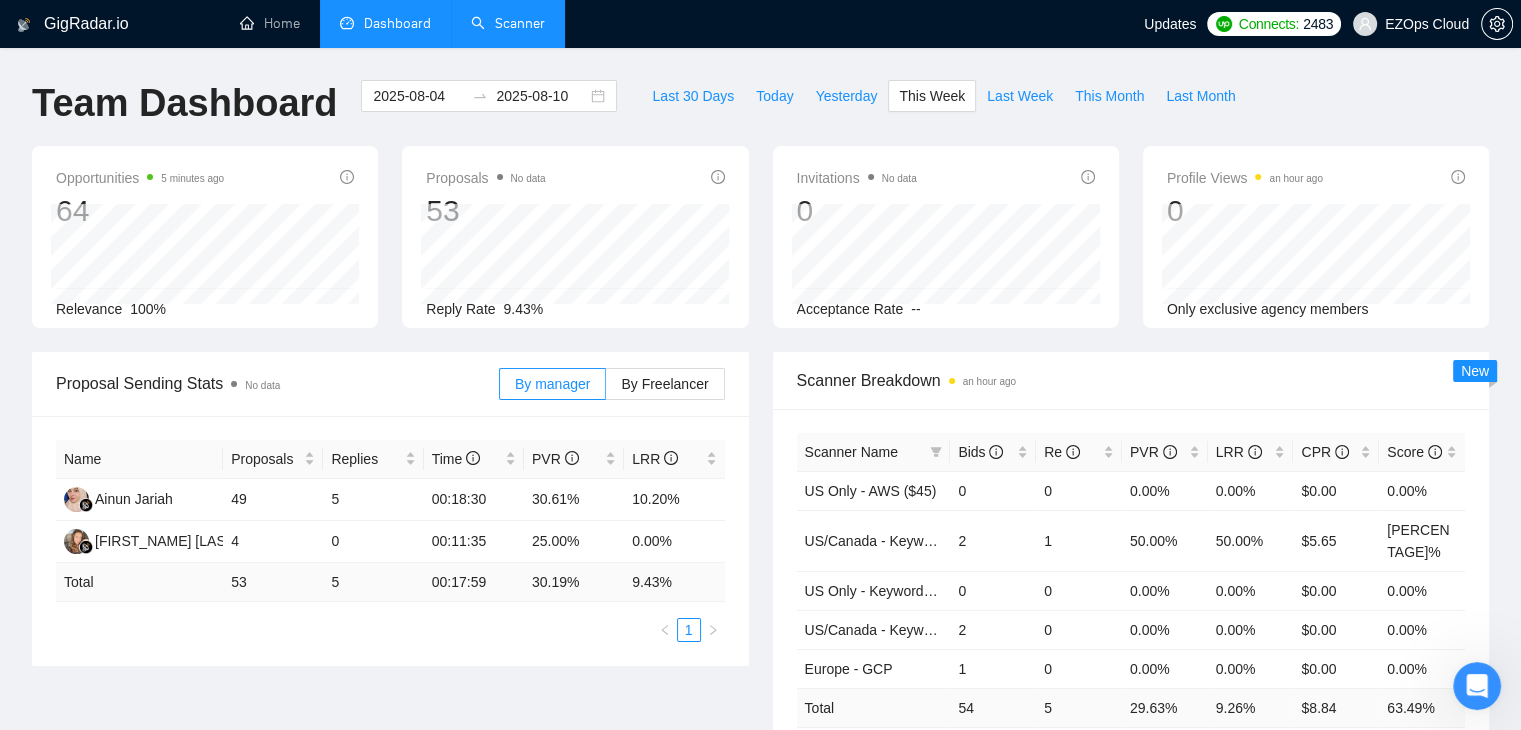 click on "Scanner" at bounding box center [508, 23] 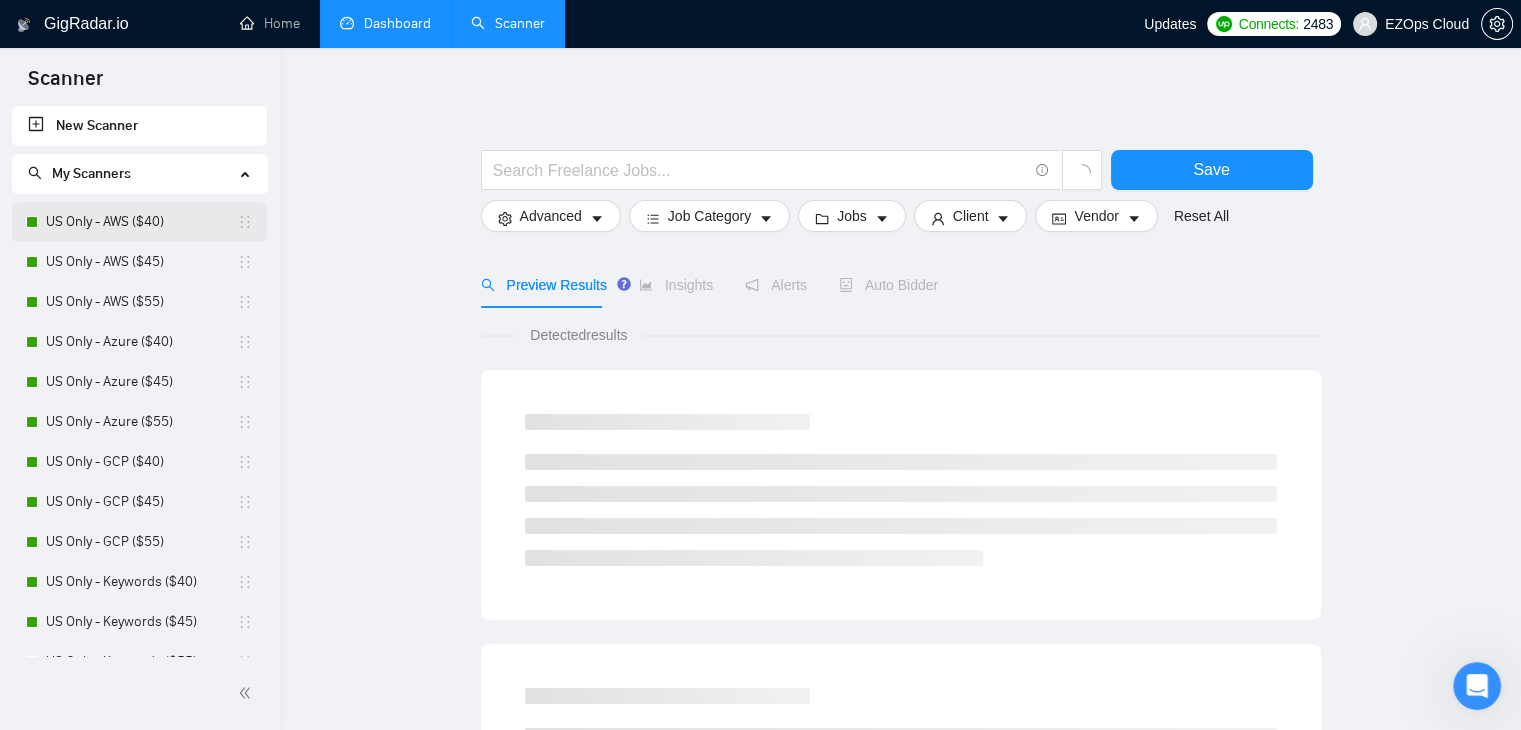 click on "US Only - AWS ($40)" at bounding box center [141, 222] 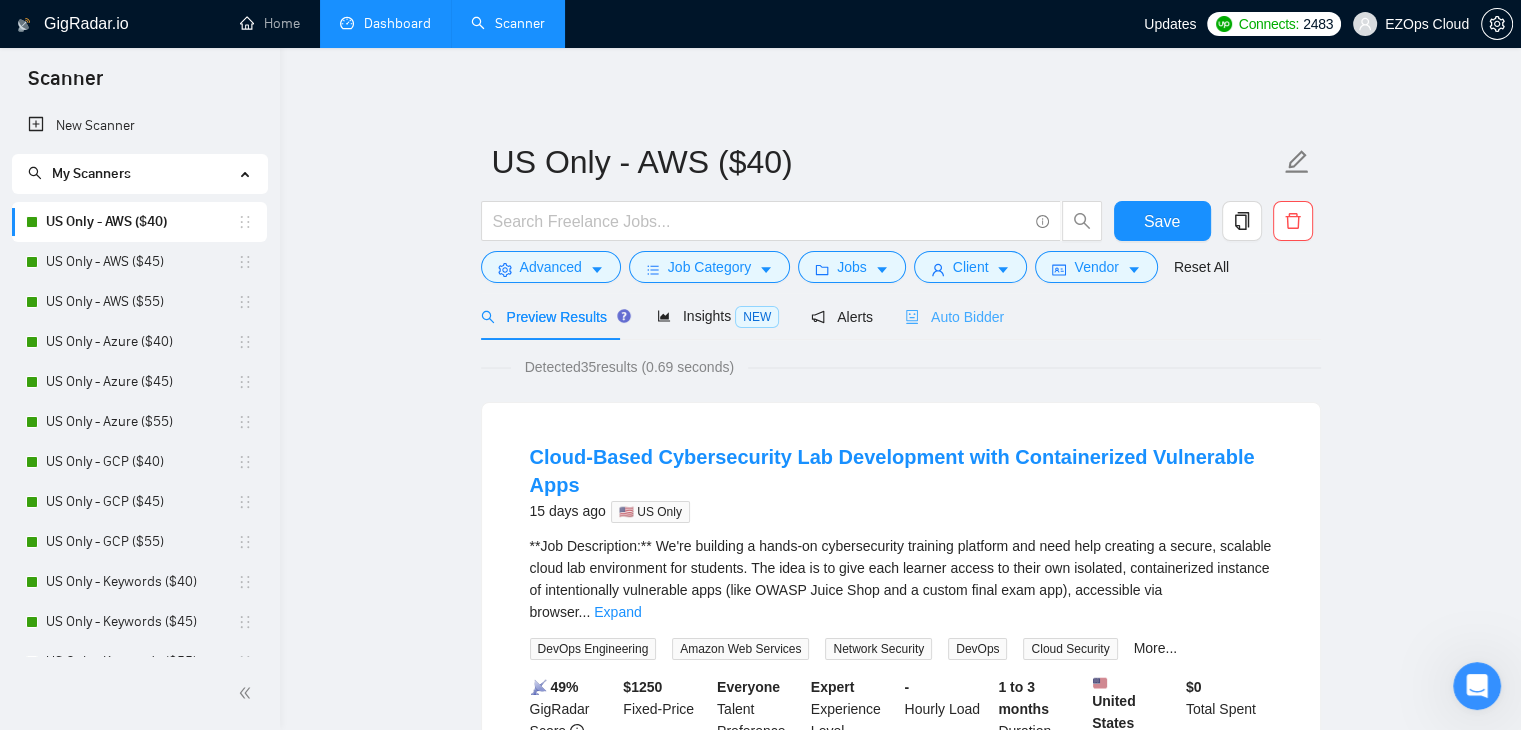 click on "Auto Bidder" at bounding box center [954, 316] 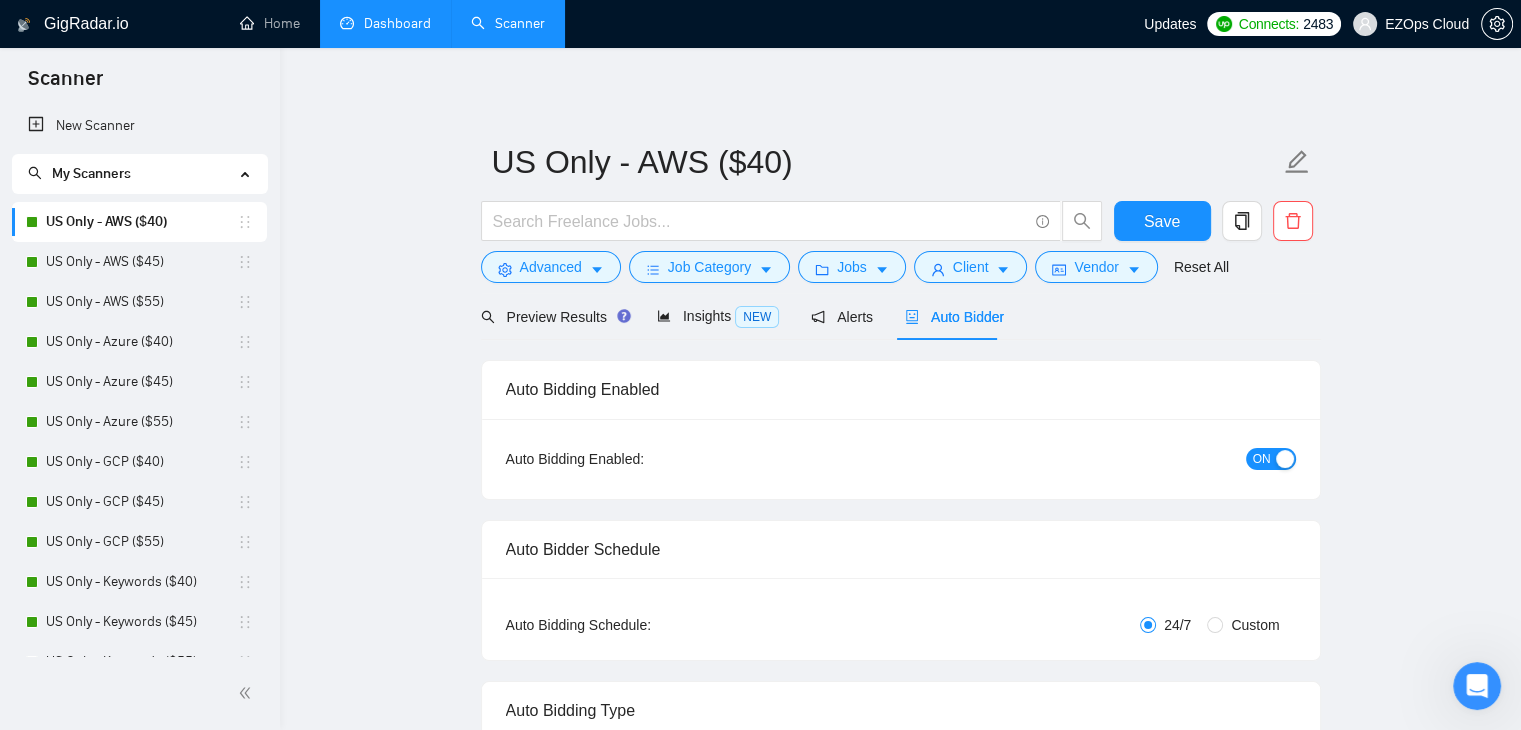 click on "ON" at bounding box center [1163, 459] 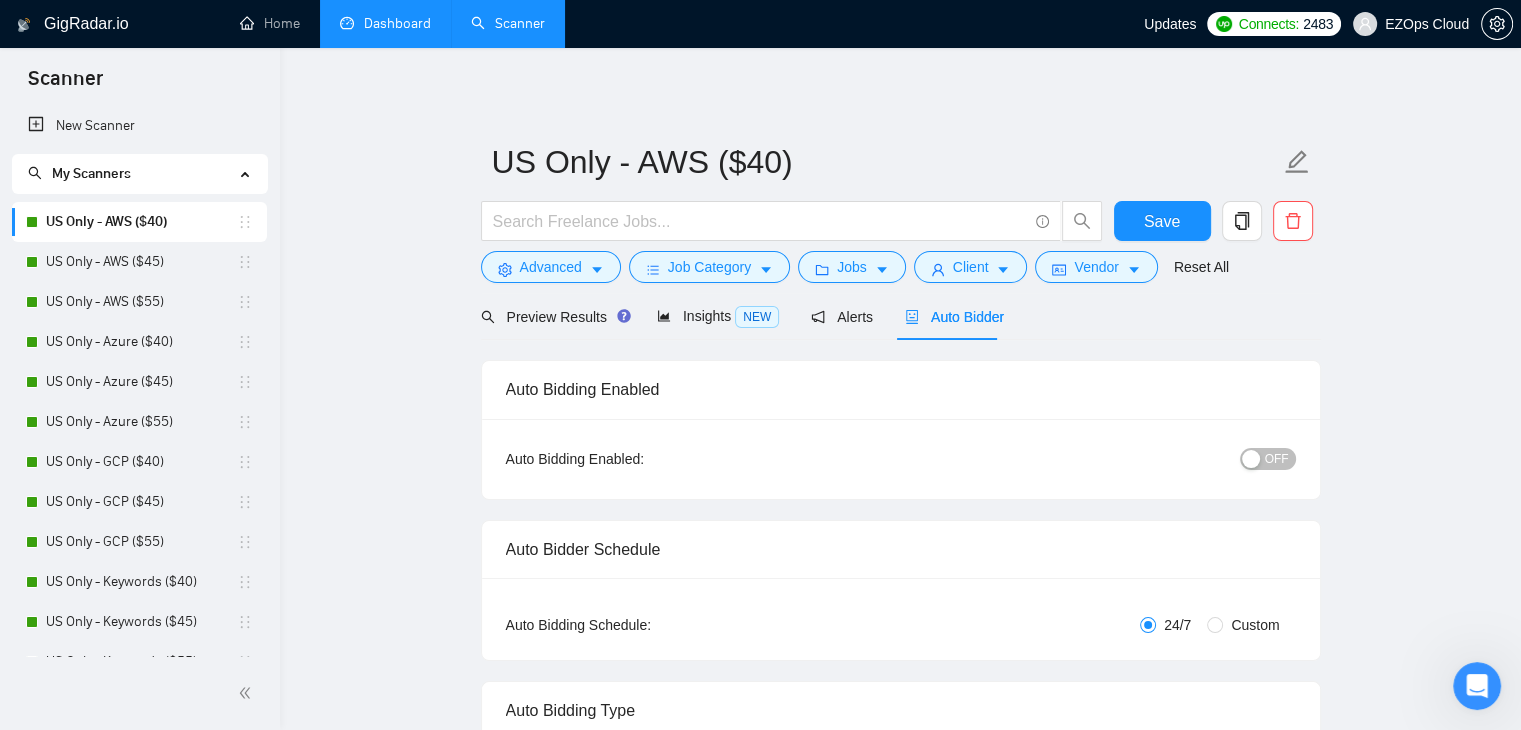 click on "OFF" at bounding box center (1268, 459) 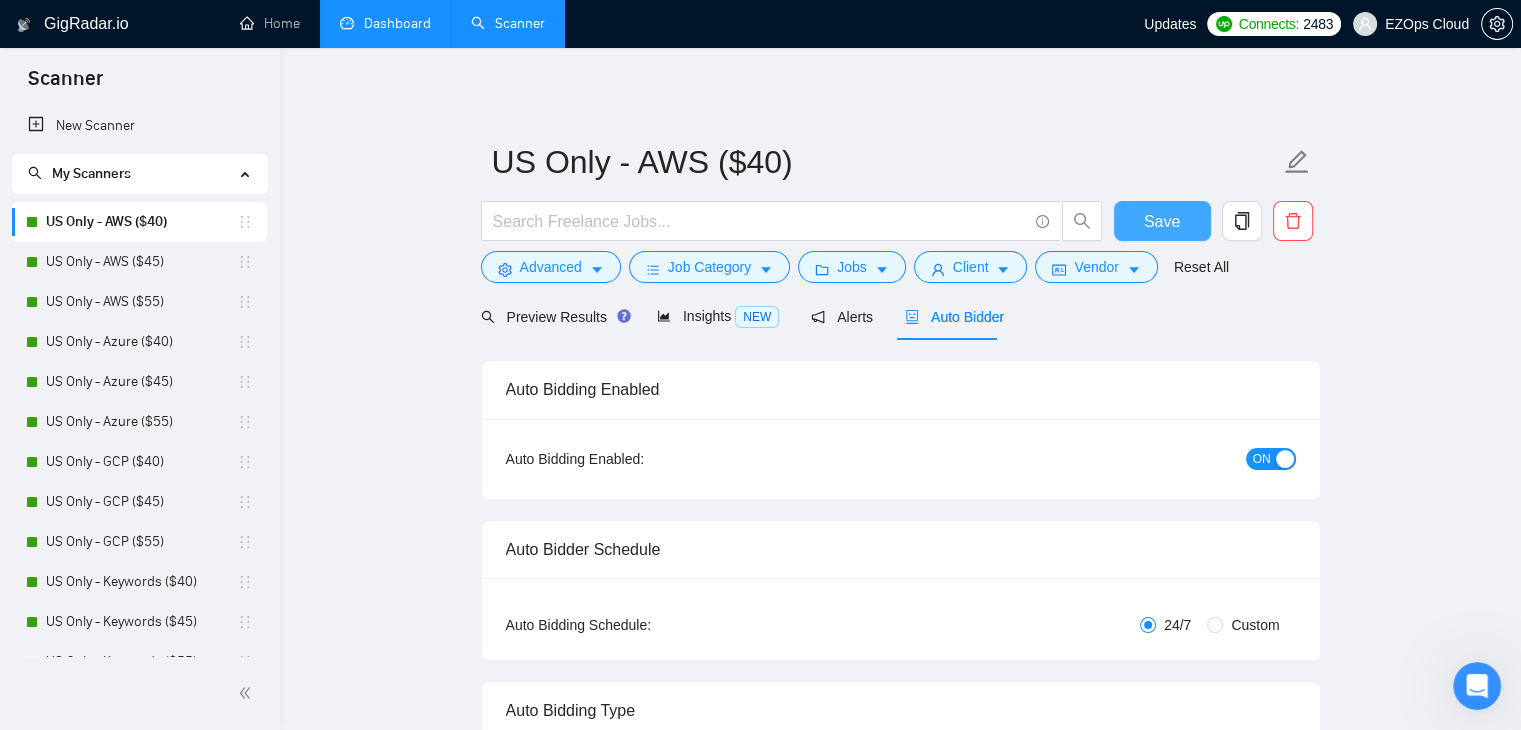 click on "Save" at bounding box center [1162, 221] 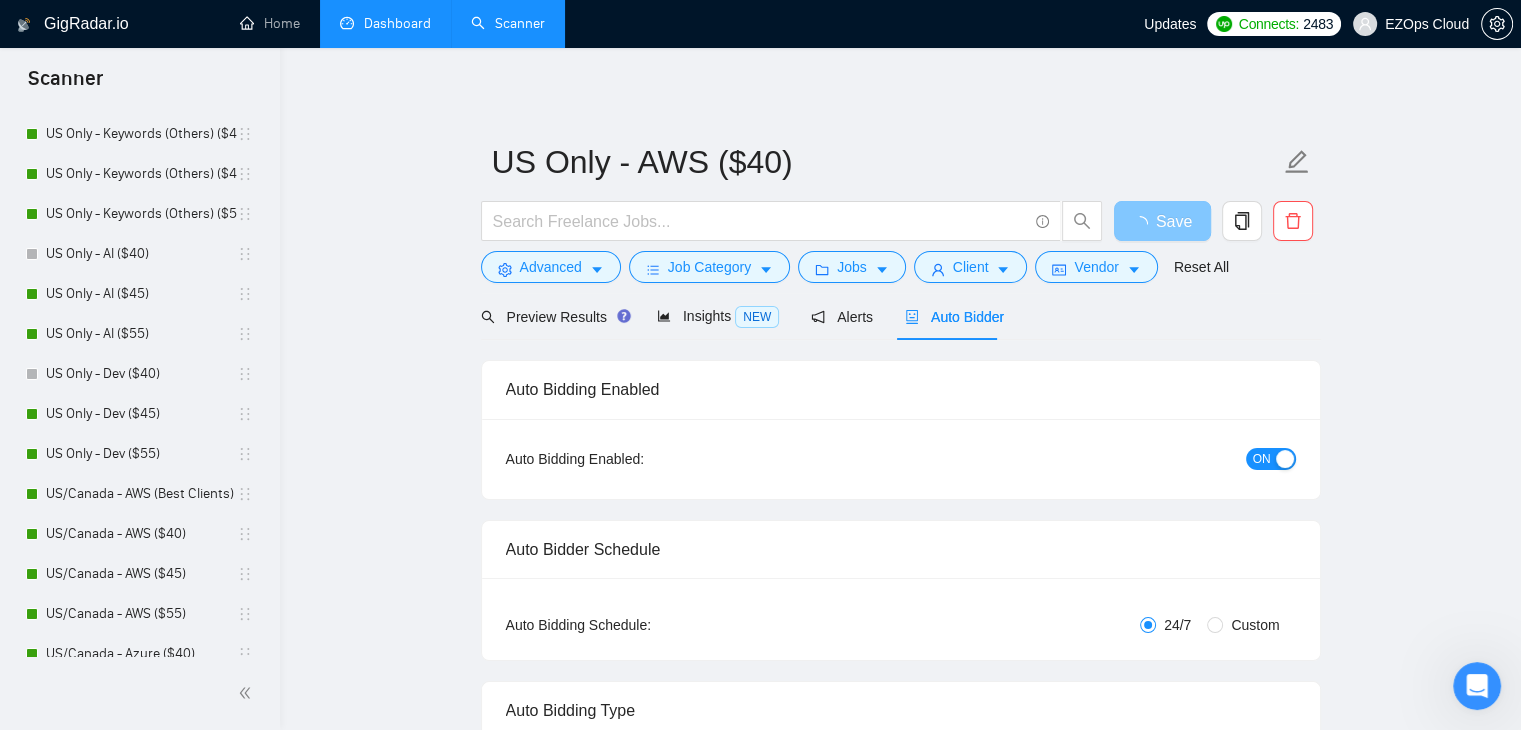 scroll, scrollTop: 600, scrollLeft: 0, axis: vertical 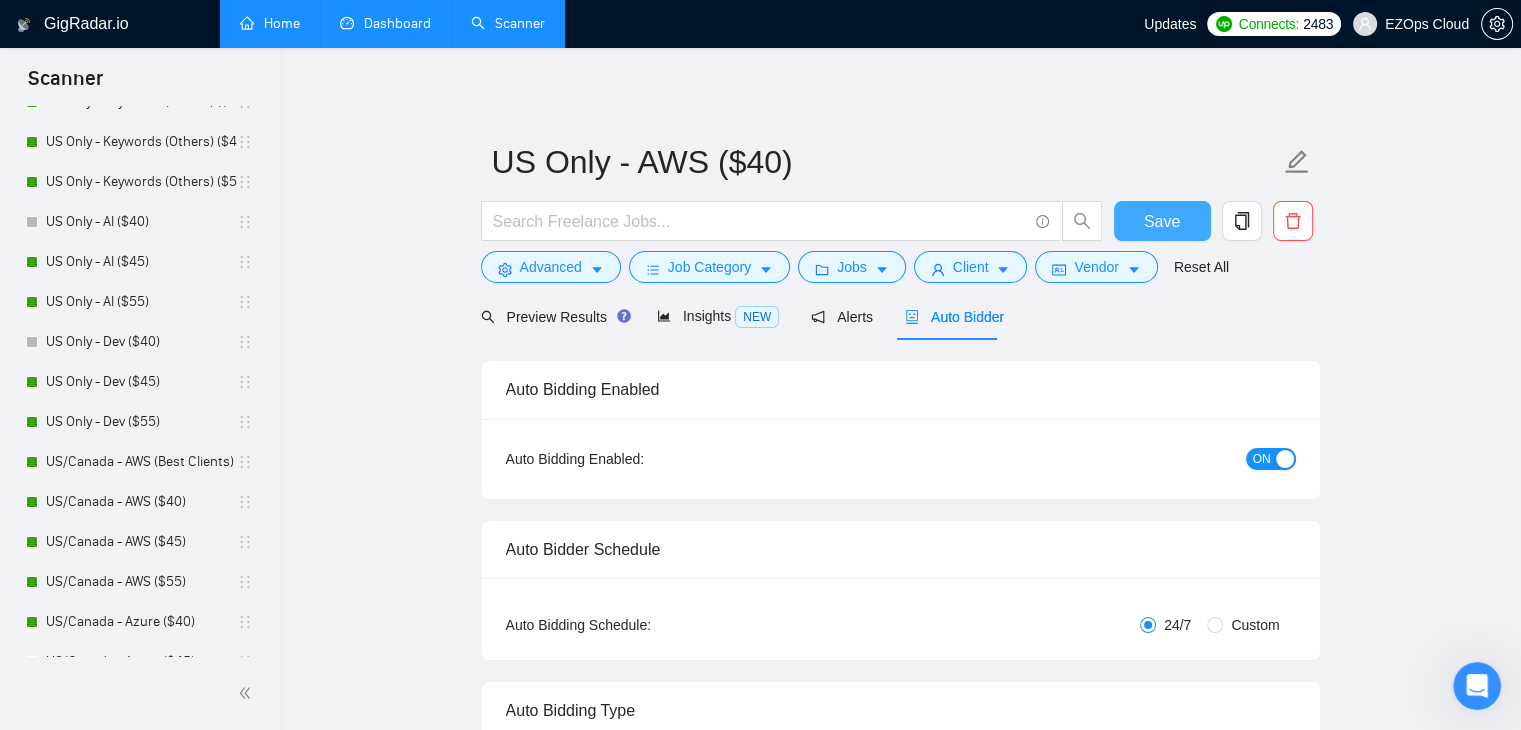 type 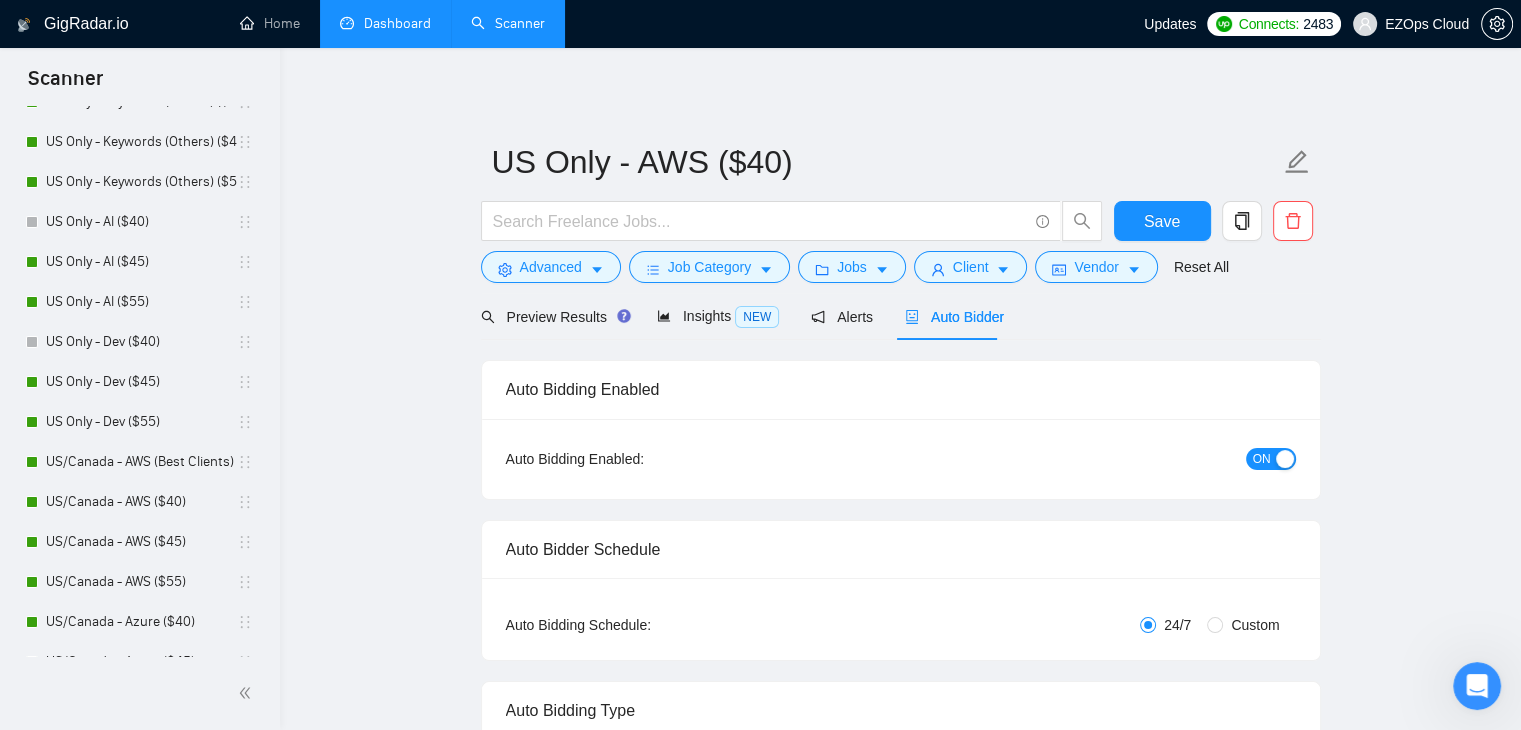 click on "Dashboard" at bounding box center (385, 23) 